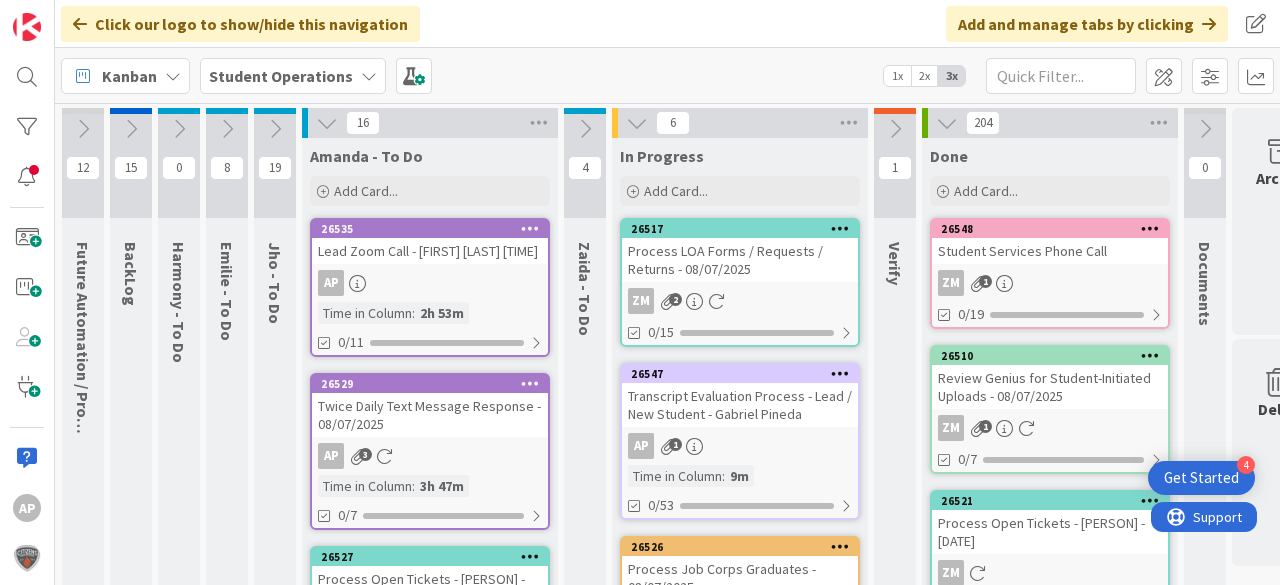 scroll, scrollTop: 0, scrollLeft: 0, axis: both 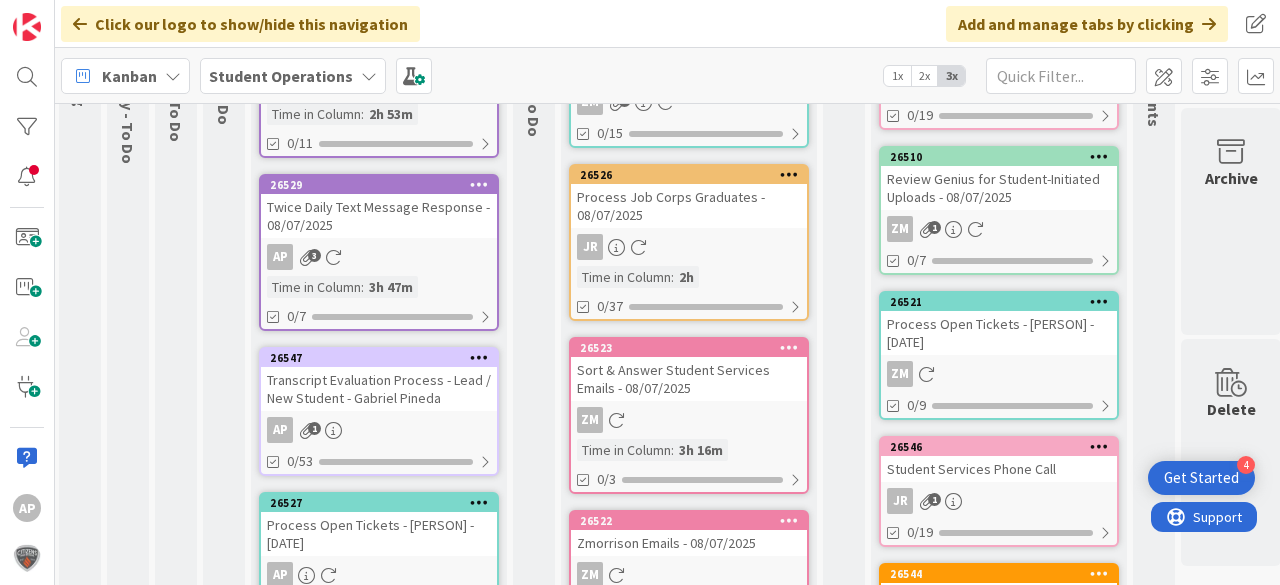 click on "Transcript Evaluation Process - Lead / New Student - Gabriel Pineda" at bounding box center (379, 389) 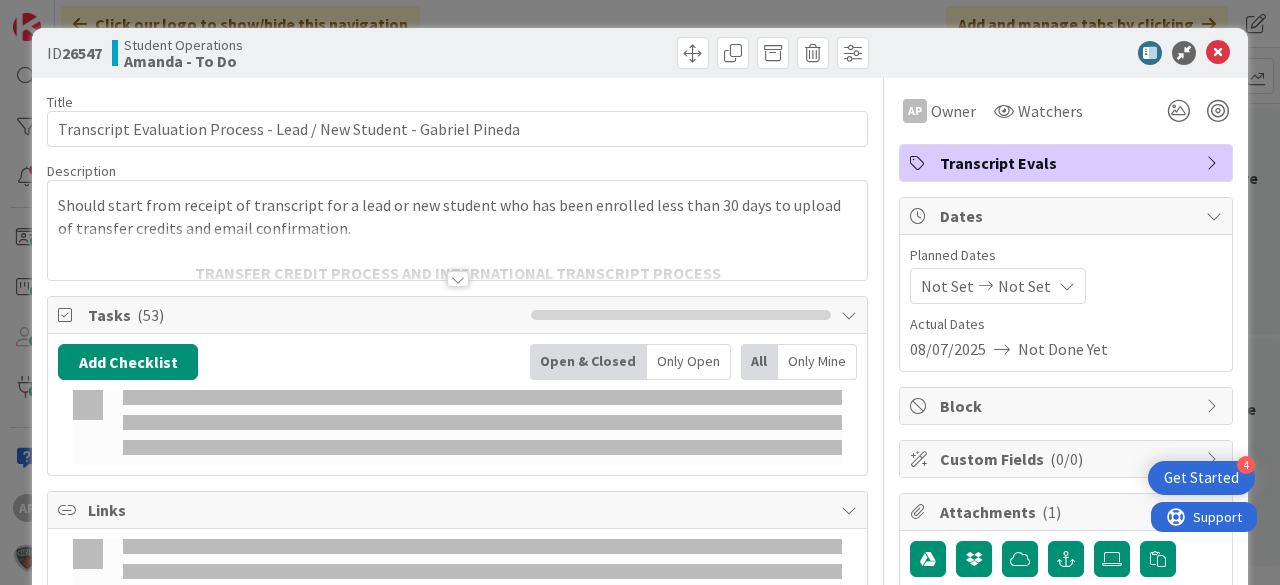 click at bounding box center [458, 279] 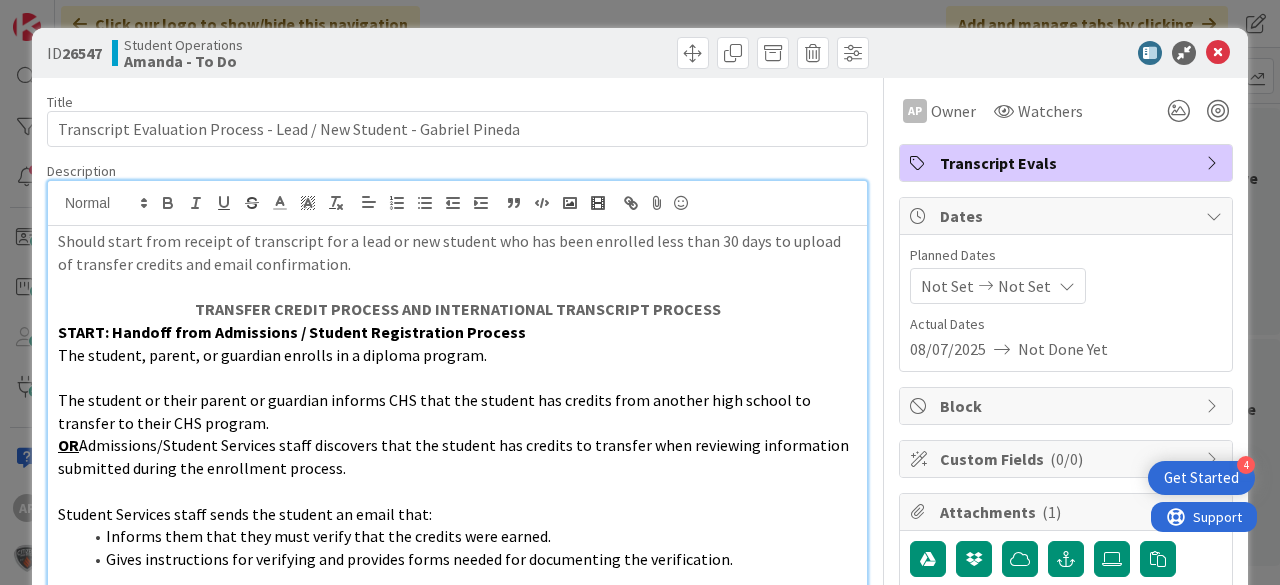 scroll, scrollTop: 243, scrollLeft: 0, axis: vertical 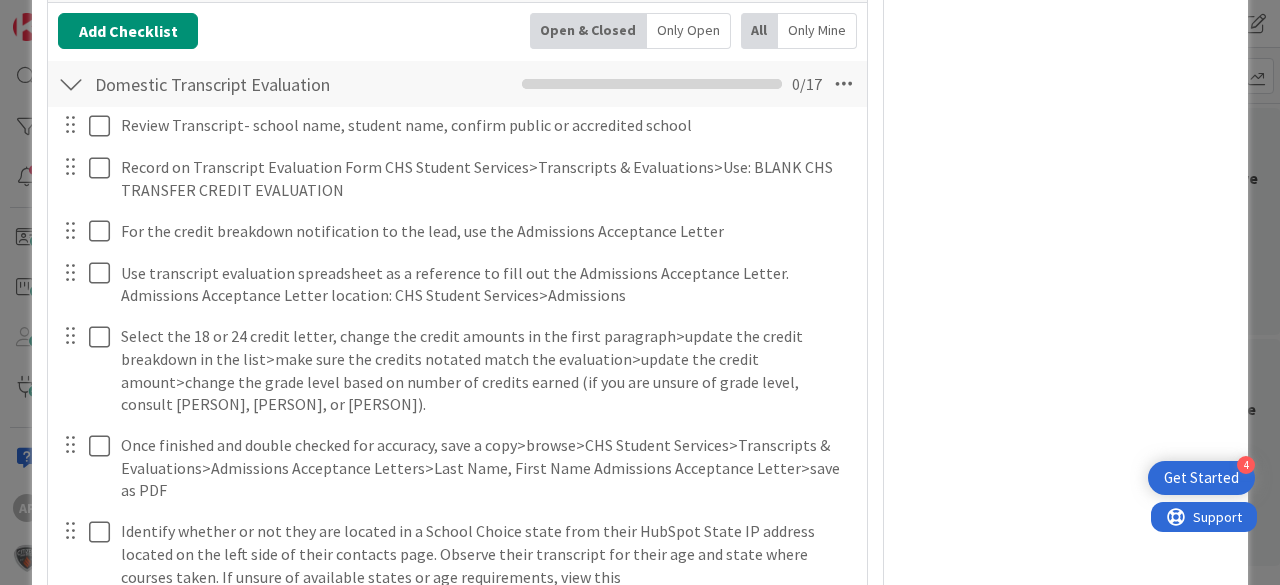 click at bounding box center (71, 84) 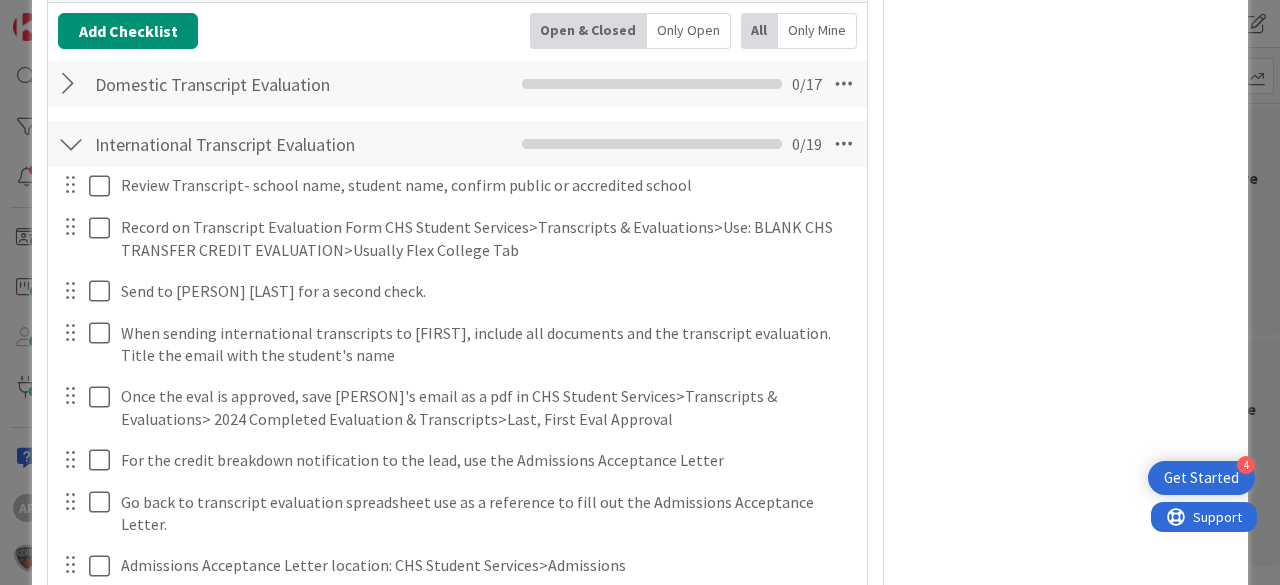 click at bounding box center (71, 144) 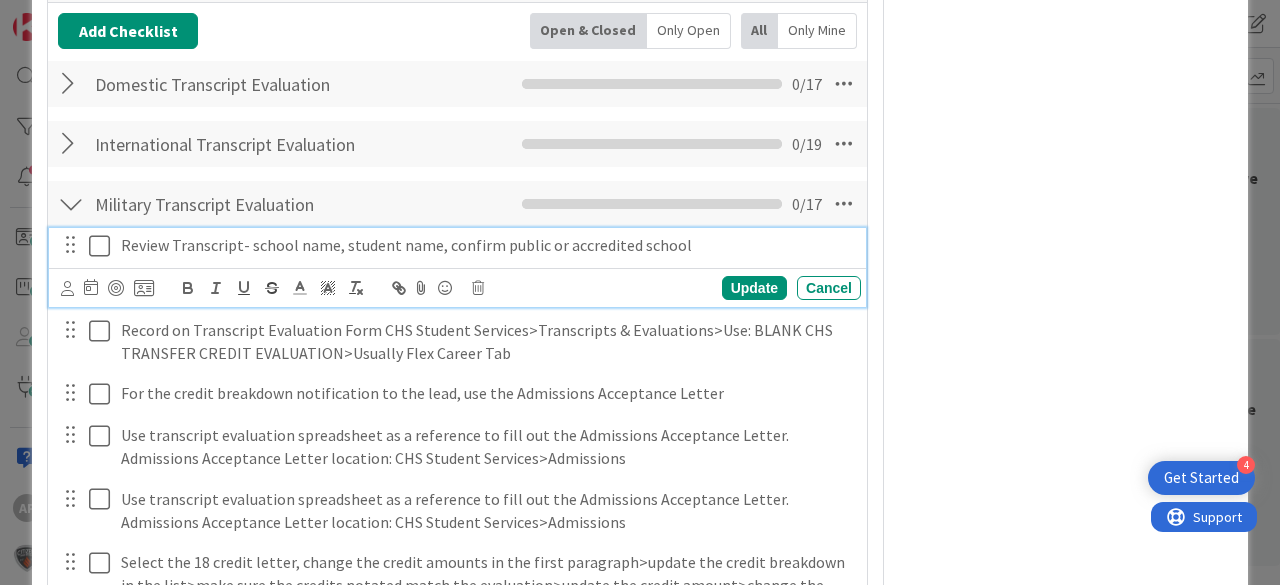 click at bounding box center [104, 246] 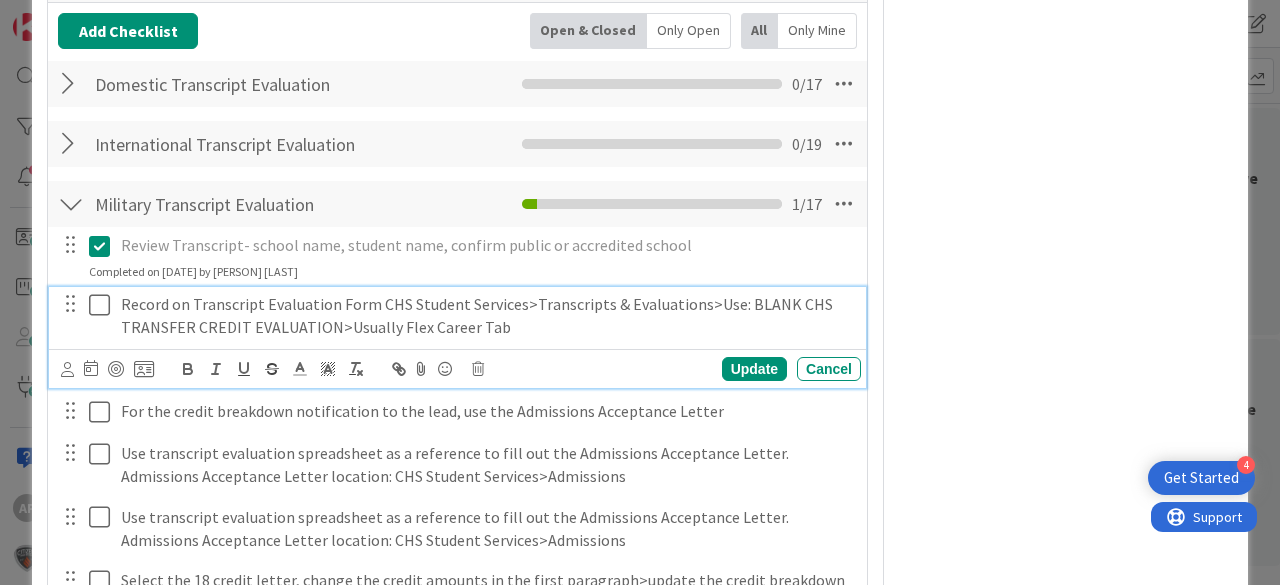 click at bounding box center [104, 305] 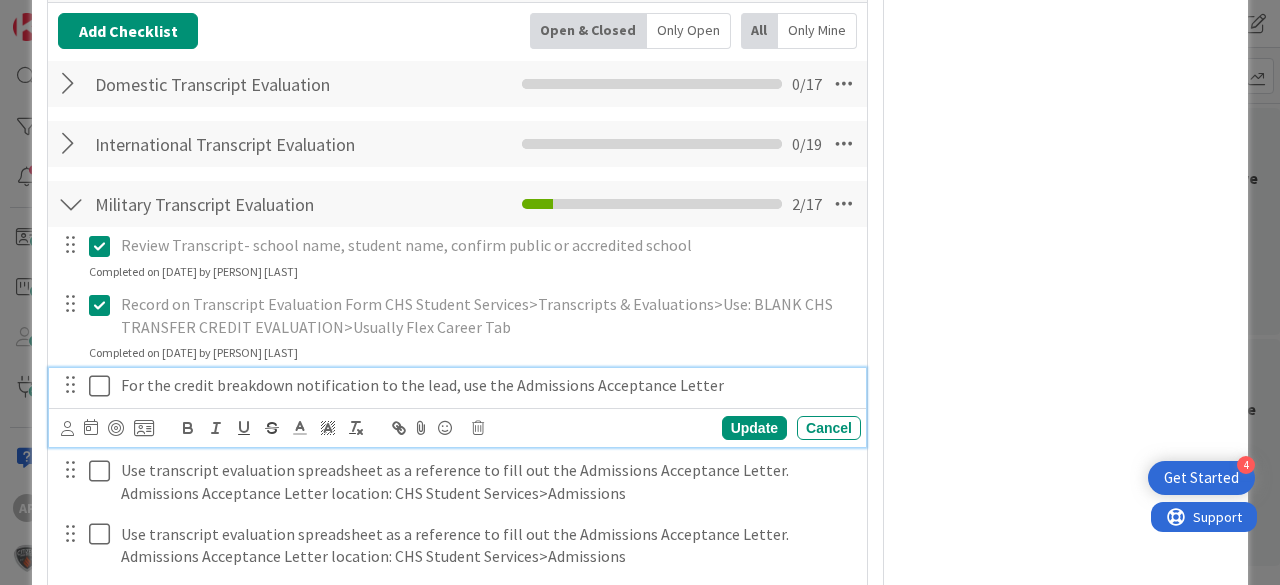 click at bounding box center (104, 386) 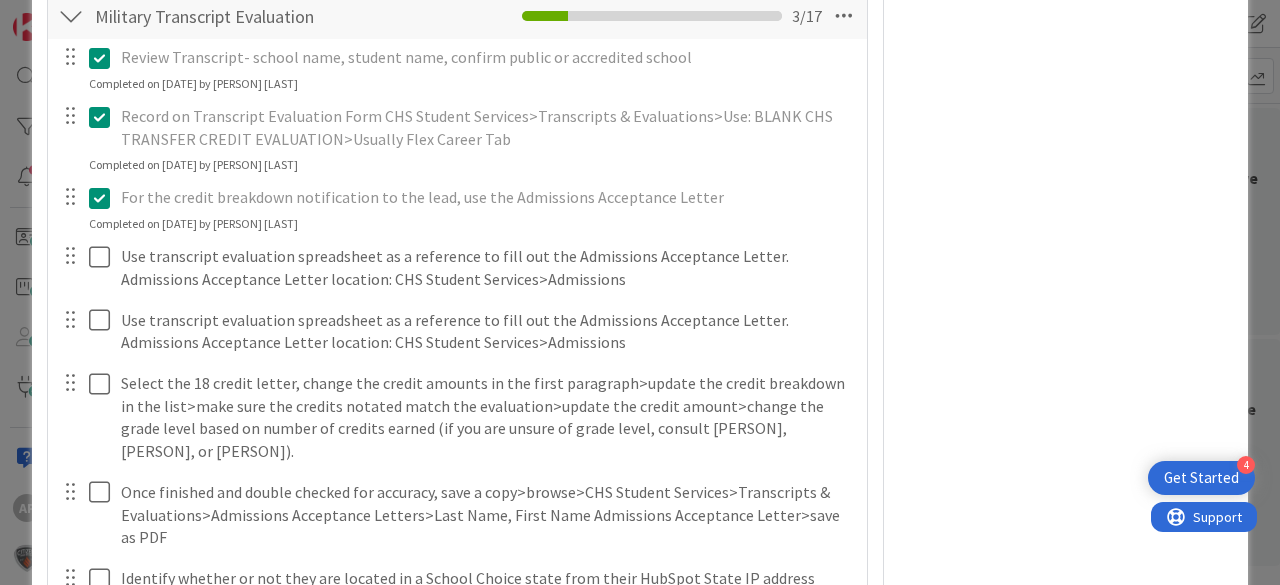 scroll, scrollTop: 1972, scrollLeft: 0, axis: vertical 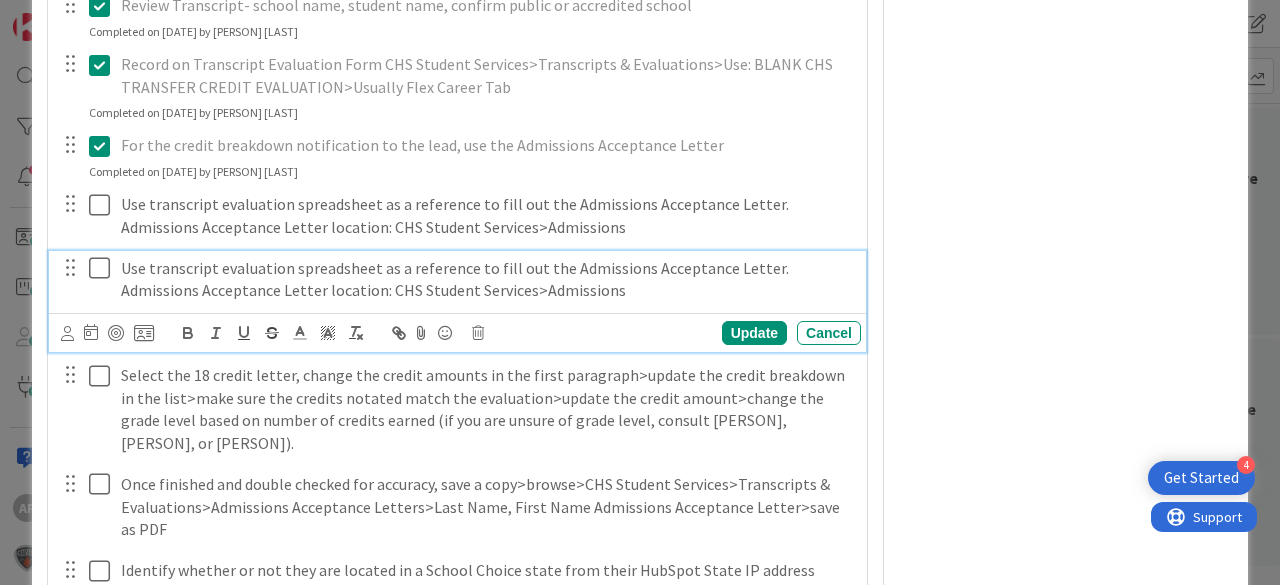 click at bounding box center [104, 268] 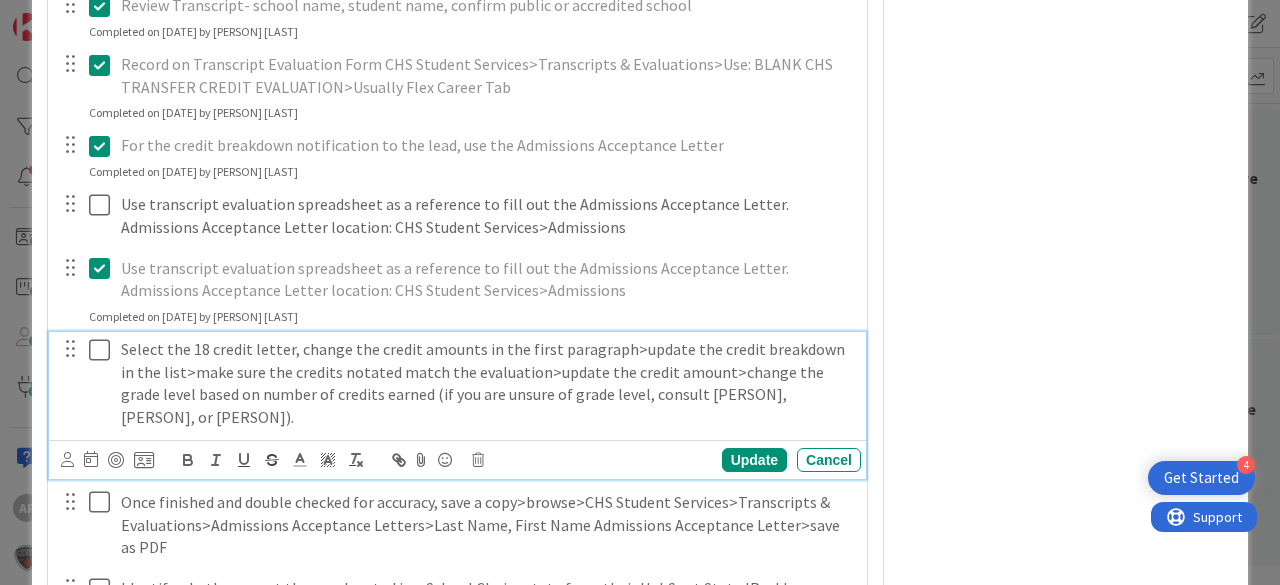 click at bounding box center (104, 350) 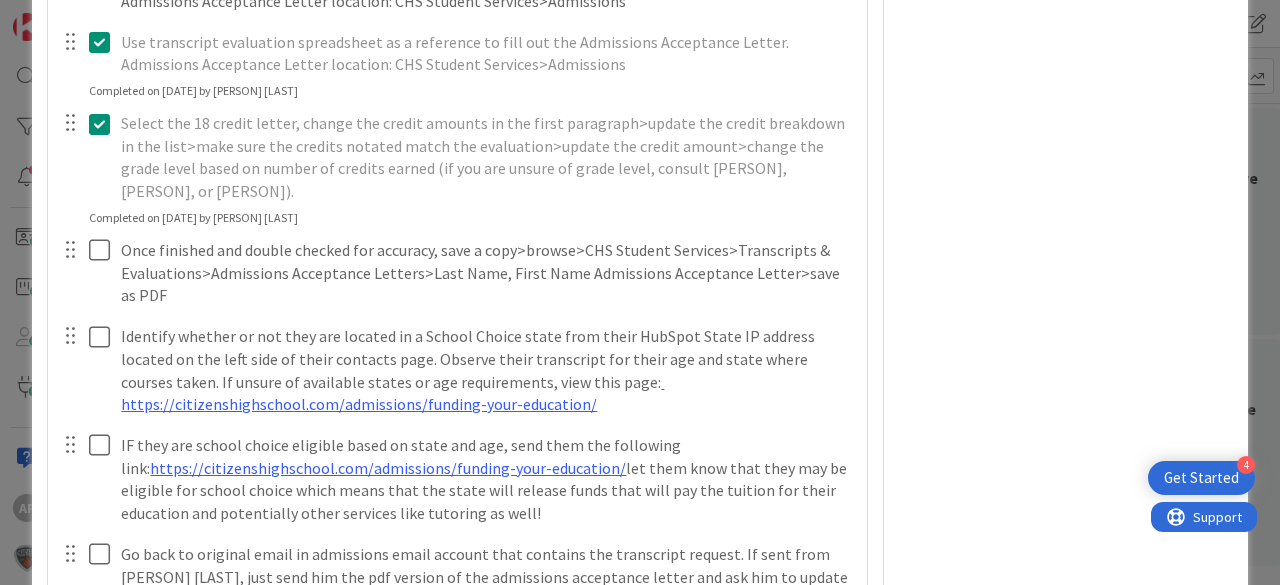 scroll, scrollTop: 2212, scrollLeft: 0, axis: vertical 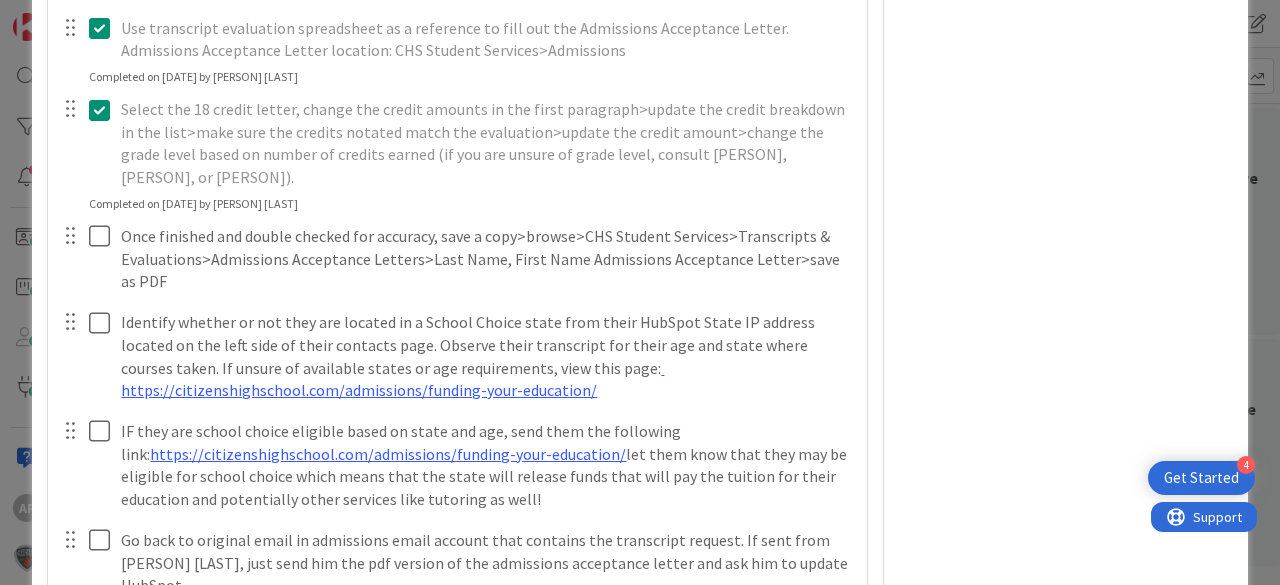 click at bounding box center [104, 110] 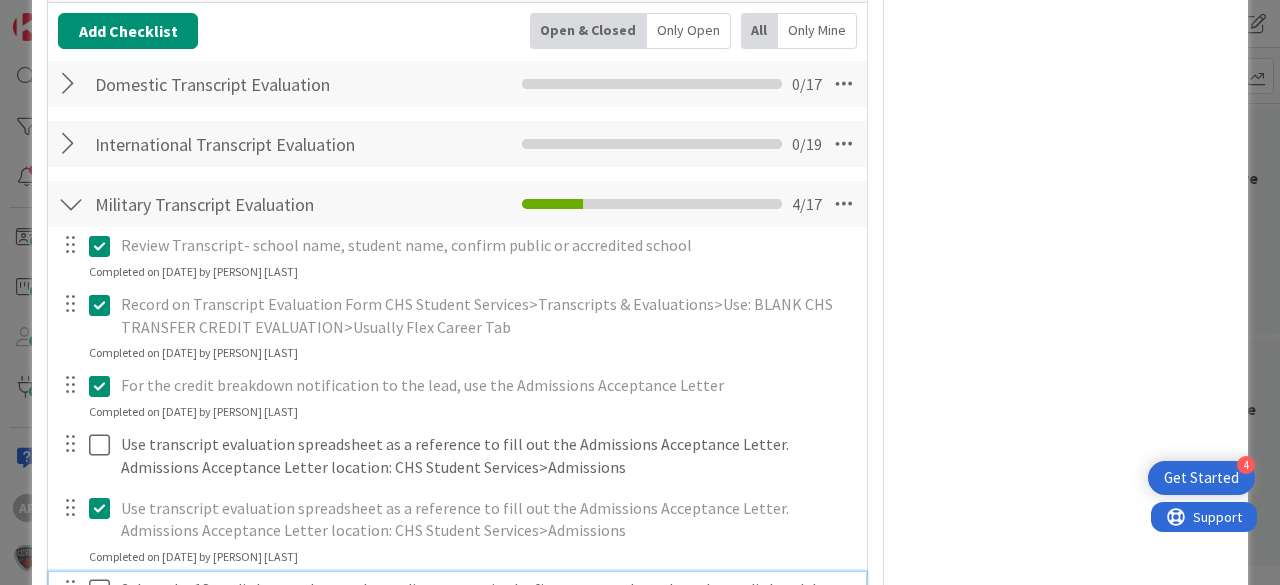 scroll, scrollTop: 1252, scrollLeft: 0, axis: vertical 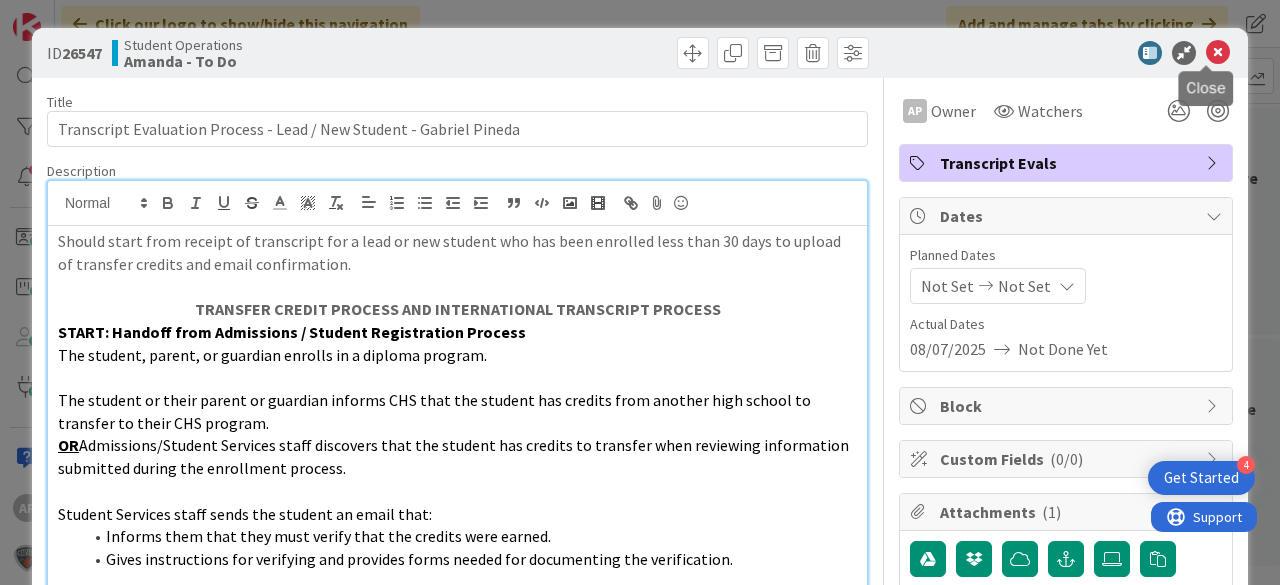 click at bounding box center (1218, 53) 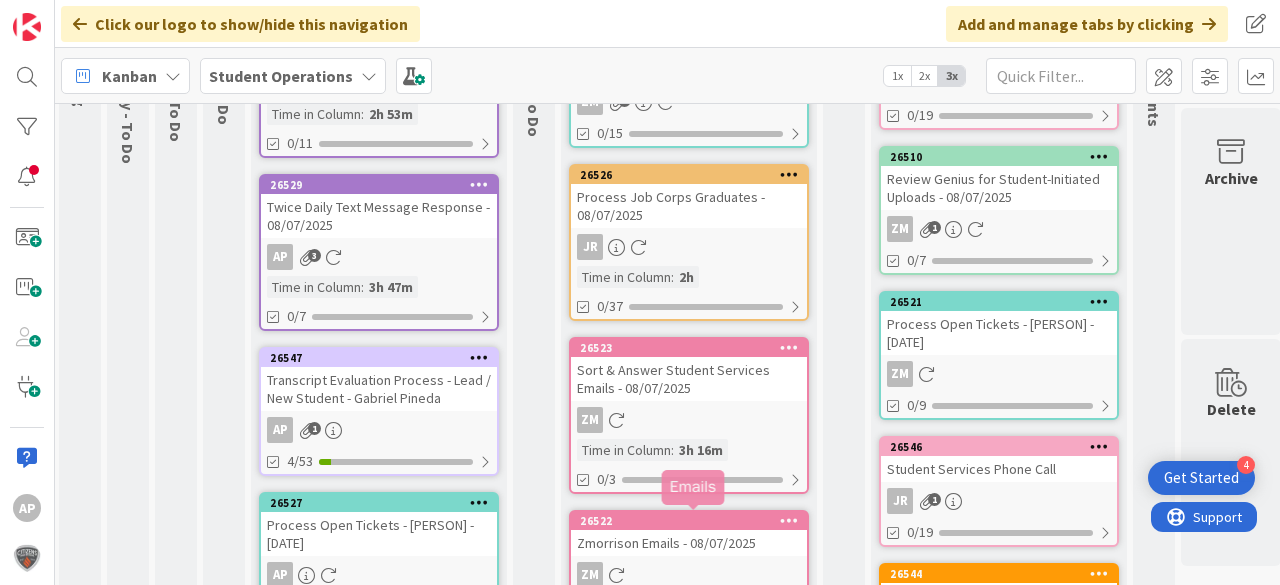 scroll, scrollTop: 0, scrollLeft: 0, axis: both 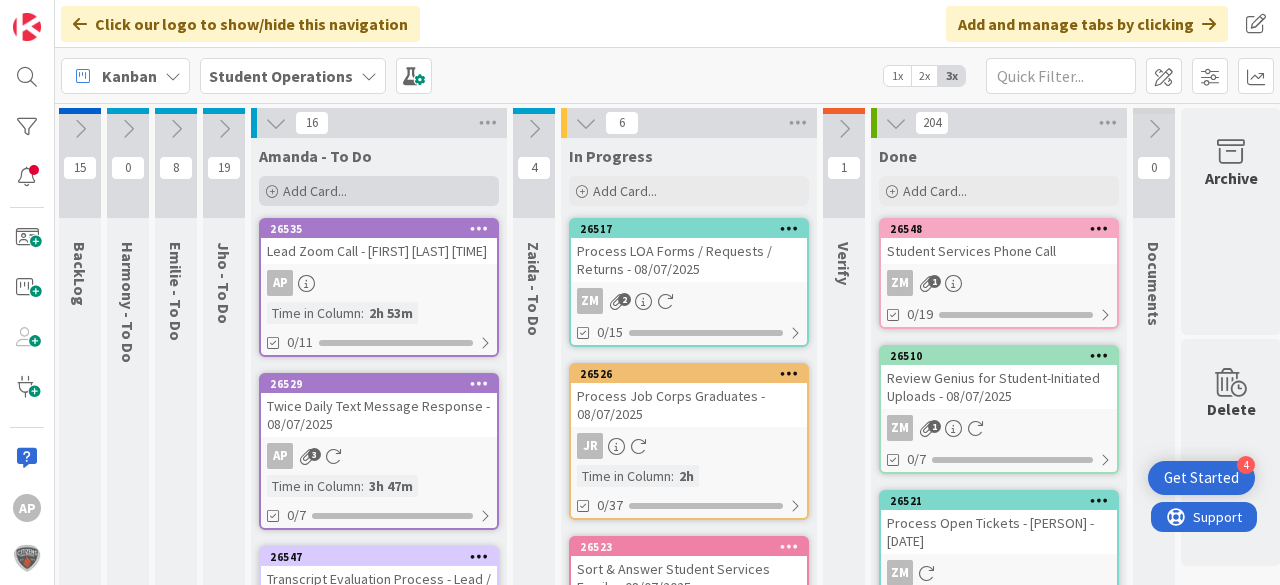 click on "Add Card..." at bounding box center (315, 191) 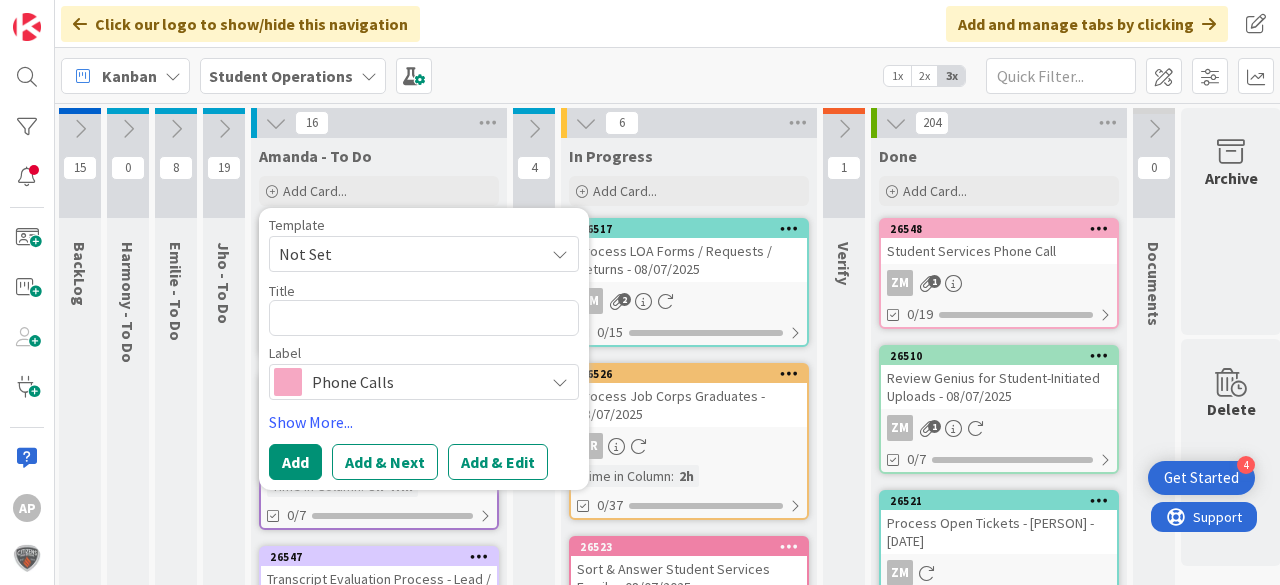 click on "Not Set" at bounding box center [404, 254] 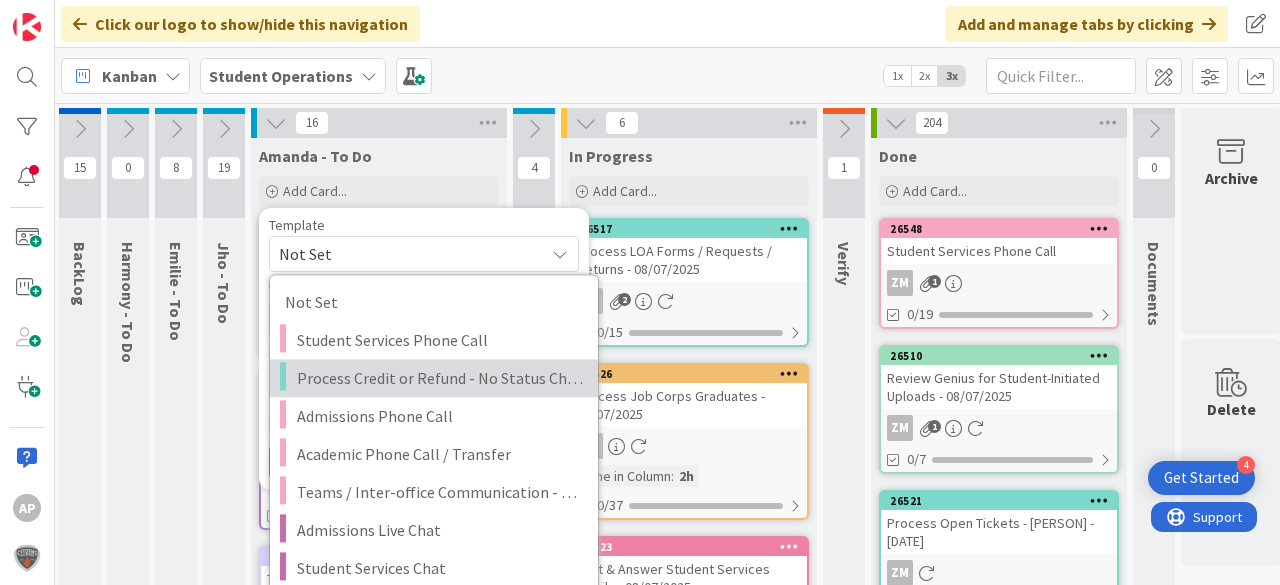 scroll, scrollTop: 320, scrollLeft: 51, axis: both 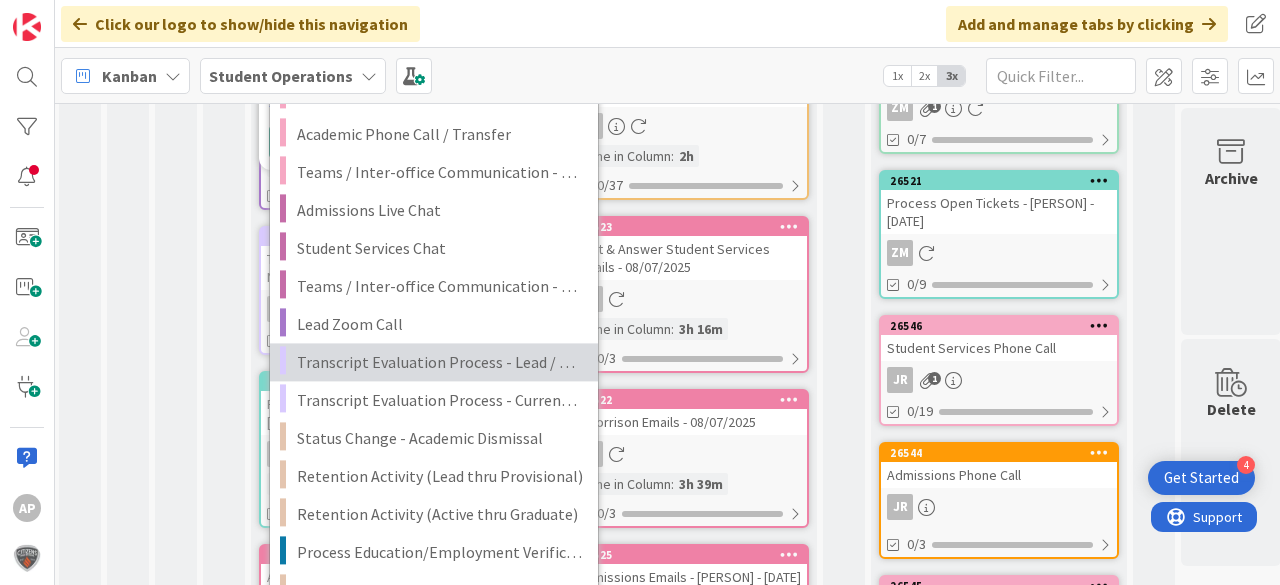 click on "Transcript Evaluation Process - Lead / New Student" at bounding box center (440, 362) 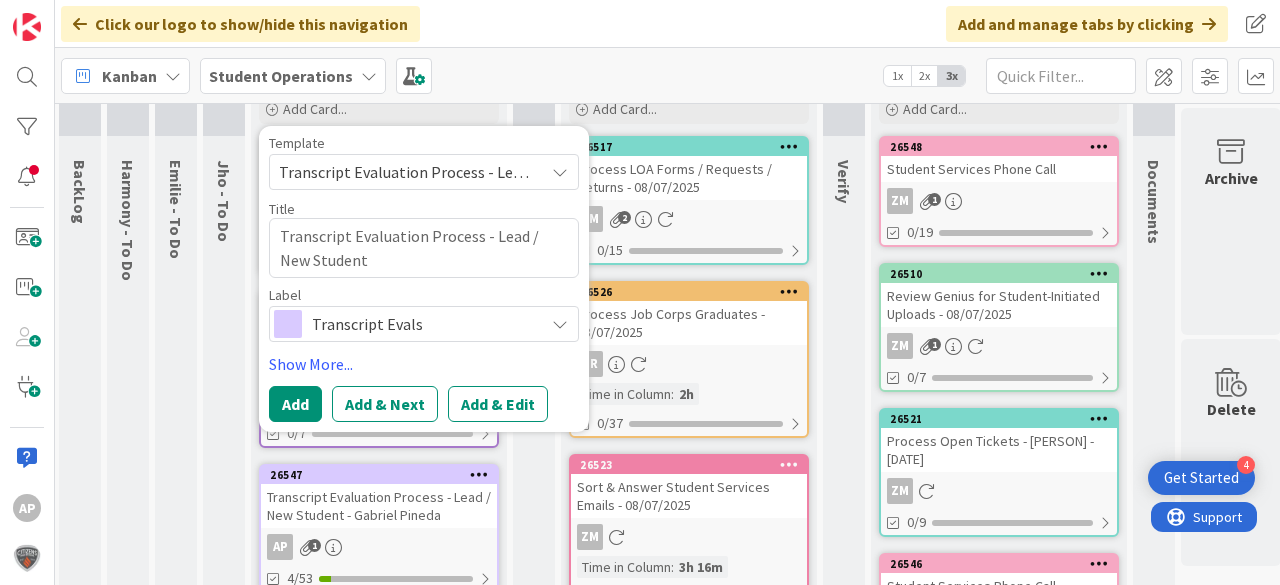 scroll, scrollTop: 80, scrollLeft: 51, axis: both 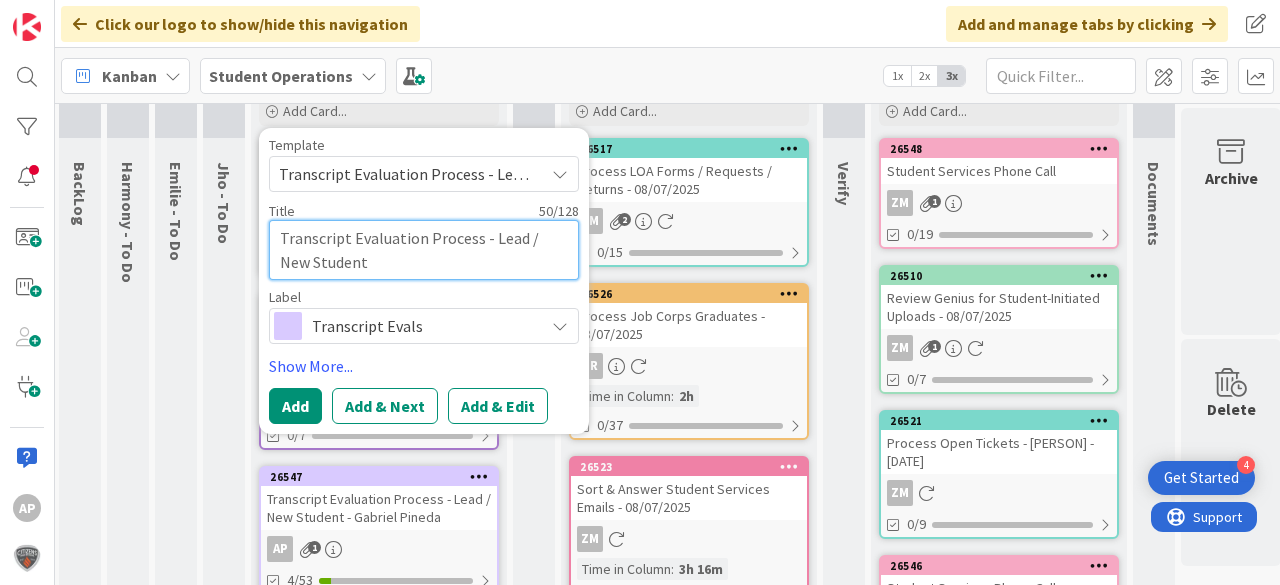 click on "Transcript Evaluation Process - Lead / New Student" at bounding box center [424, 250] 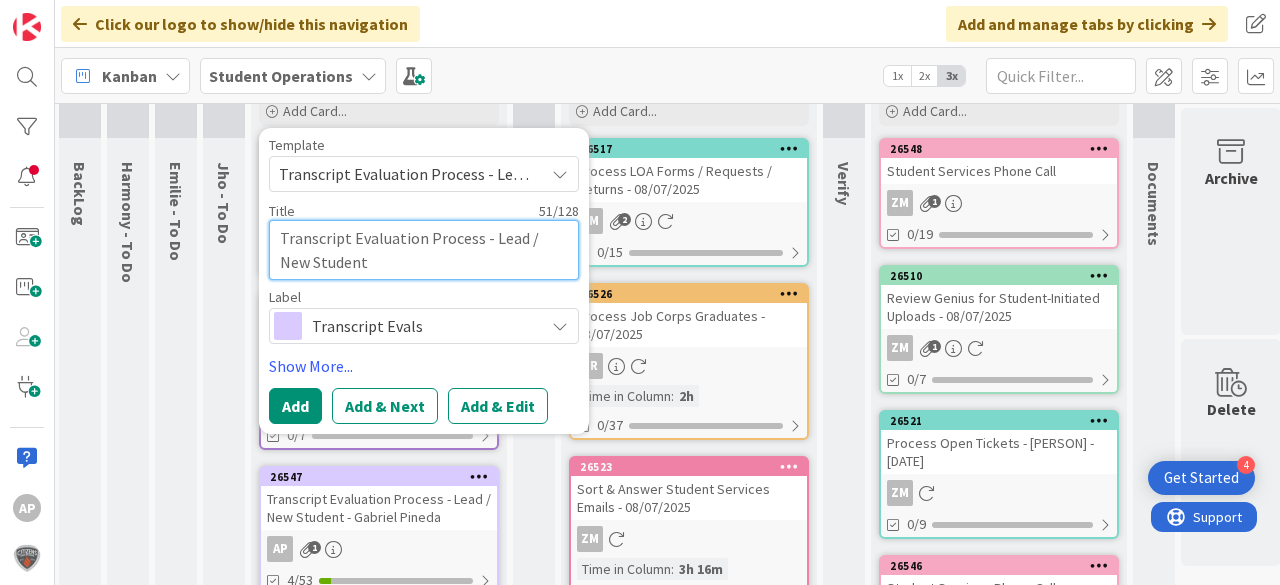 type on "Transcript Evaluation Process - Lead / New Student -" 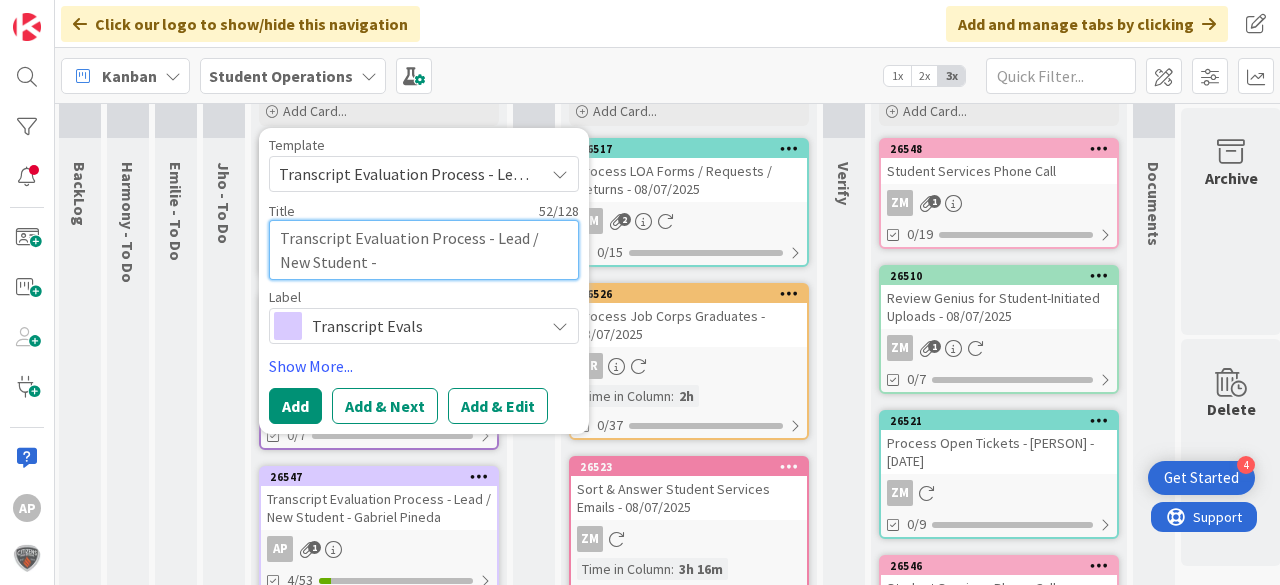 type on "Transcript Evaluation Process - Lead / New Student -" 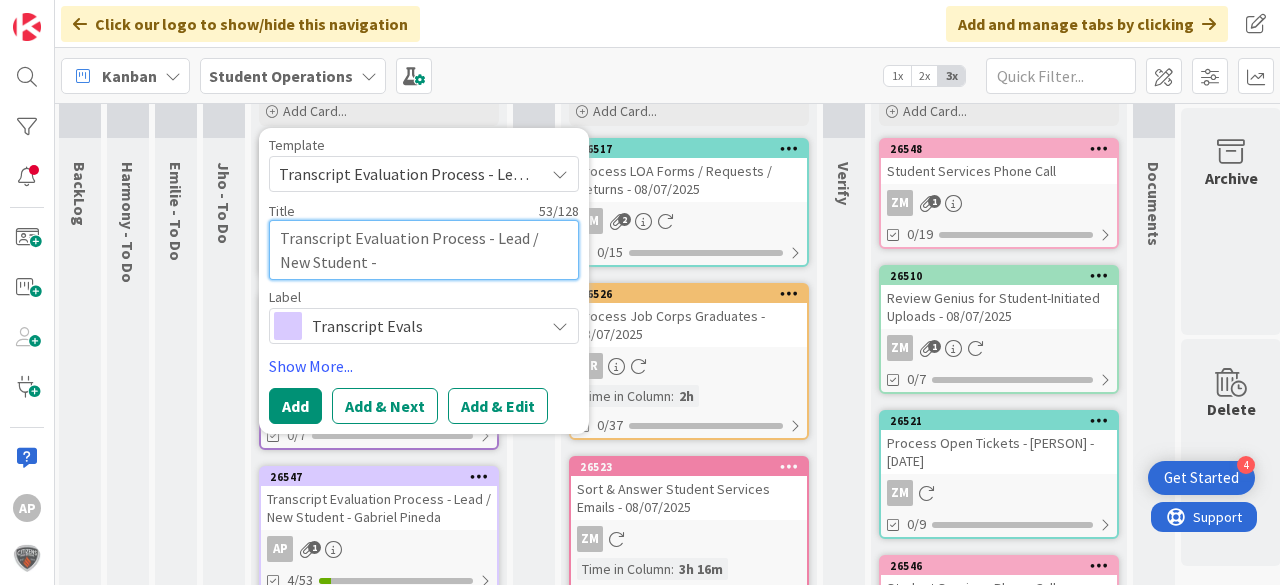 type on "Transcript Evaluation Process - Lead / New Student - [PERSON]" 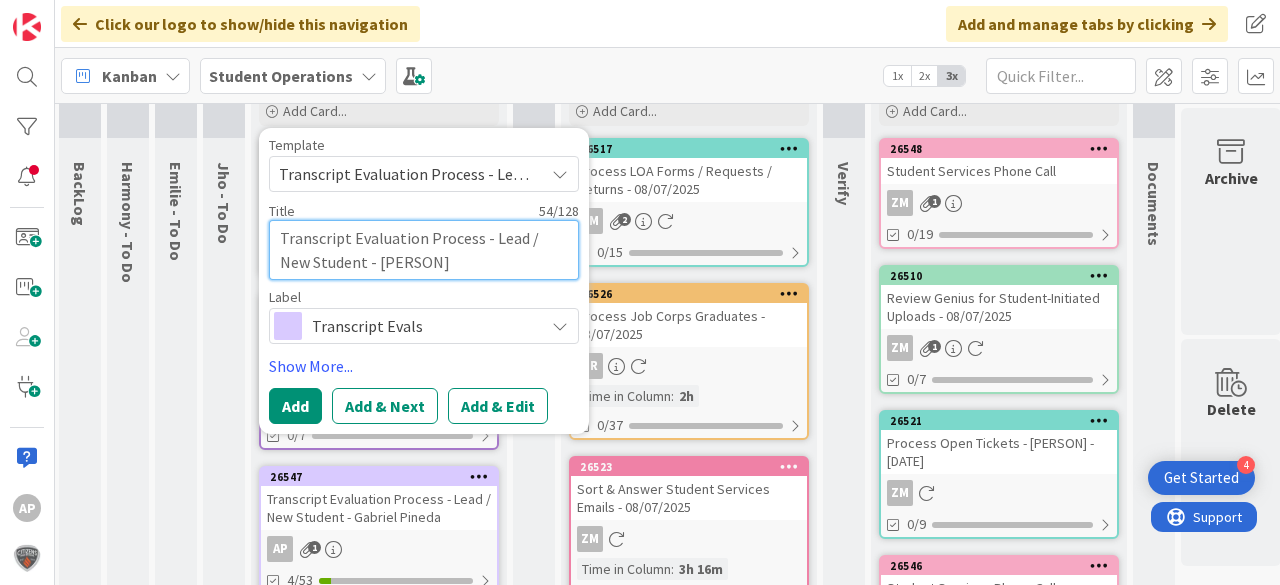 type on "Transcript Evaluation Process - Lead / New Student - [LAST]" 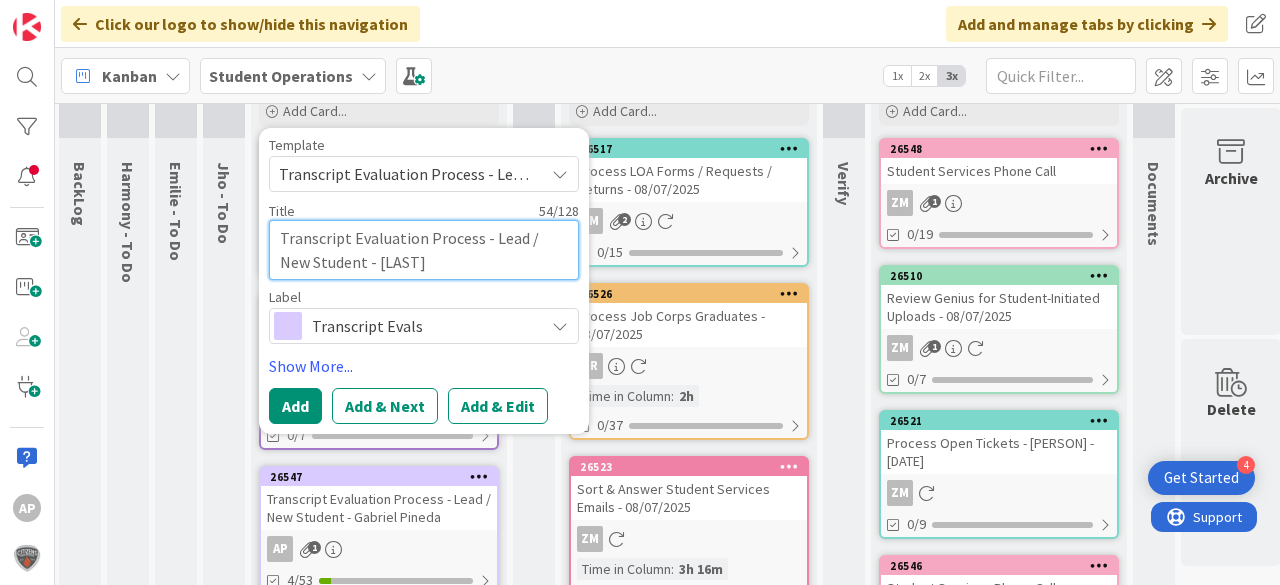 type on "Transcript Evaluation Process - Lead / New Student - [PERSON]" 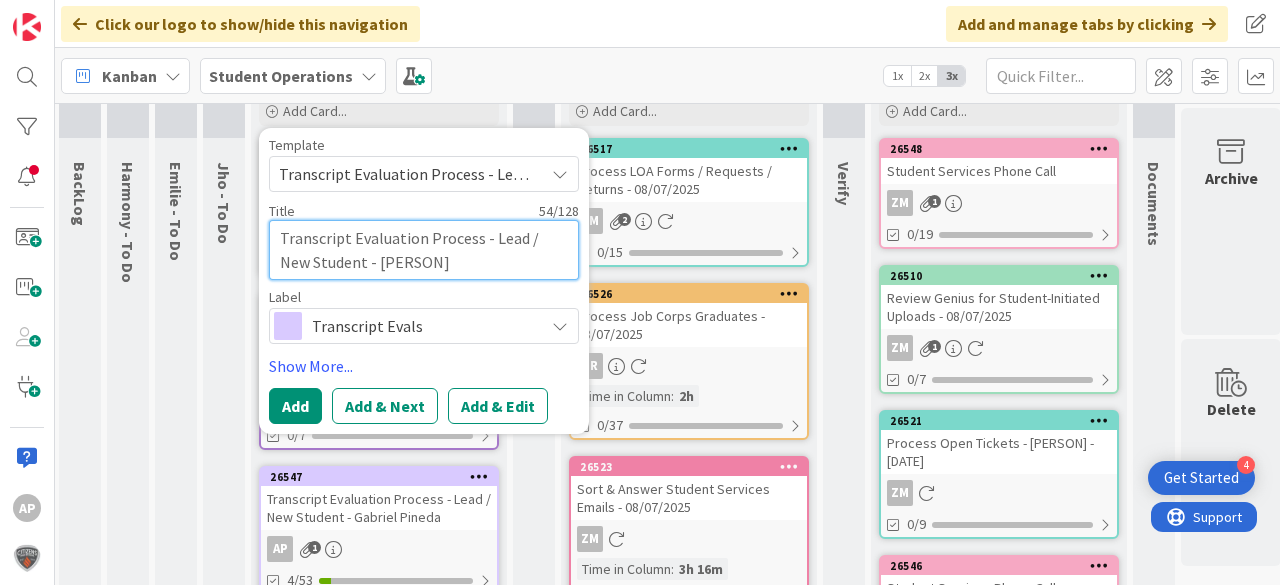 type on "x" 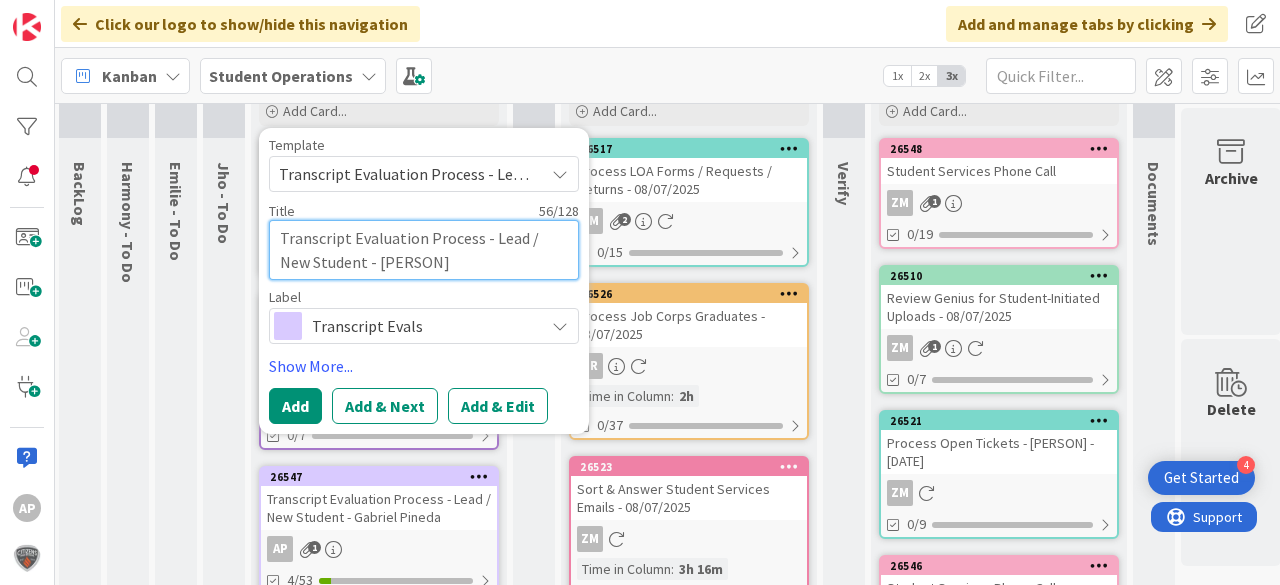 type on "Transcript Evaluation Process - Lead / New Student - [FIRST]" 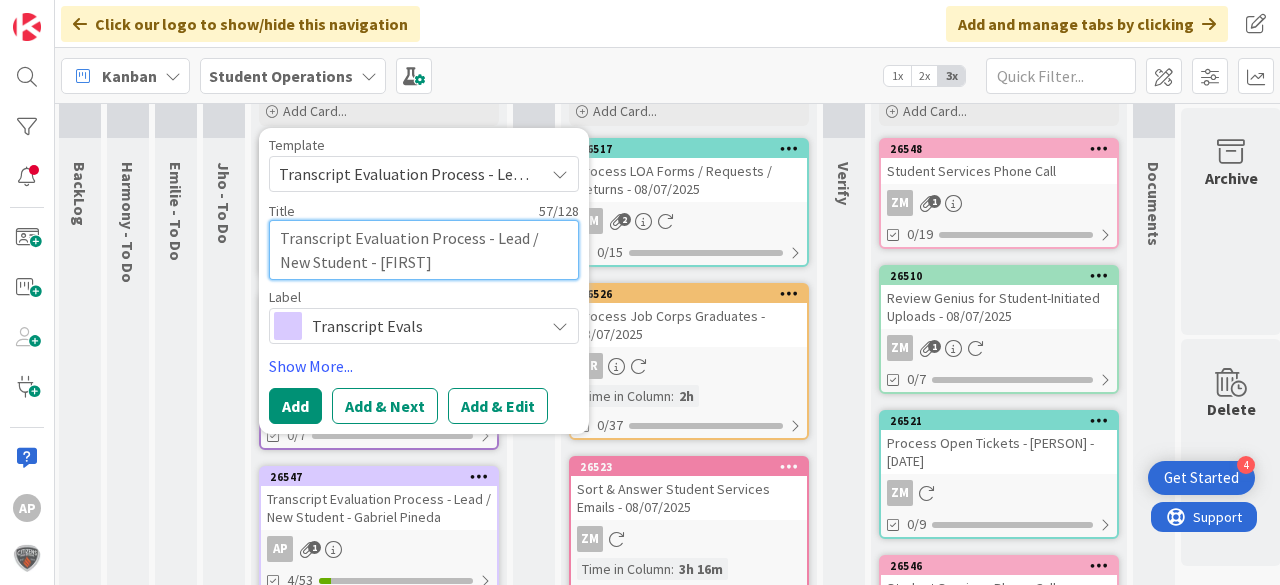 type on "Transcript Evaluation Process - Lead / New Student - [PERSON]" 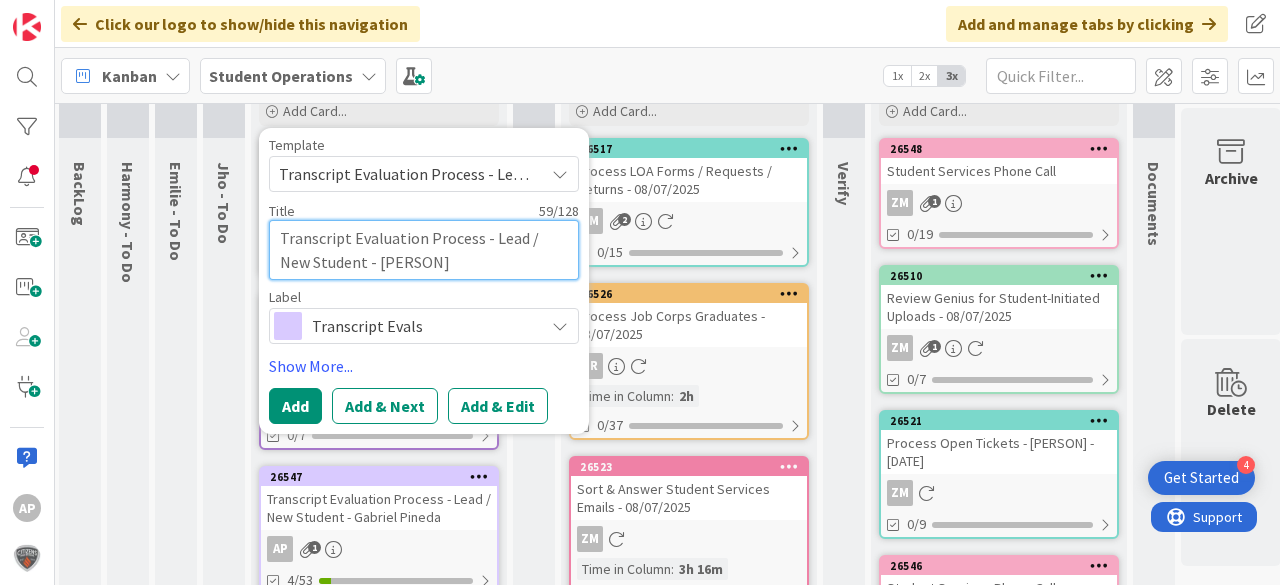 type on "Transcript Evaluation Process - Lead / New Student - [FIRST]" 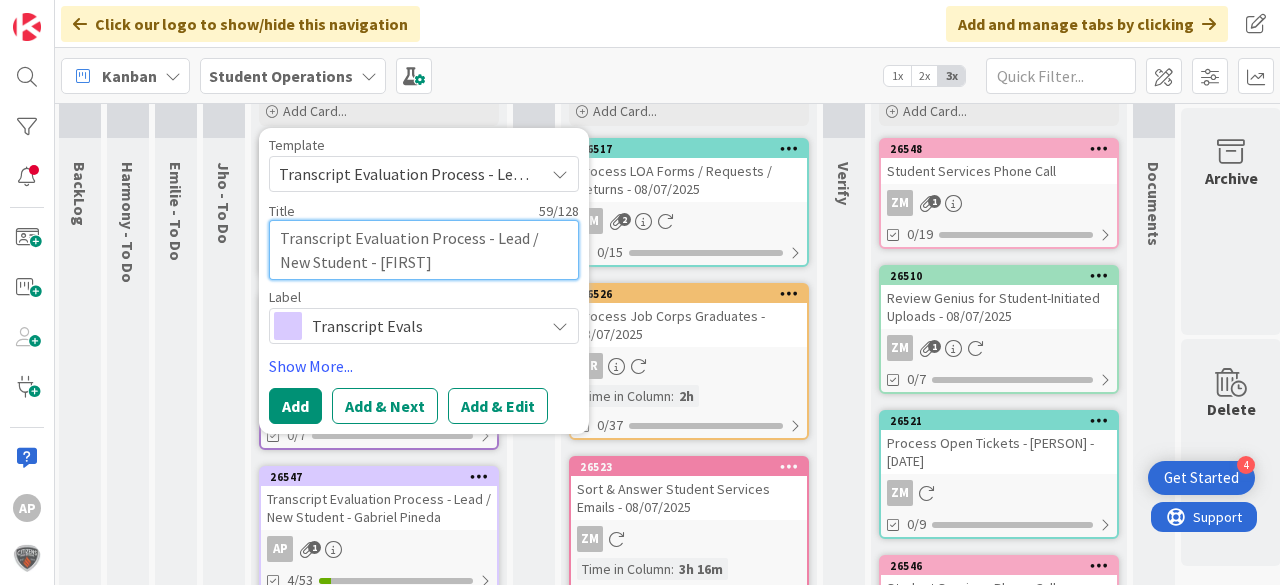 type on "Transcript Evaluation Process - Lead / New Student - [PERSON]" 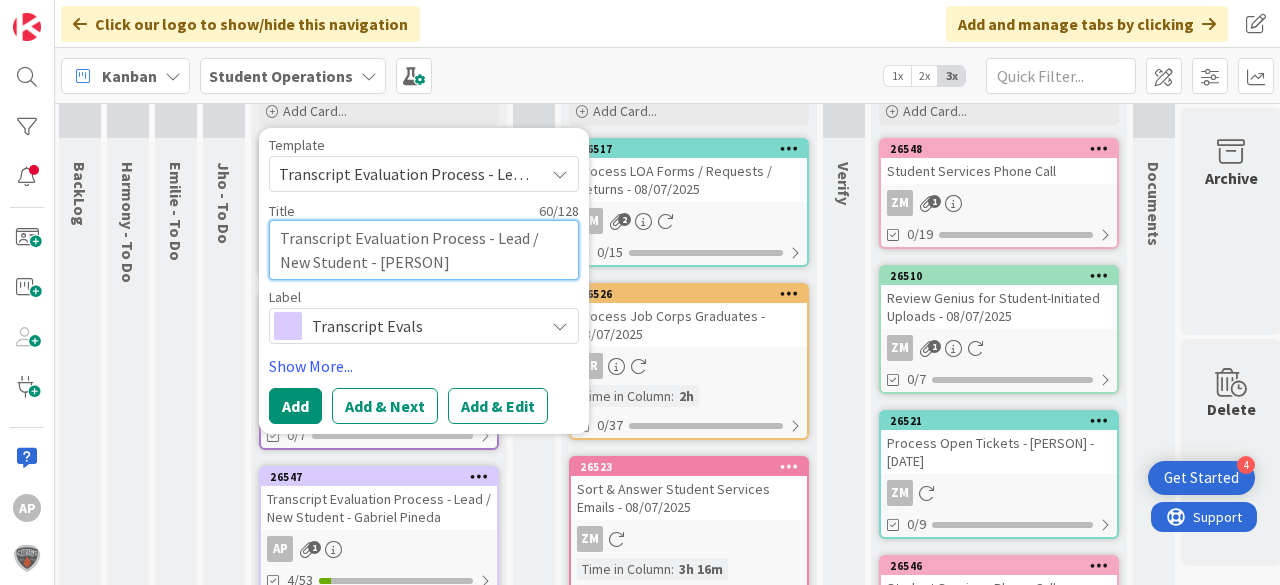 type on "Transcript Evaluation Process - Lead / New Student - [PERSON]" 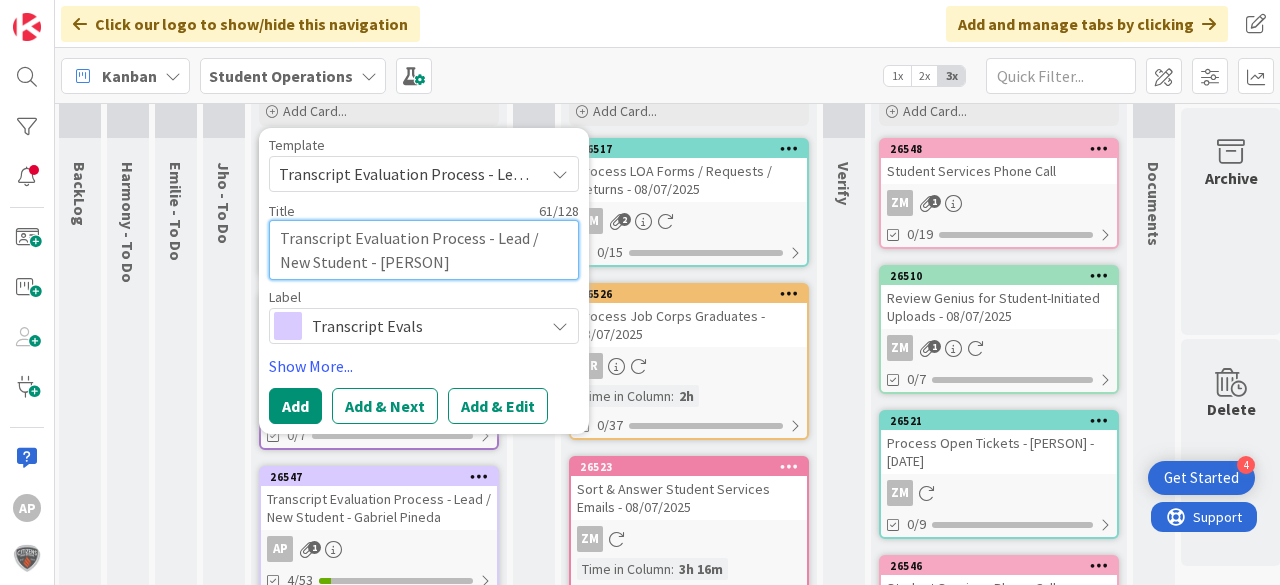 click on "Transcript Evaluation Process - Lead / New Student - [PERSON]" at bounding box center [424, 250] 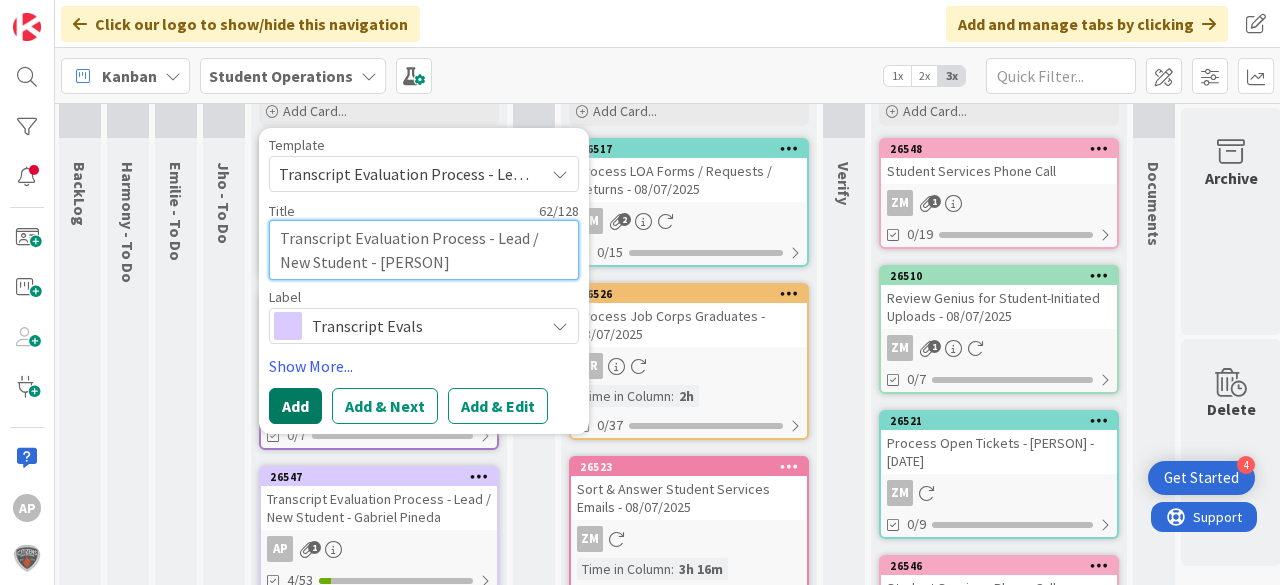 type on "Transcript Evaluation Process - Lead / New Student - [PERSON]" 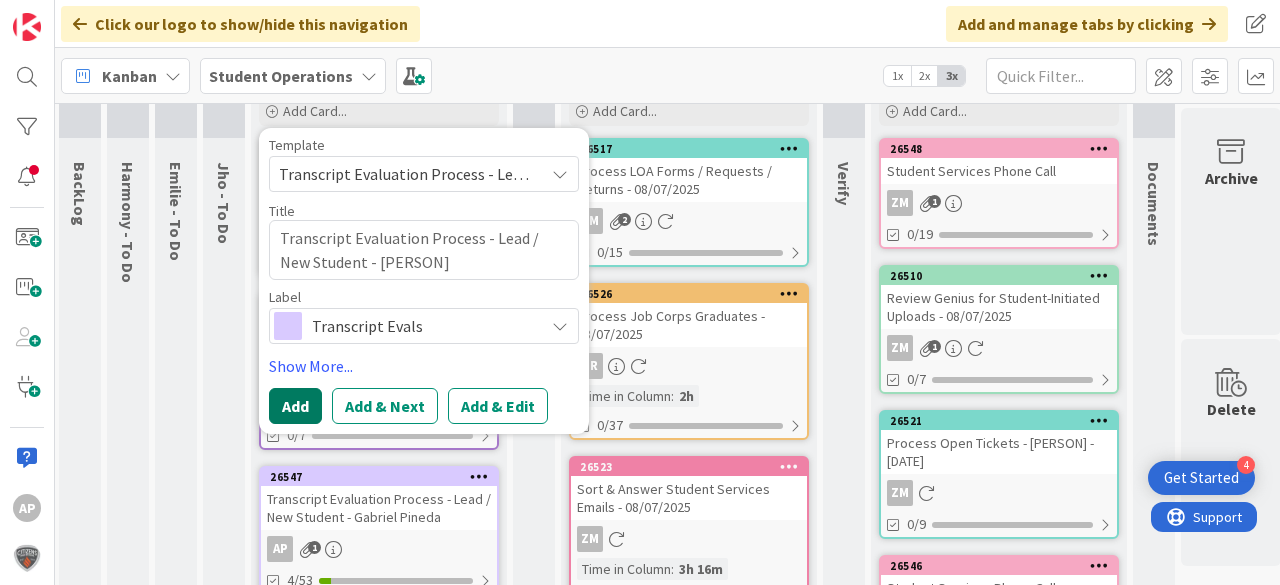 click on "Add" at bounding box center [295, 406] 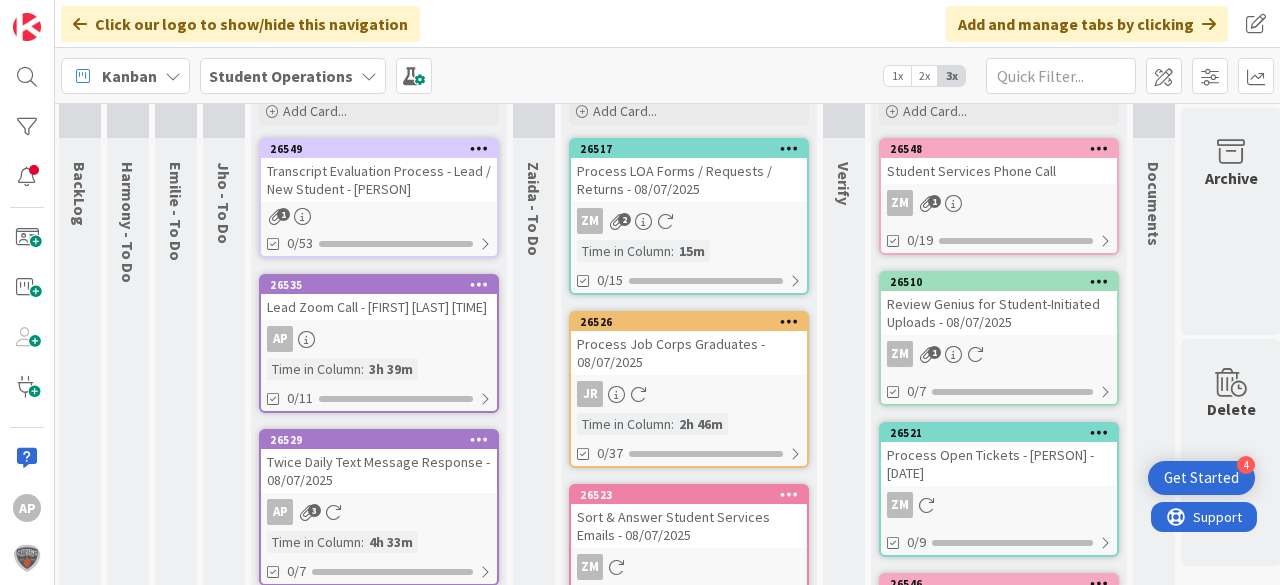 click on "1" at bounding box center (379, 216) 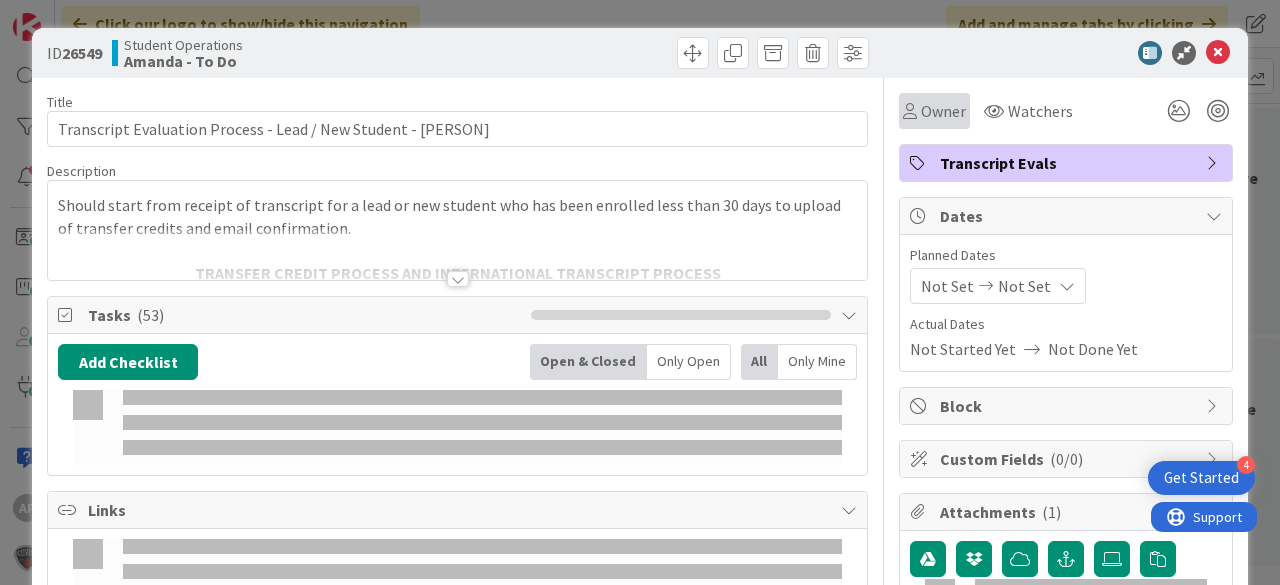 click on "Owner" at bounding box center [943, 111] 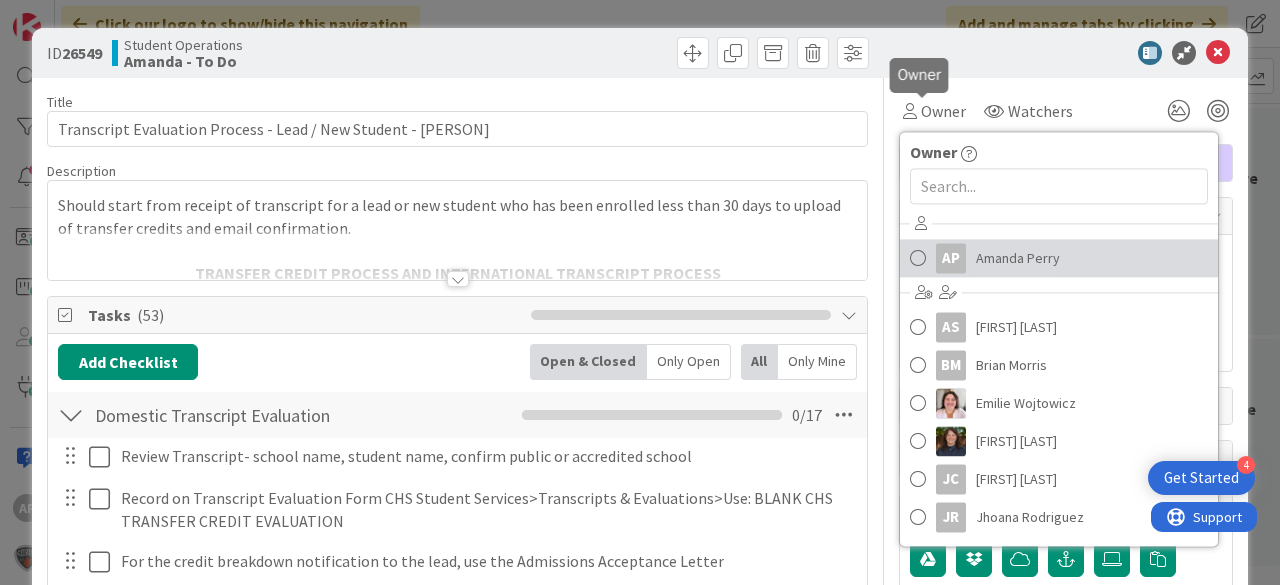 click on "Amanda Perry" at bounding box center (1018, 258) 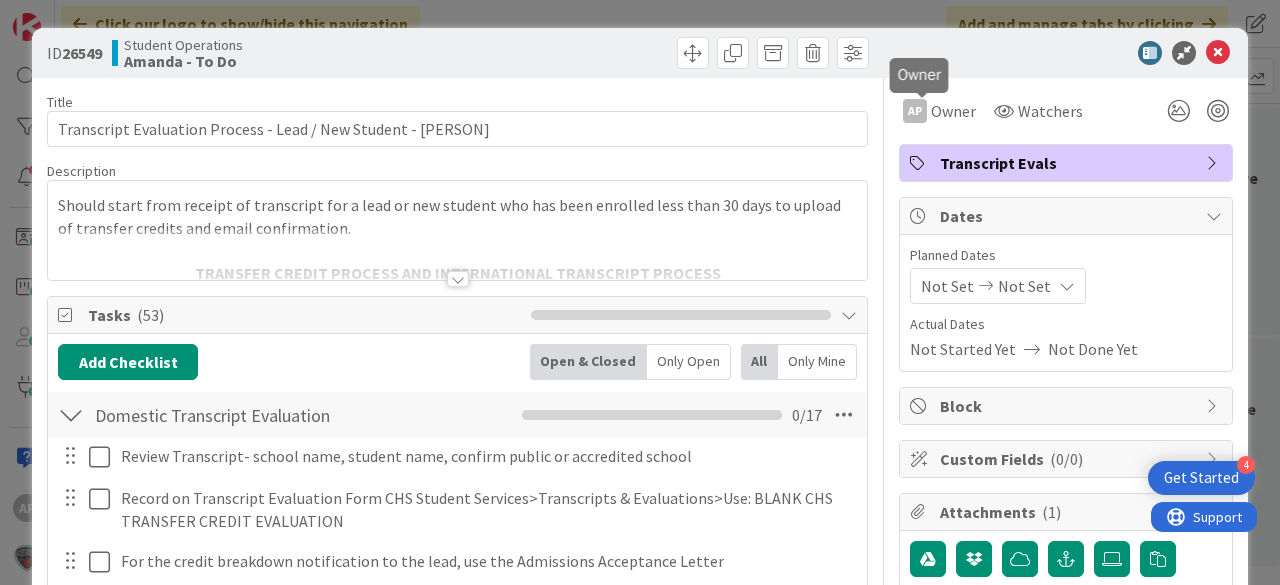 click at bounding box center [1218, 53] 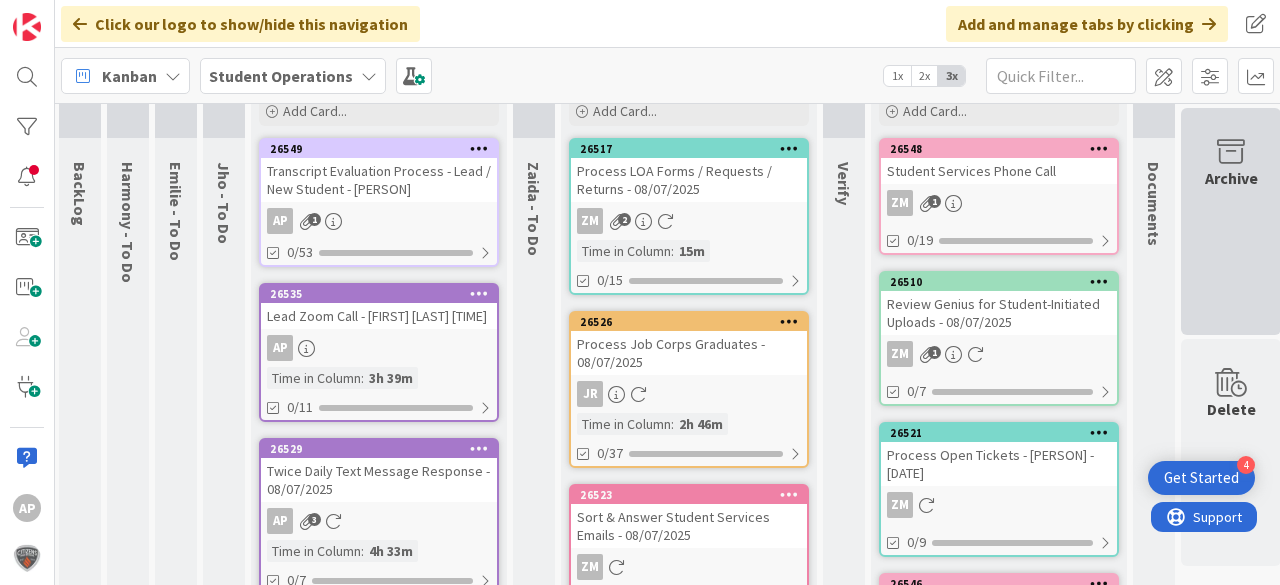 scroll, scrollTop: 0, scrollLeft: 0, axis: both 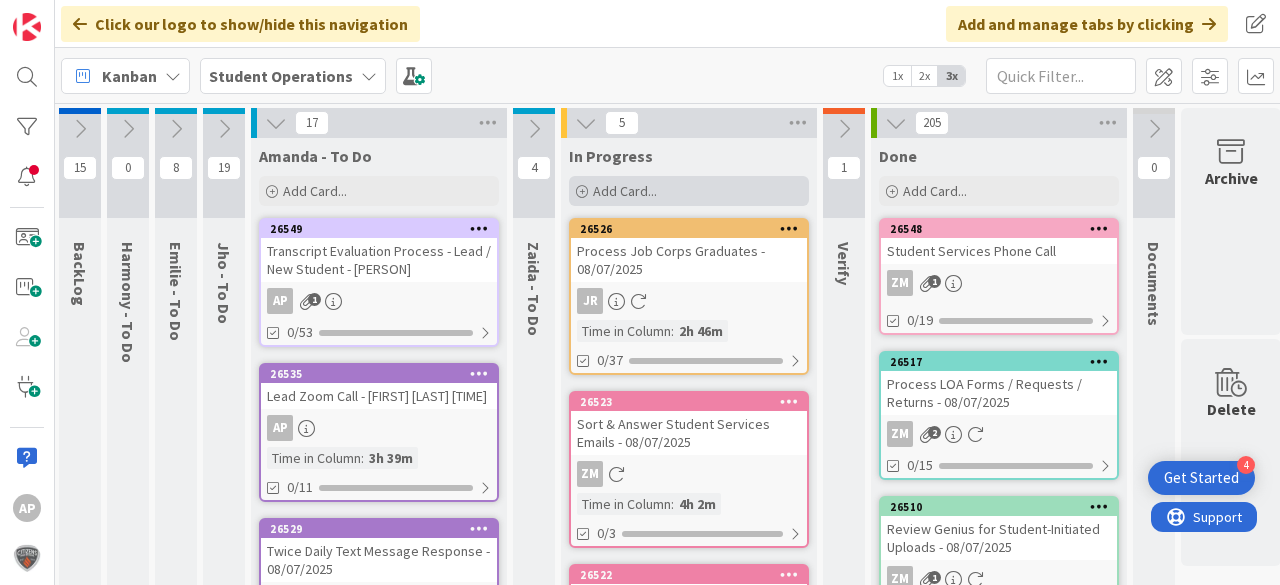 click on "Add Card..." at bounding box center (625, 191) 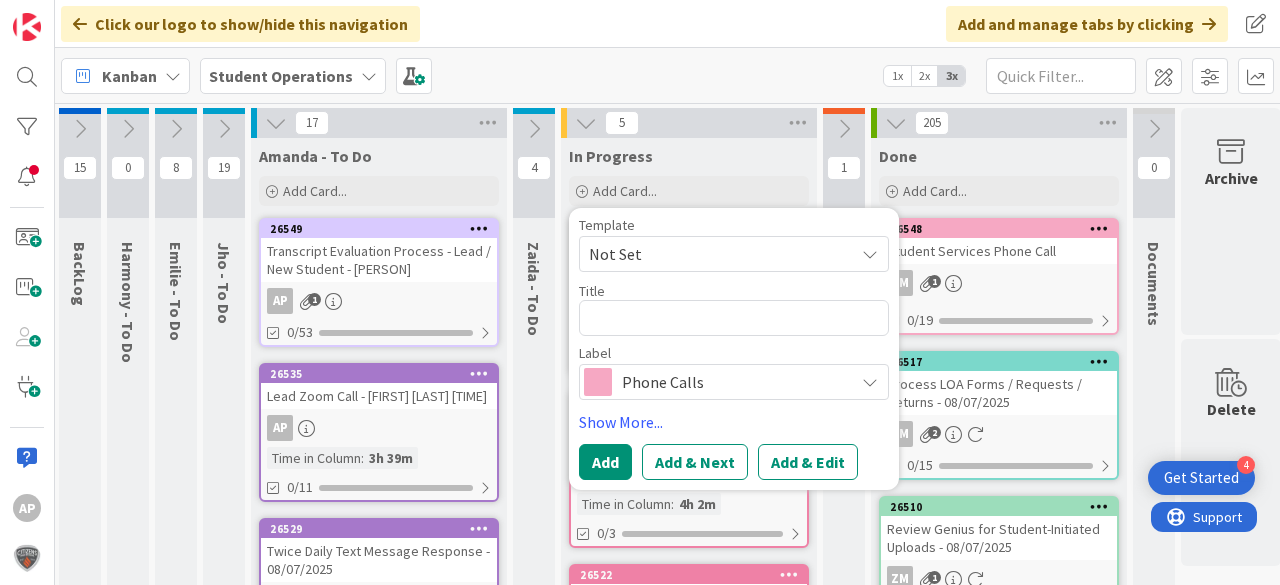 click on "Not Set" at bounding box center [714, 254] 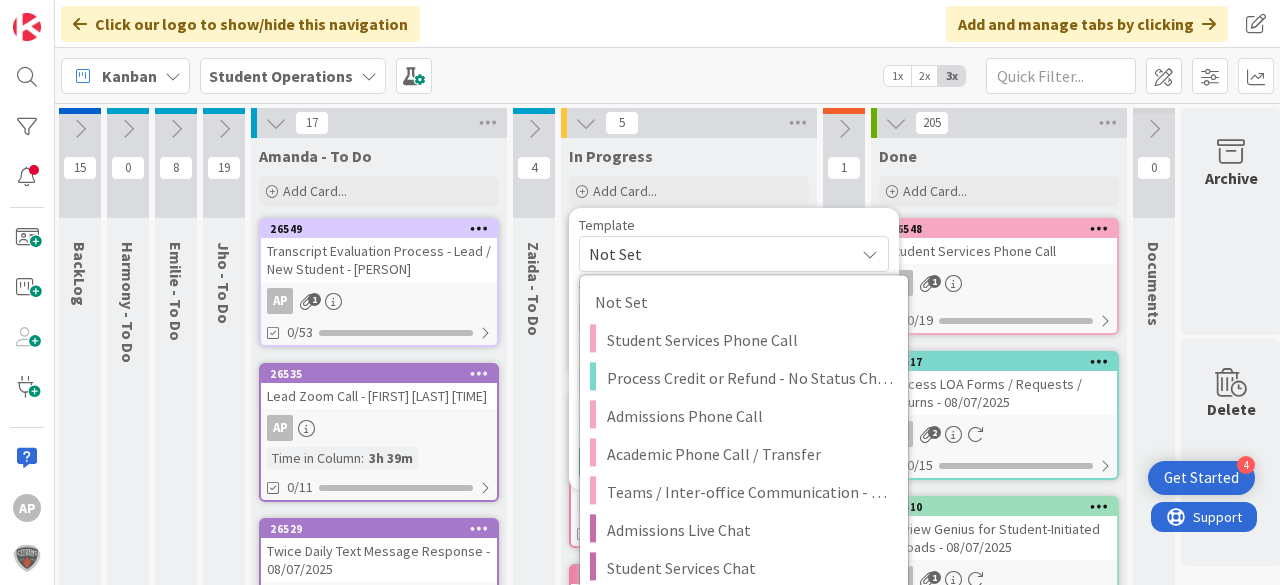click on "Template" at bounding box center (734, 225) 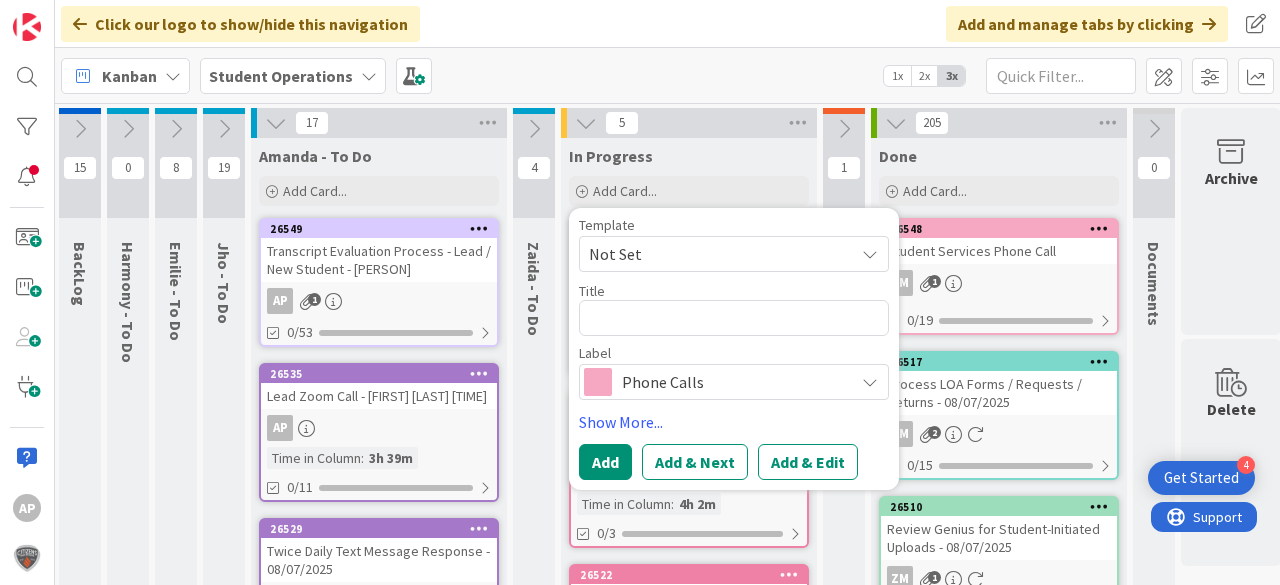 click on "Kanban Student Operations 1x 2x 3x" at bounding box center (667, 75) 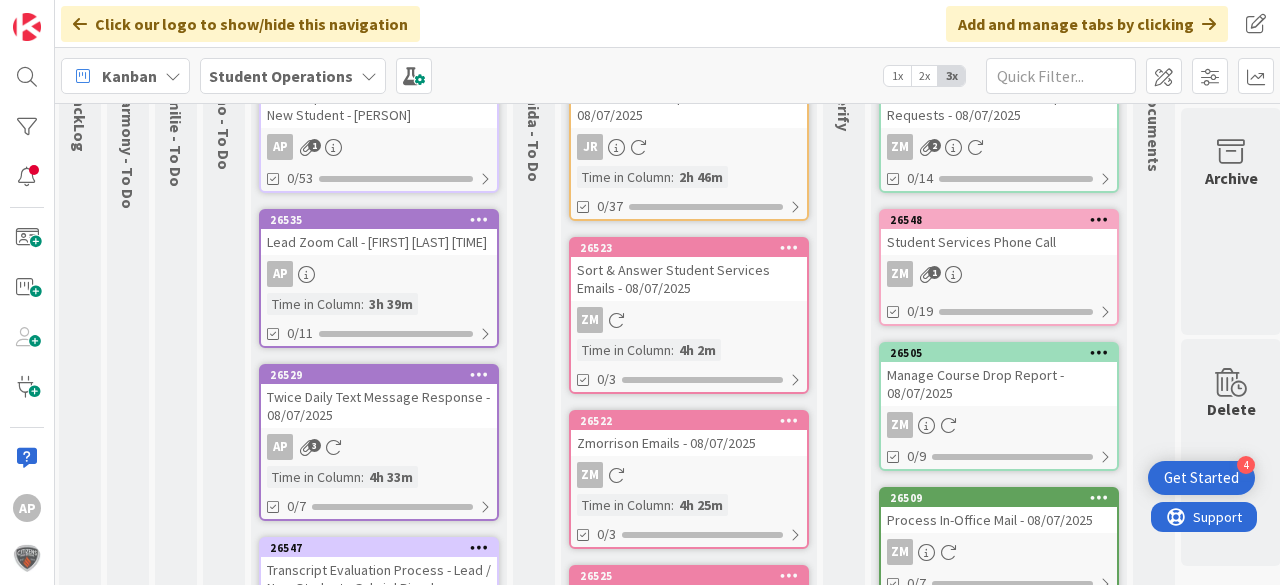 scroll, scrollTop: 0, scrollLeft: 51, axis: horizontal 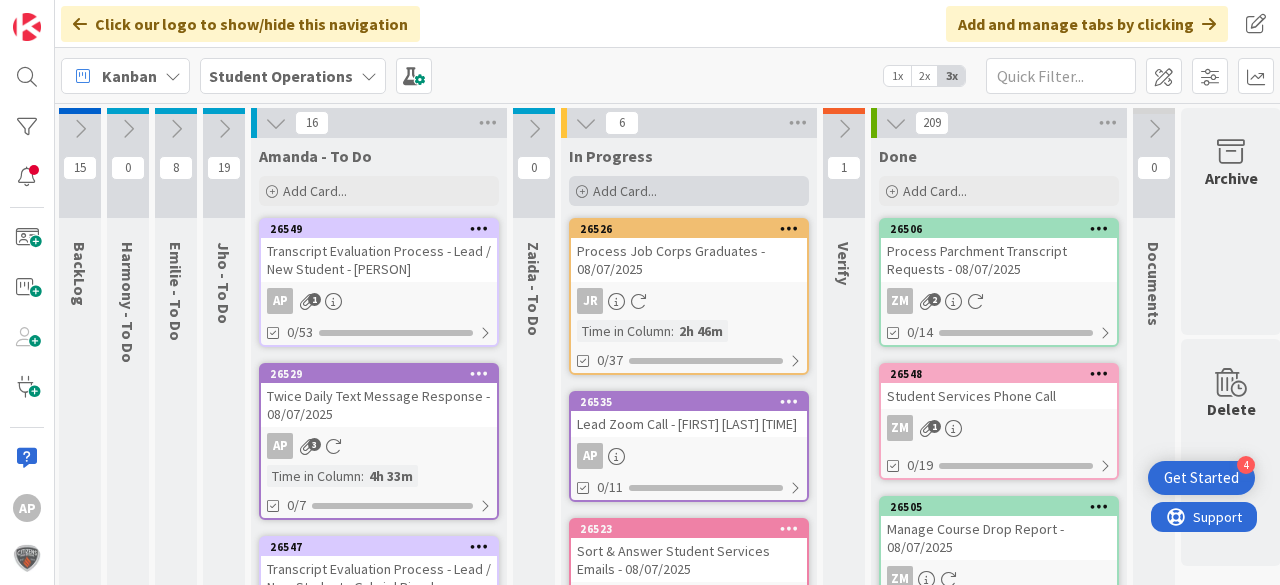 click on "Add Card..." at bounding box center [625, 191] 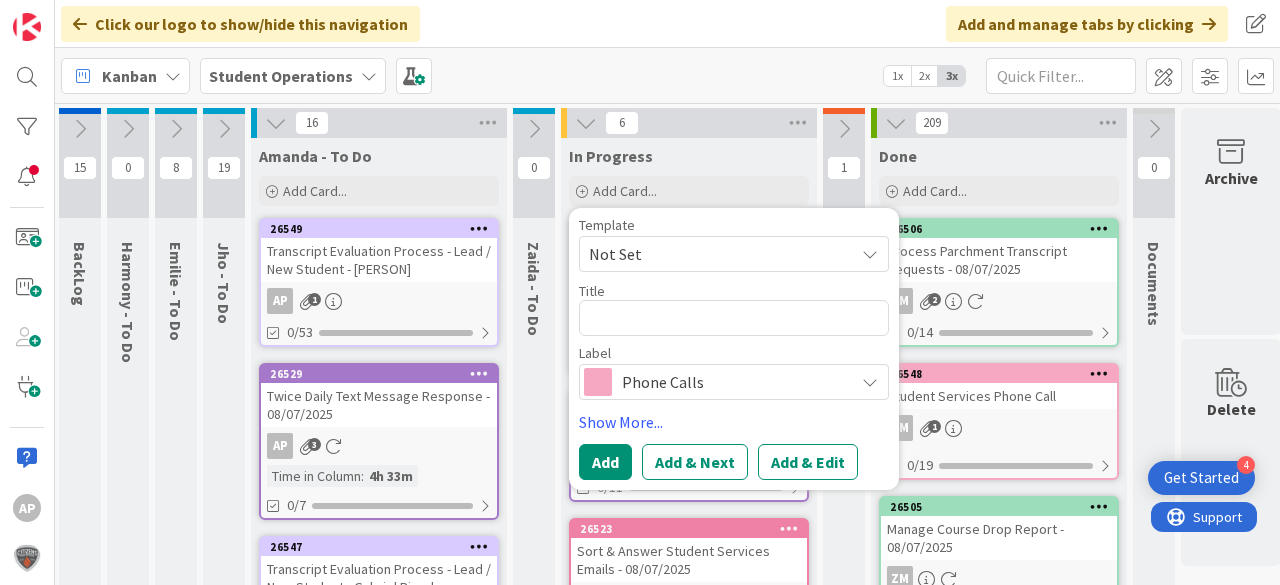 click on "Not Set" at bounding box center (714, 254) 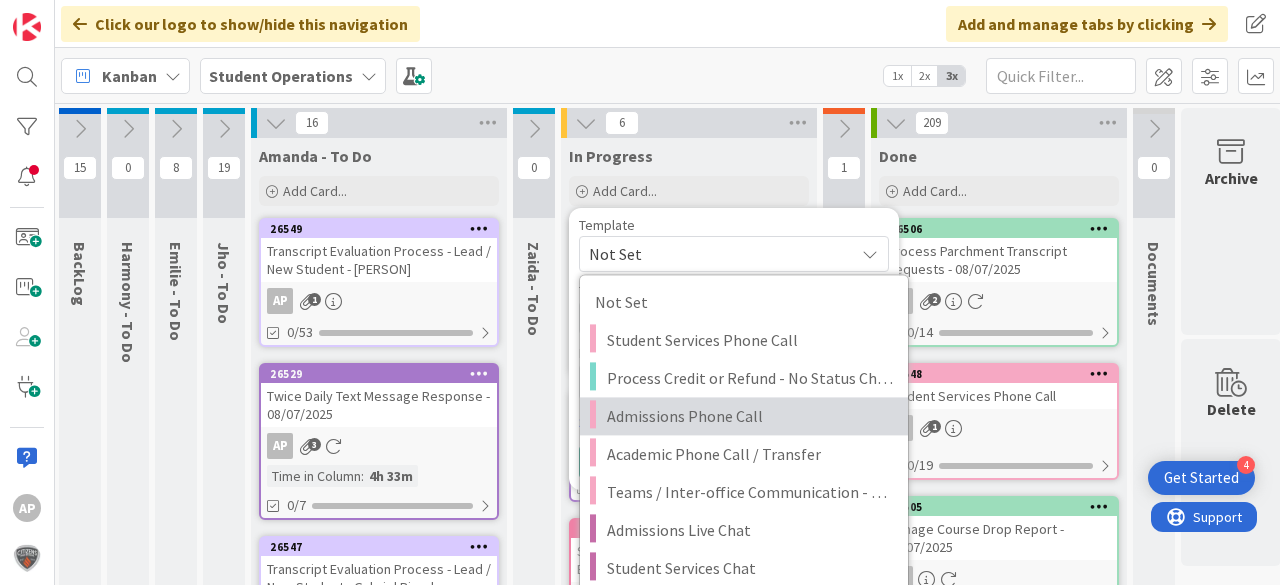 click on "Admissions Phone Call" at bounding box center [750, 416] 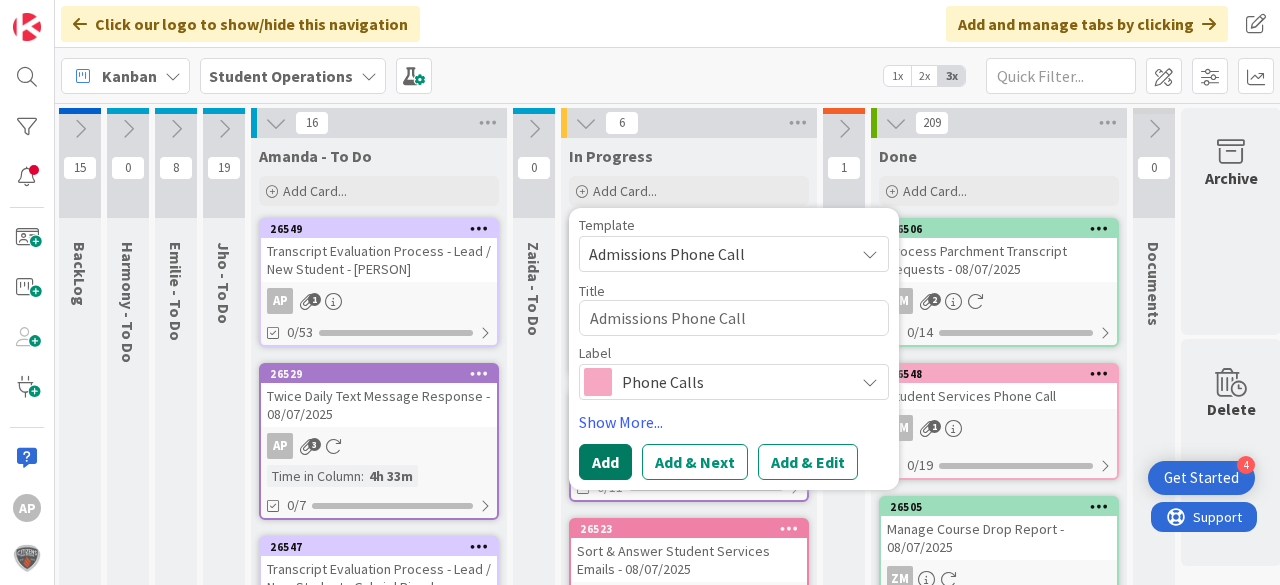click on "Add" at bounding box center (605, 462) 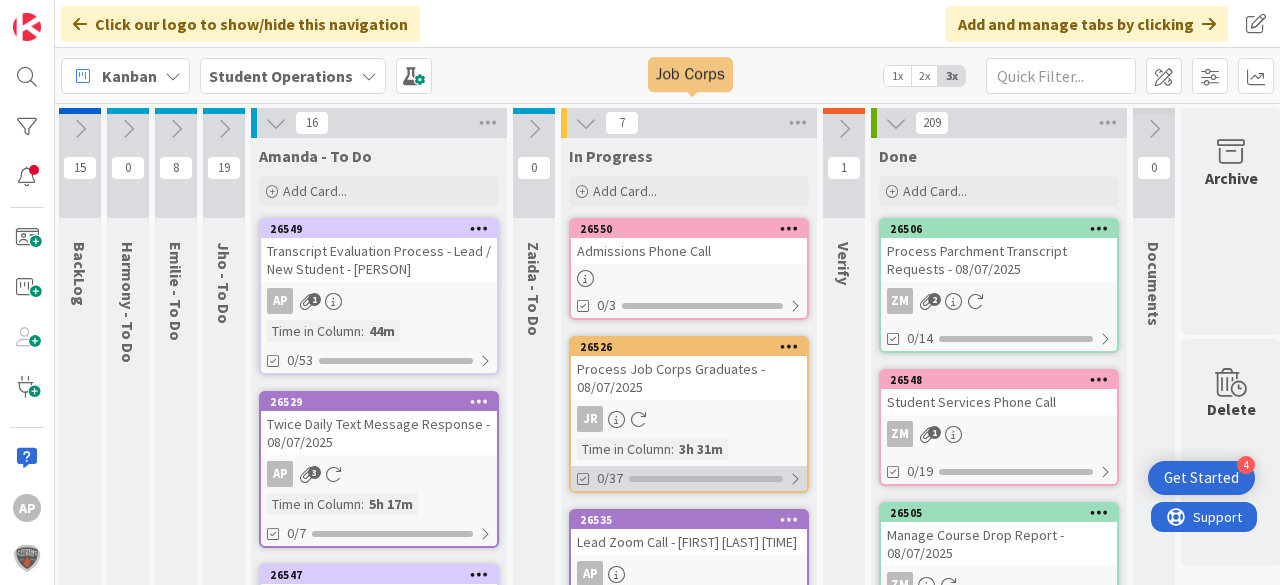 scroll, scrollTop: 240, scrollLeft: 51, axis: both 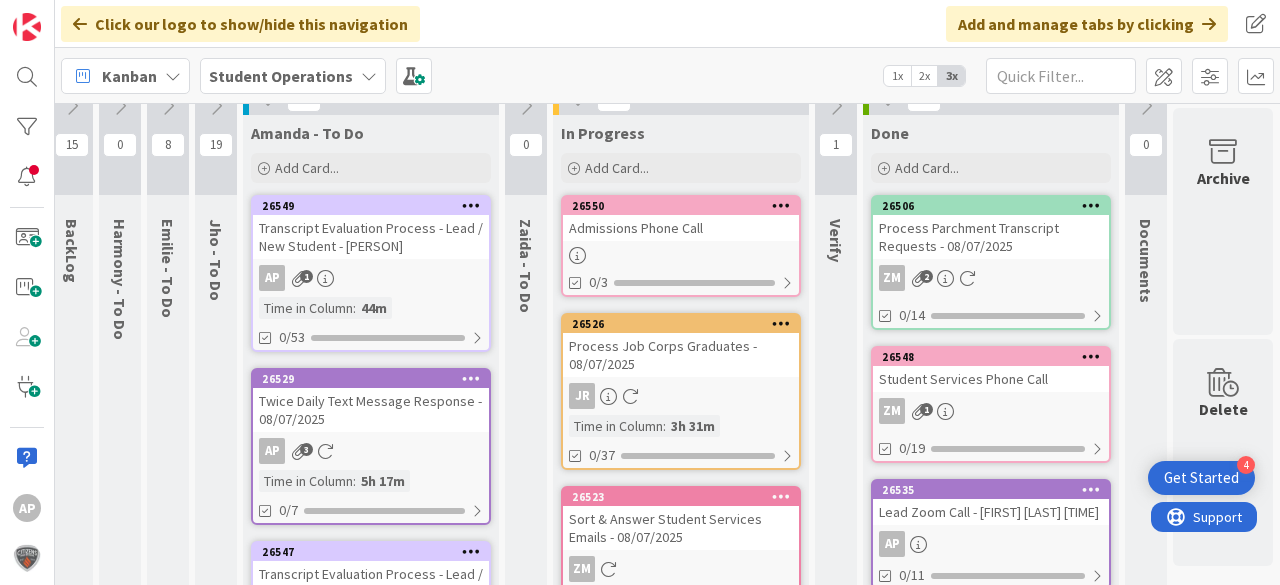 click on "Admissions Phone Call" at bounding box center (681, 228) 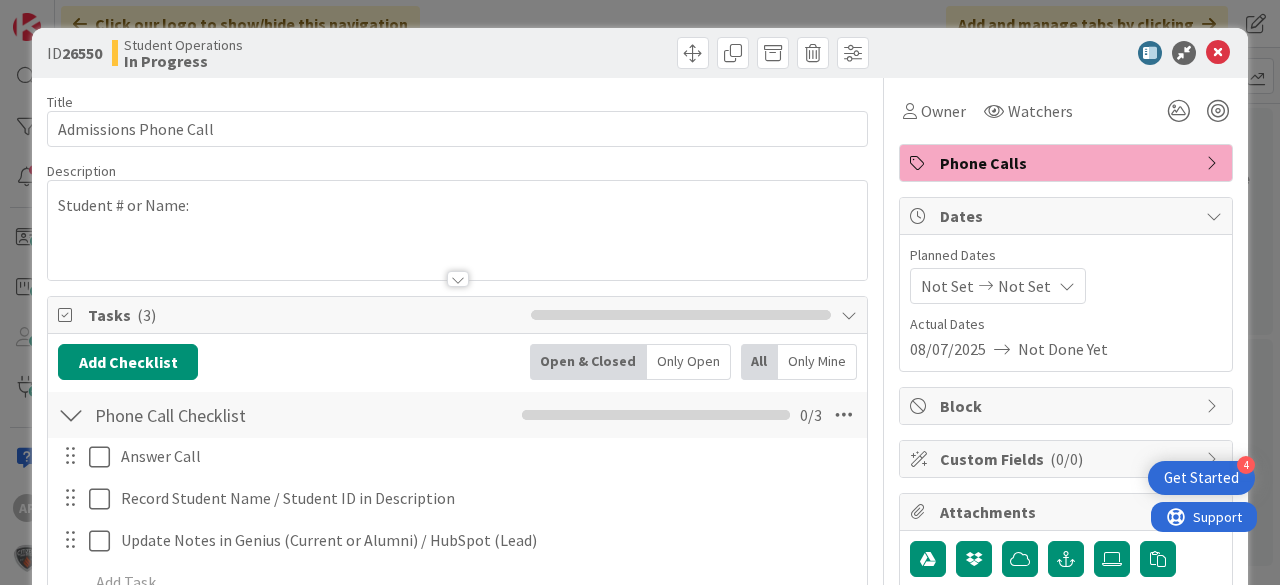 scroll, scrollTop: 0, scrollLeft: 0, axis: both 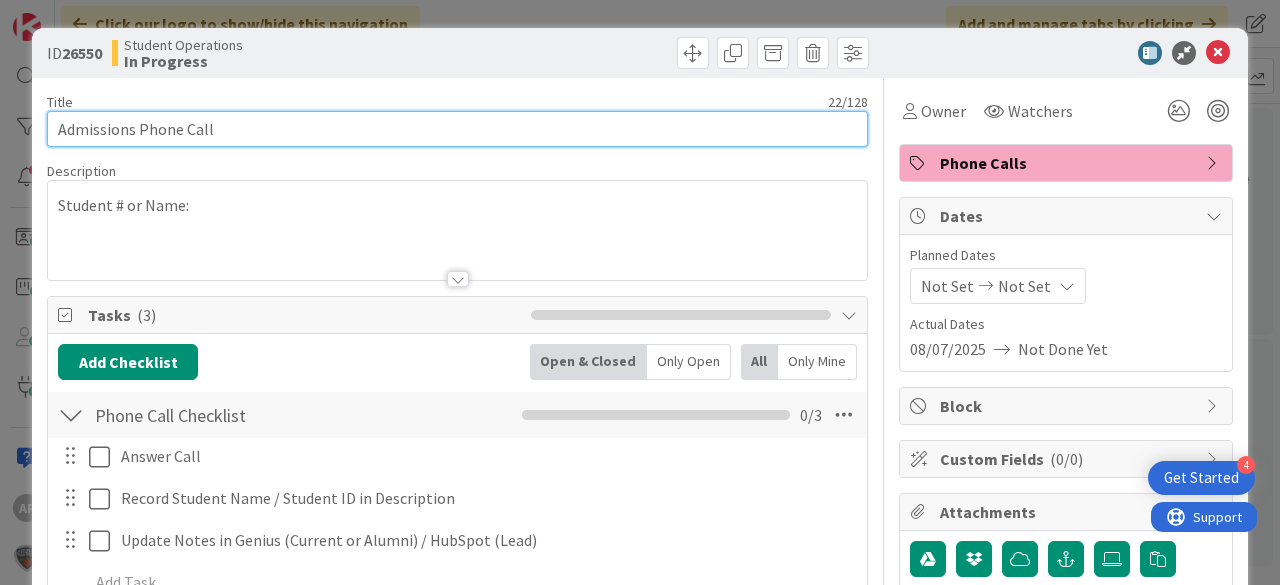 click on "Admissions Phone Call" at bounding box center (457, 129) 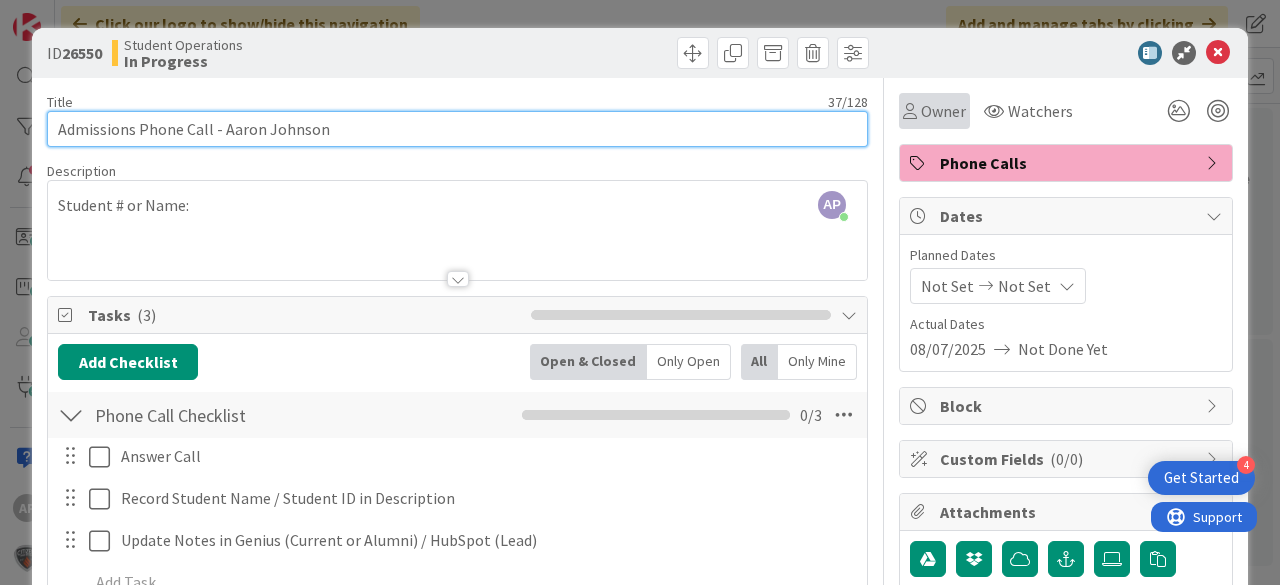 type on "Admissions Phone Call - Aaron Johnson" 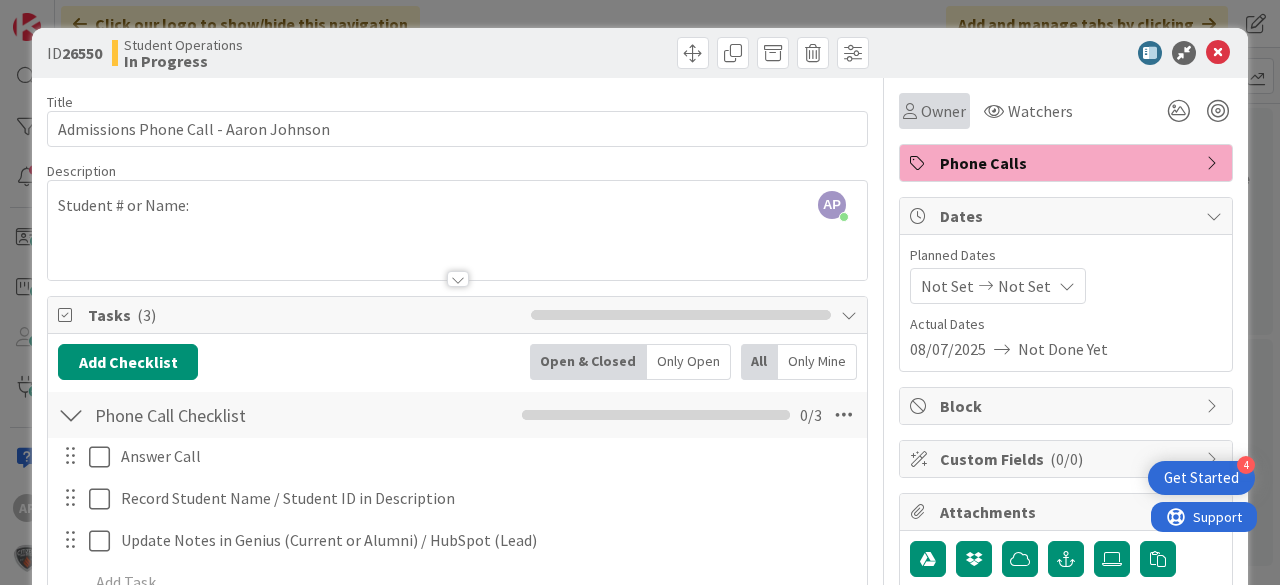 click on "Owner" at bounding box center (943, 111) 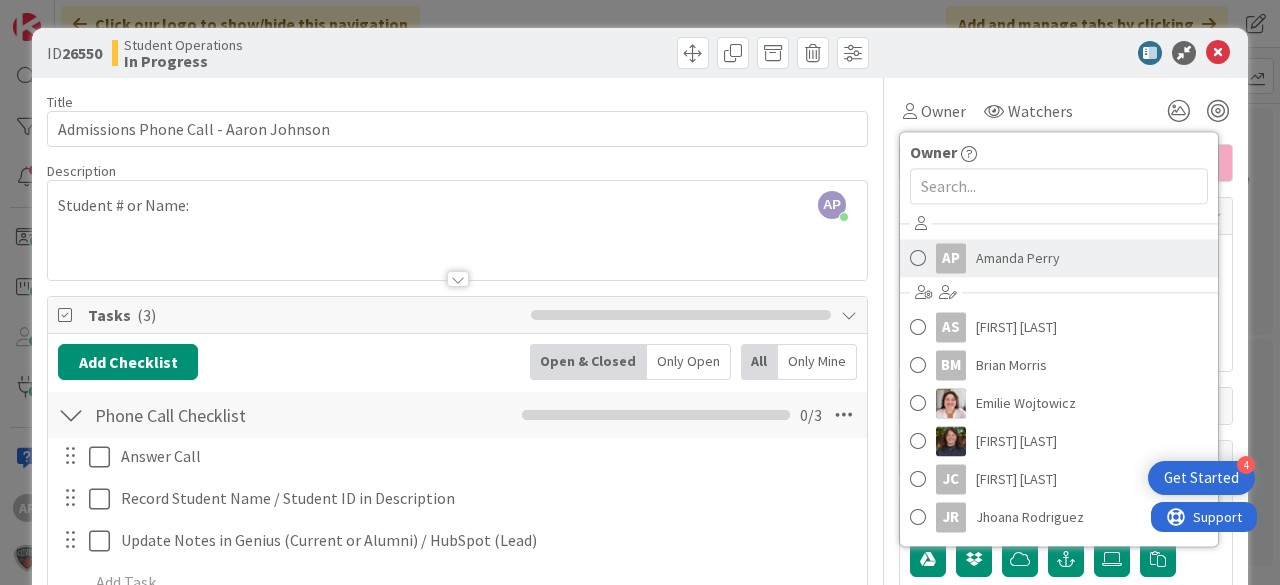 click on "AP Amanda Perry AS Amy Seibert BM Brian Morris Emilie Wojtowicz Harmony Salvatore JC Jessica Cavallaro JR Jhoana Rodriguez KO Kathleen Overmyer YR Yvonne Rexach ZM Zaida Morrison MW Mara Wojtowicz" at bounding box center [1059, 373] 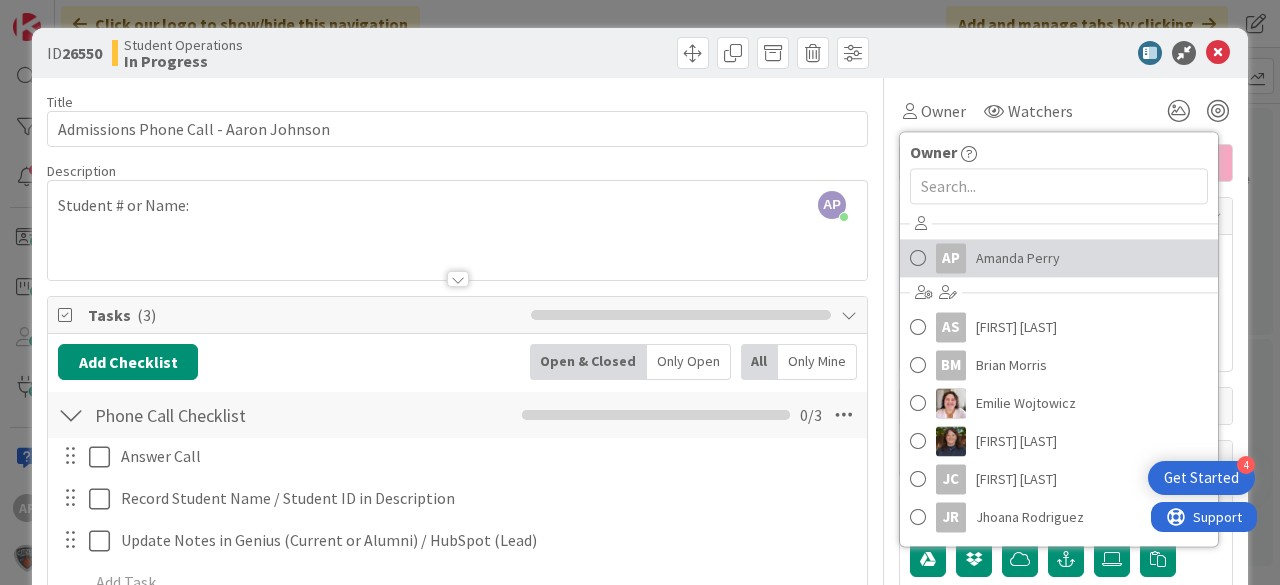 click on "Amanda Perry" at bounding box center [1018, 258] 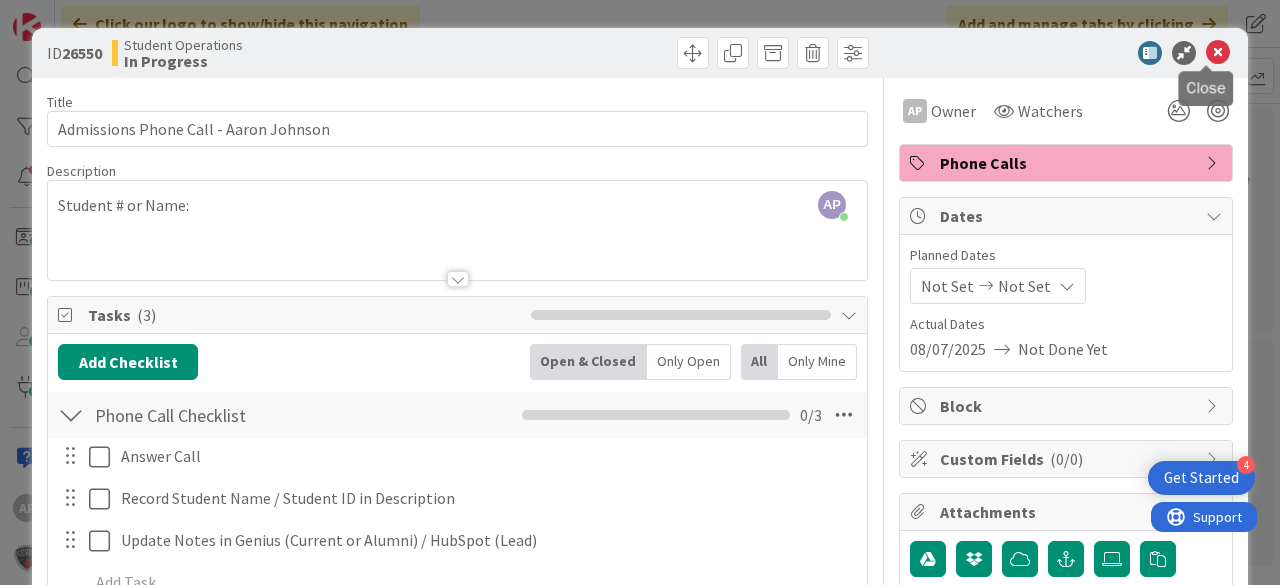 click at bounding box center (1218, 53) 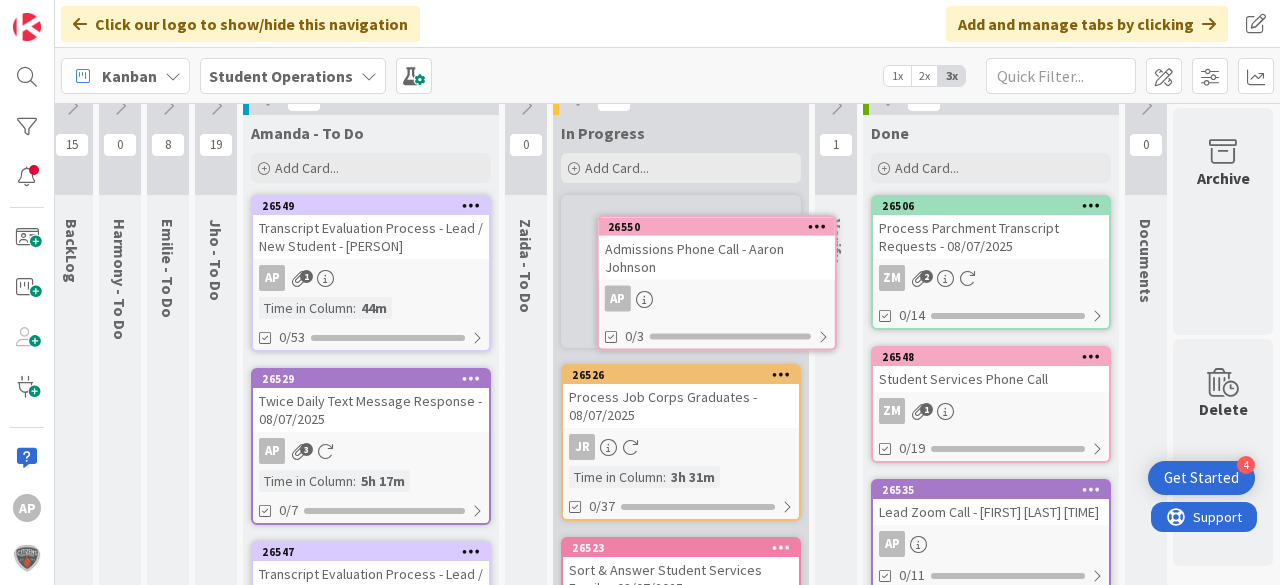 scroll, scrollTop: 0, scrollLeft: 71, axis: horizontal 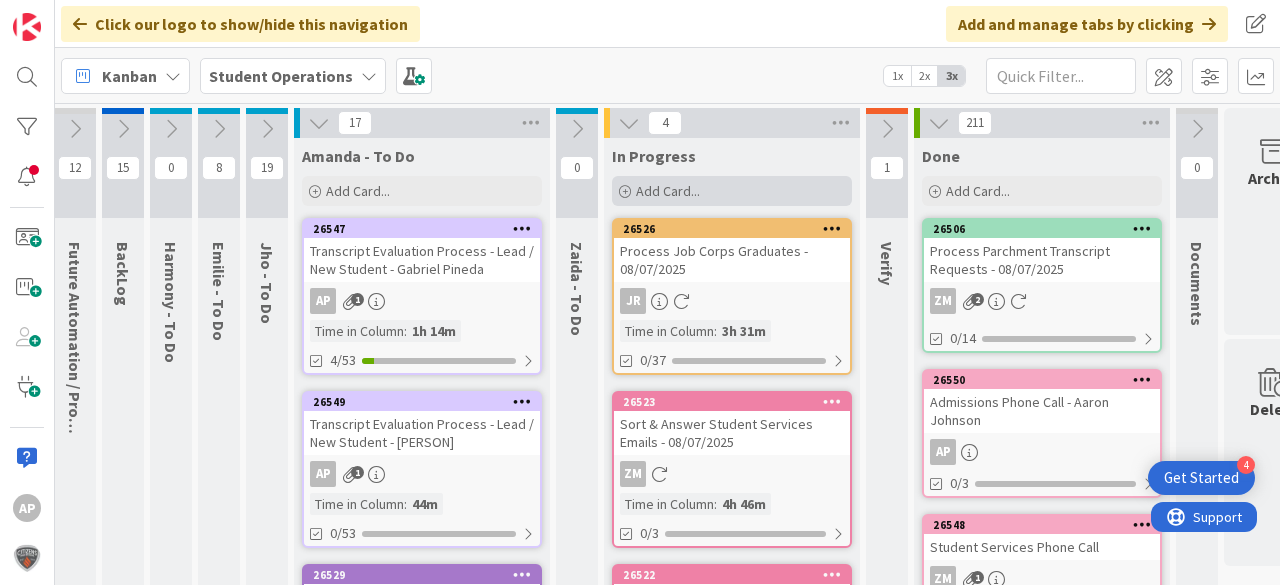 click on "Add Card..." at bounding box center (668, 191) 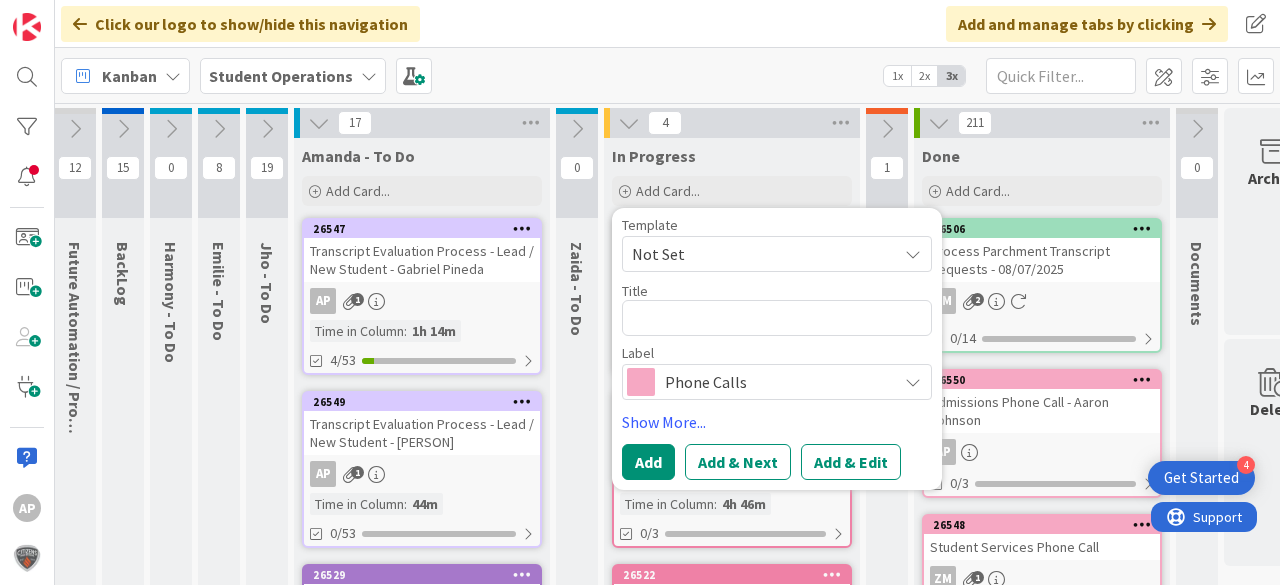 click on "Not Set" at bounding box center (757, 254) 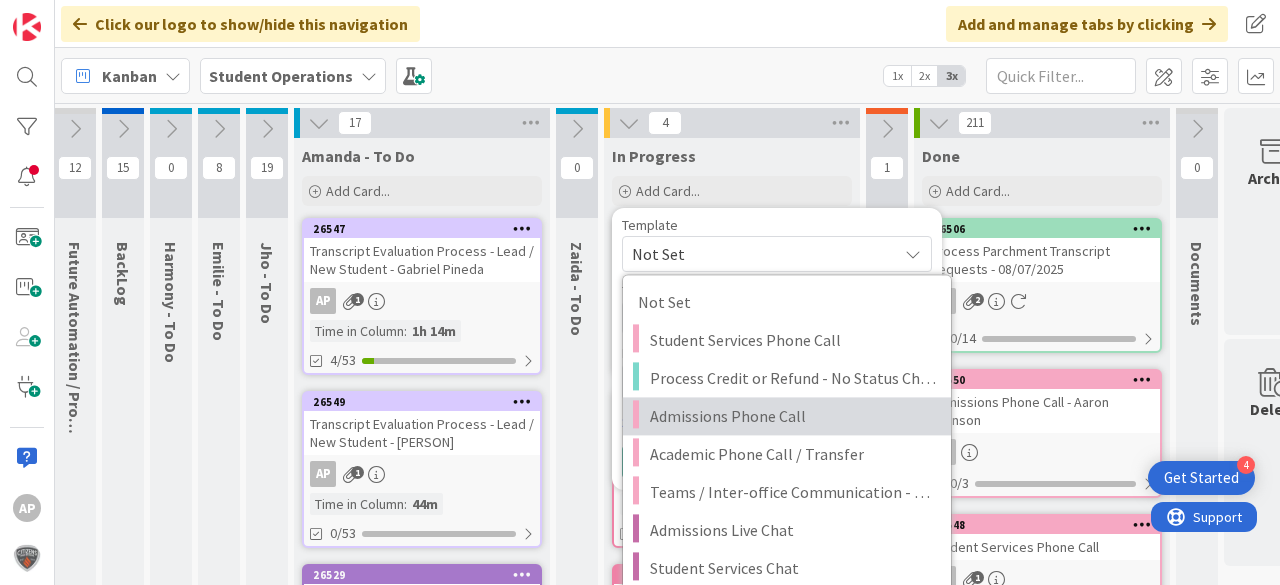 click on "Admissions Phone Call" at bounding box center (793, 416) 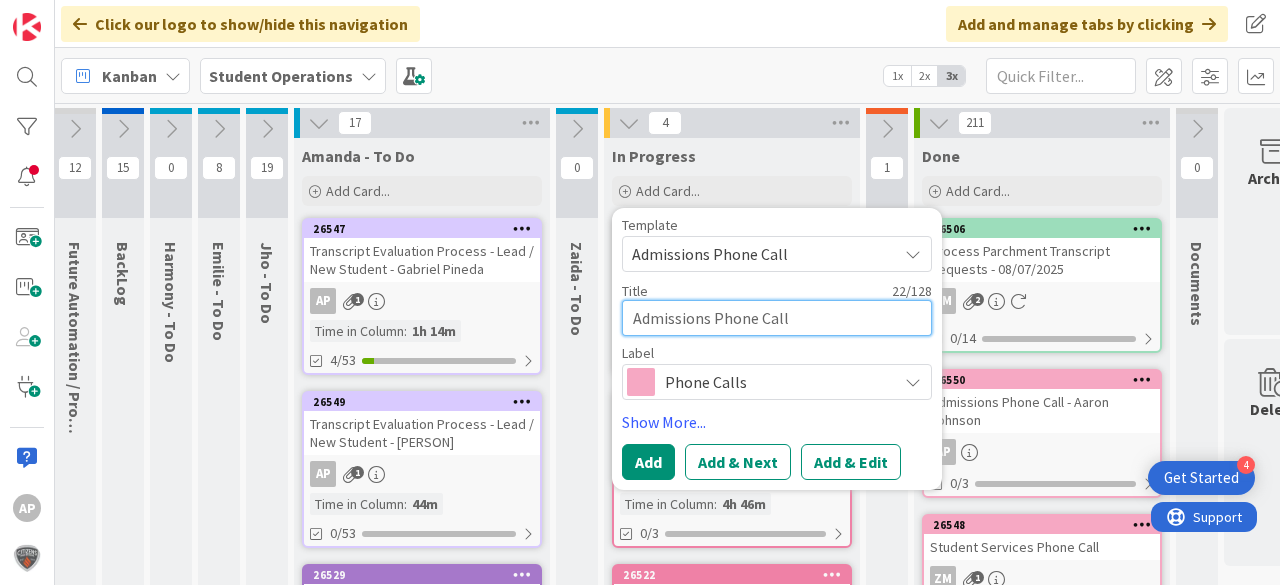 click on "Admissions Phone Call" at bounding box center [777, 318] 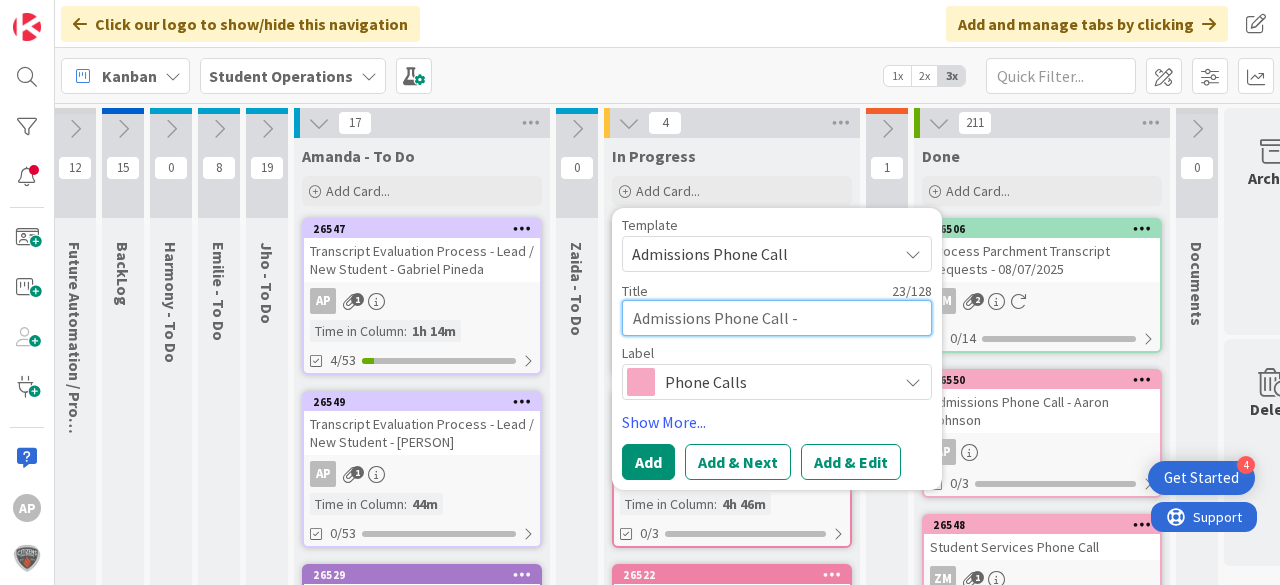 type on "Admissions Phone Call -" 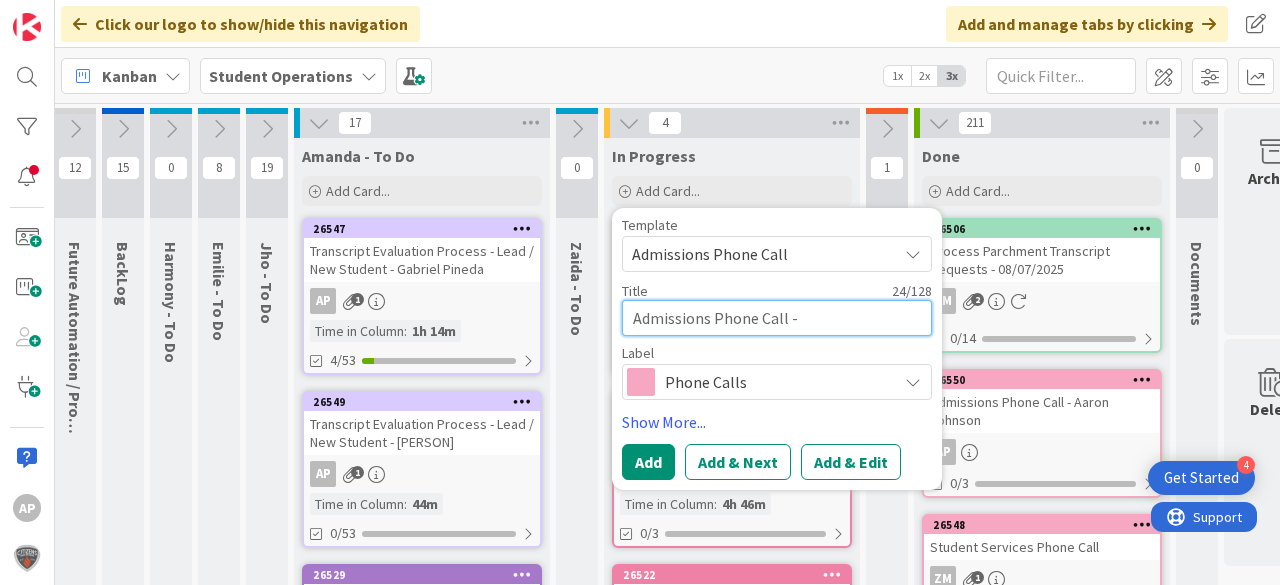 type on "Admissions Phone Call - [PERSON]" 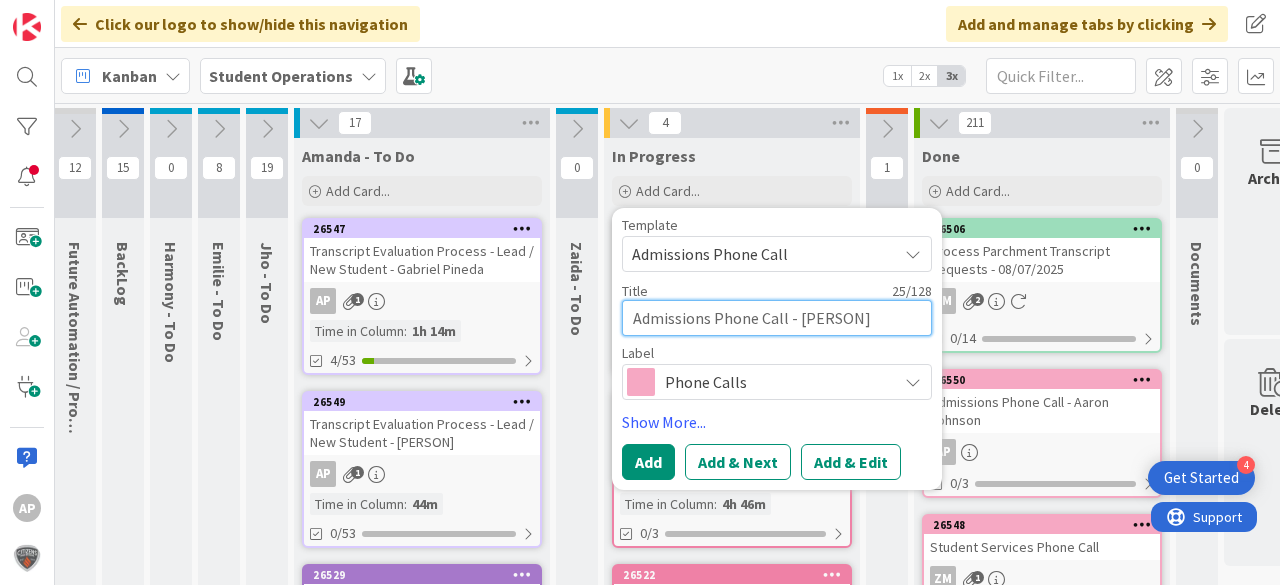type on "Admissions Phone Call - Ad" 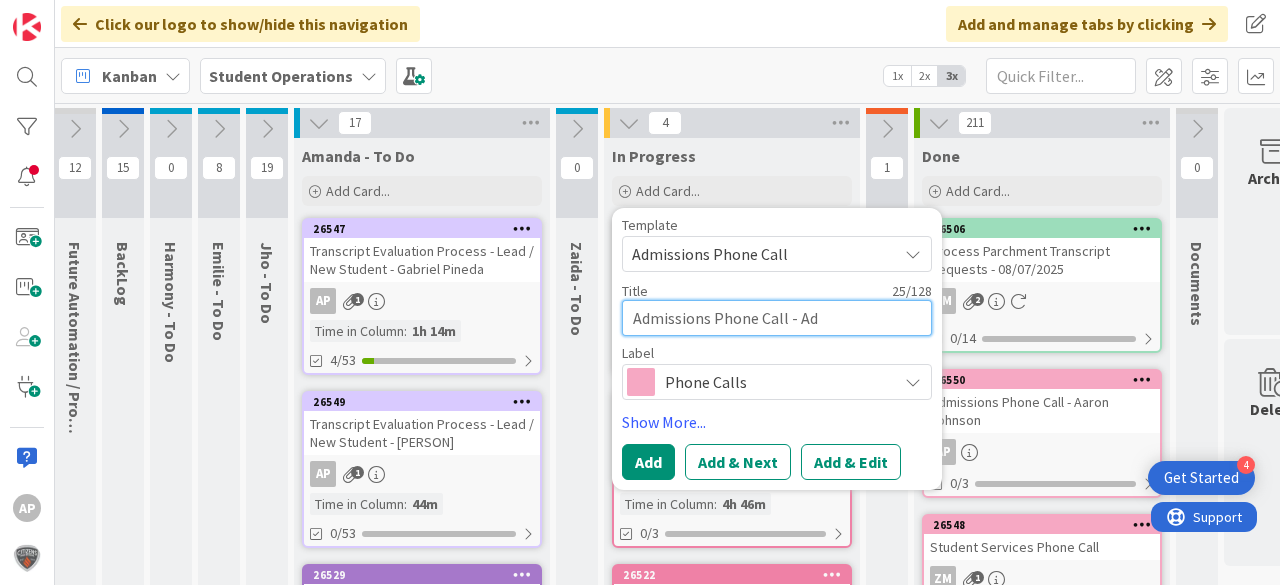 type on "Admissions Phone Call - [PERSON]" 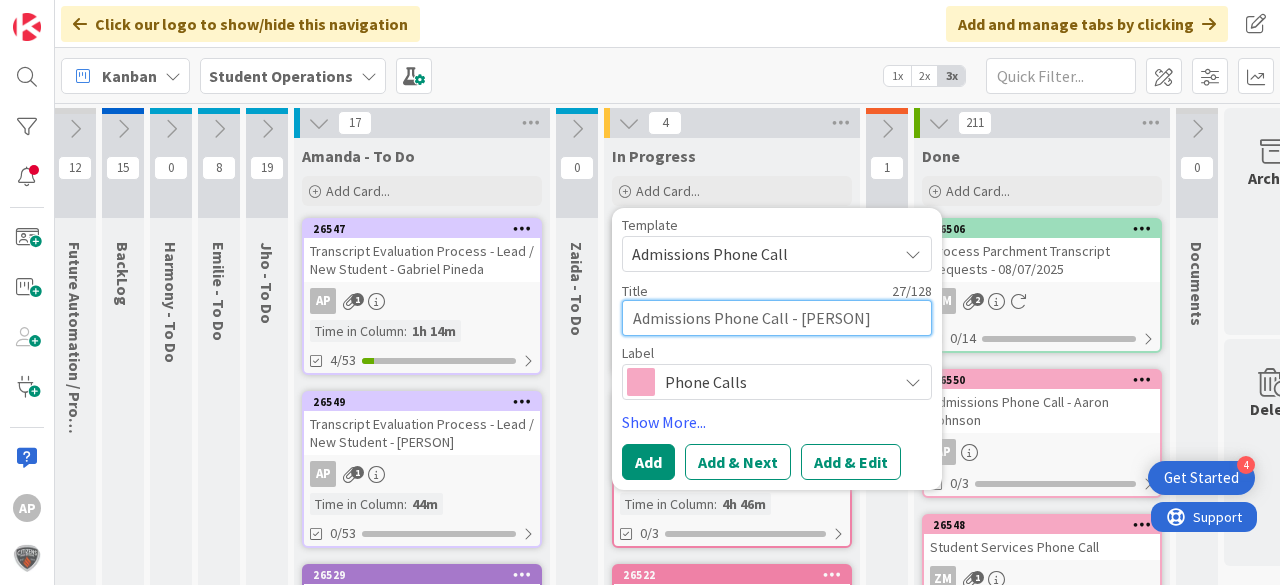 type on "Admissions Phone Call - [PERSON]" 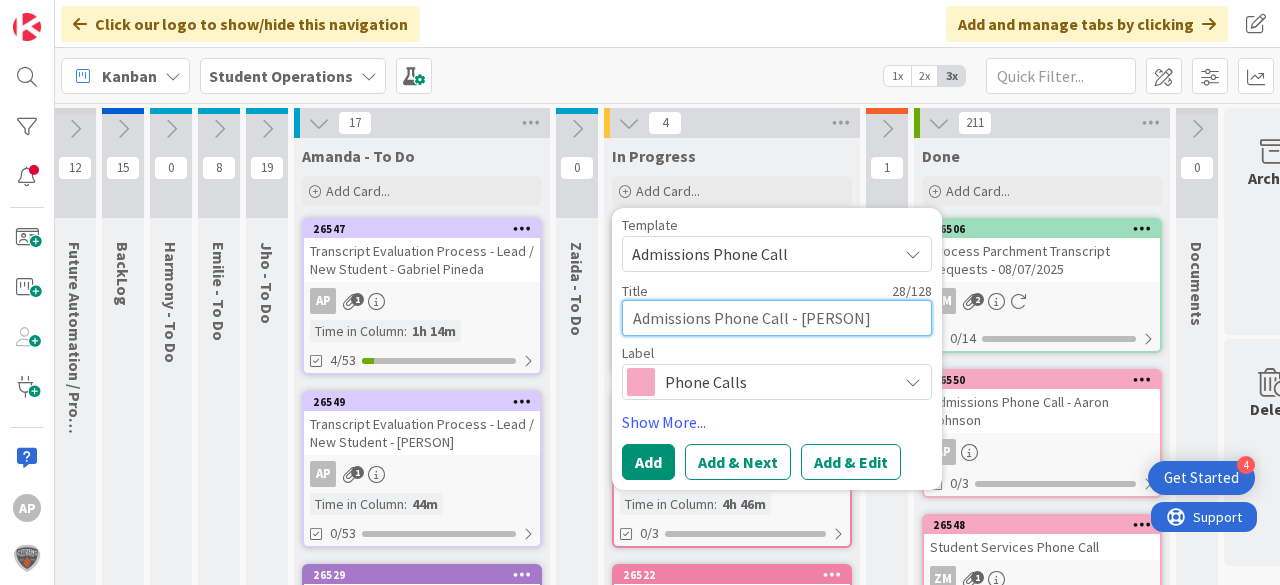 type on "Admissions Phone Call - [LAST]" 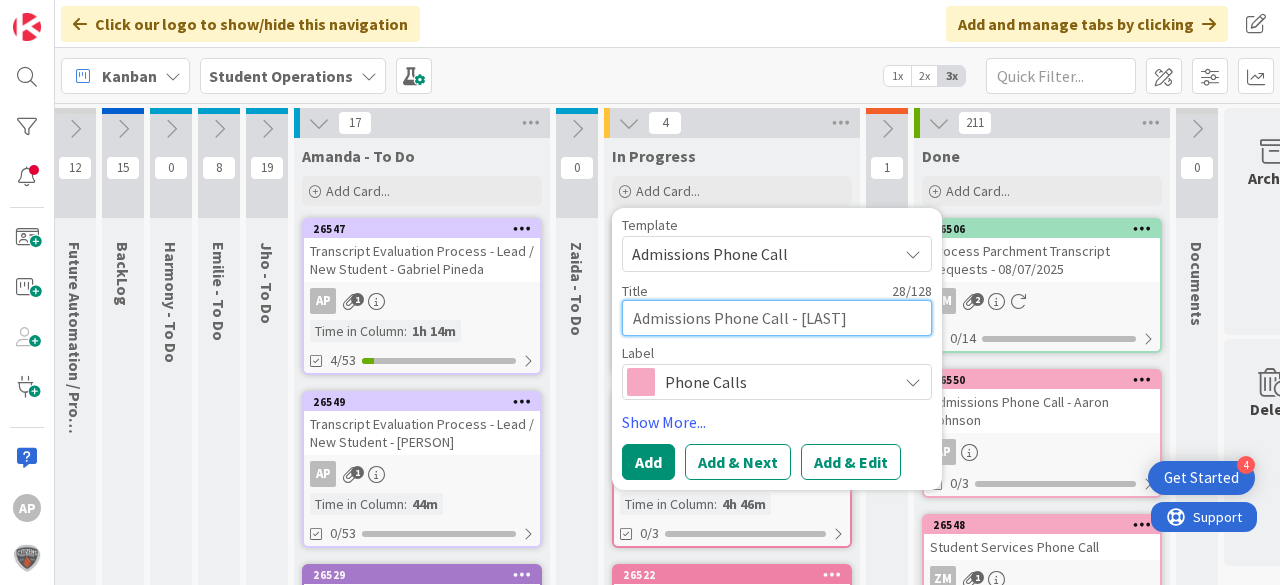 type on "Admissions Phone Call - [LAST]," 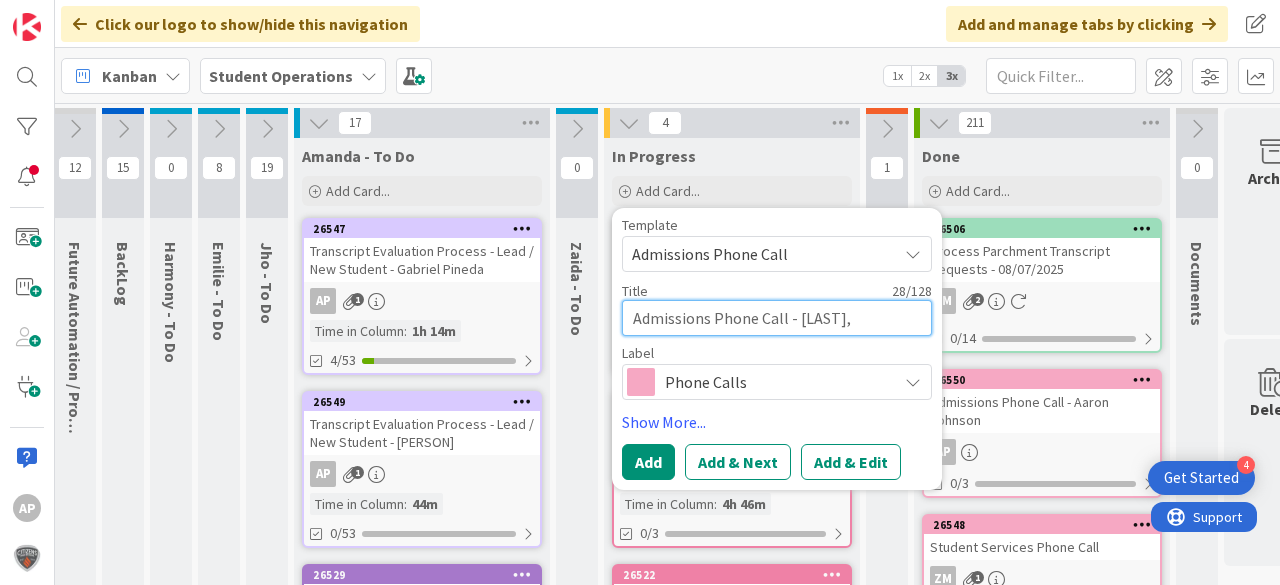type on "Admissions Phone Call - [LAST]," 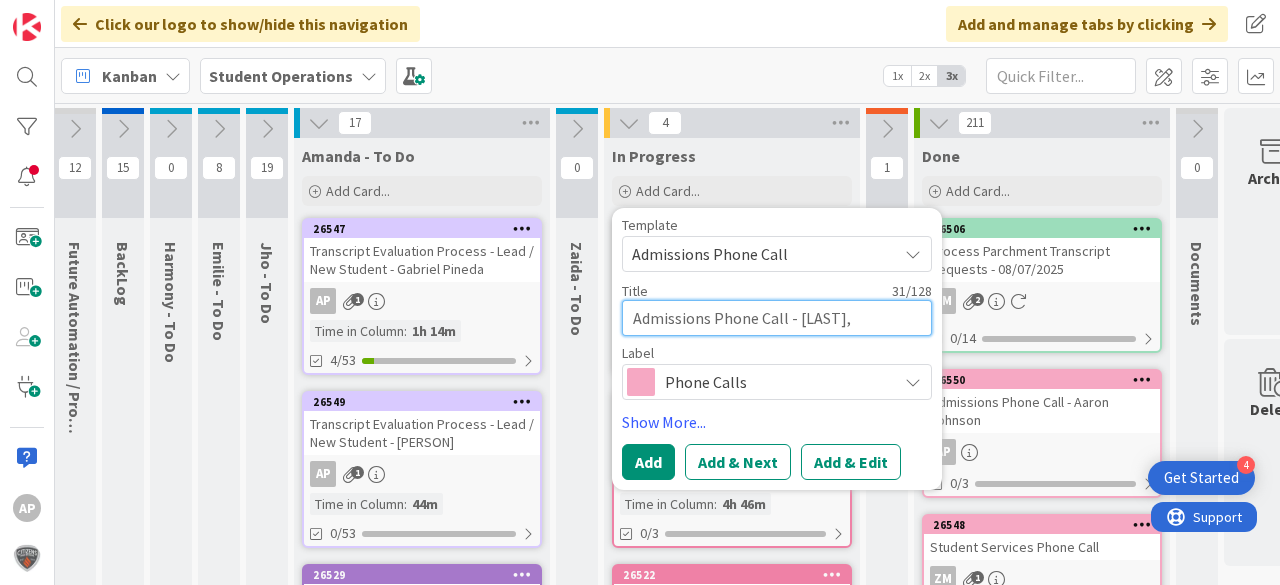 type on "Admissions Phone Call - [LAST], [FIRST]" 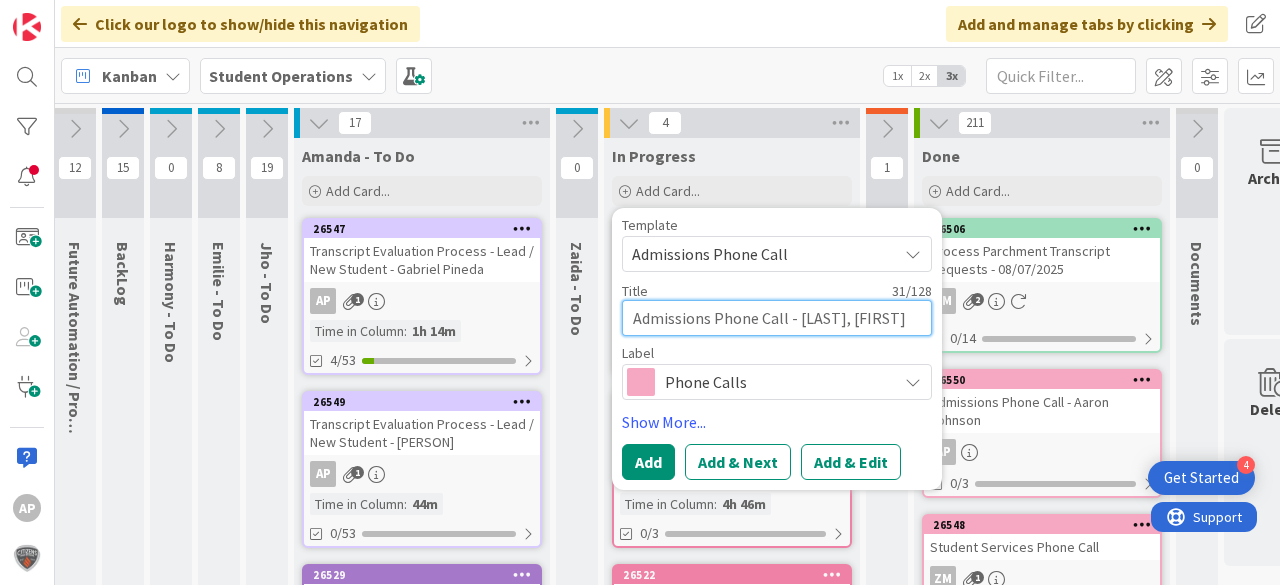 type on "Admissions Phone Call - [LAST], [FIRST]" 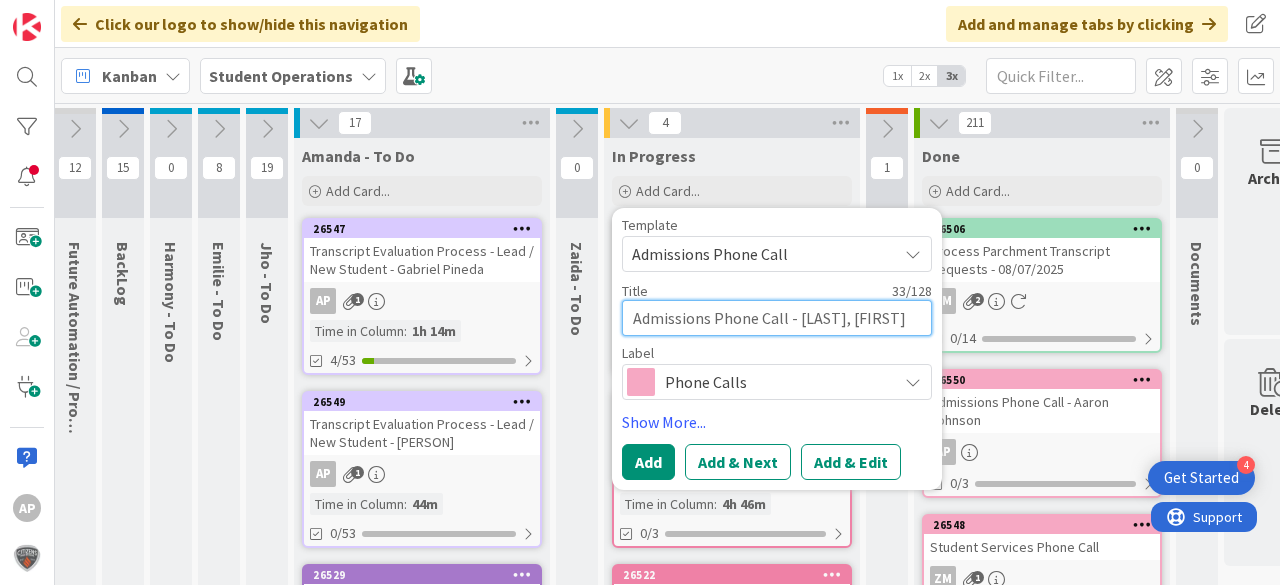 type on "Admissions Phone Call - [LAST], [FIRST]" 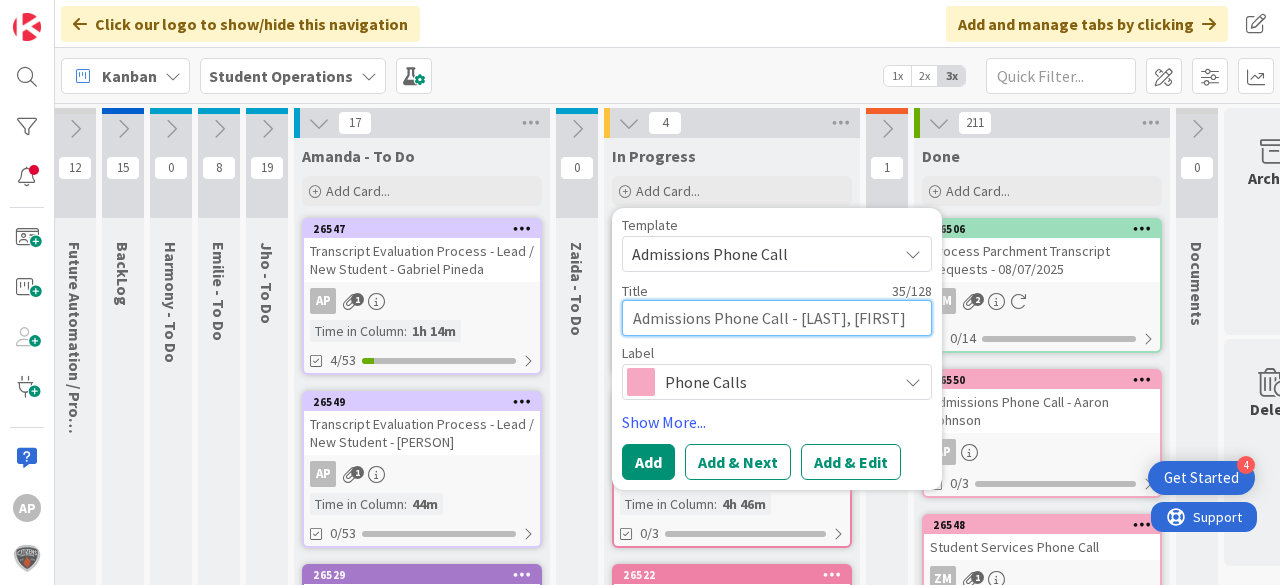 type on "Admissions Phone Call - [LAST], [FIRST]" 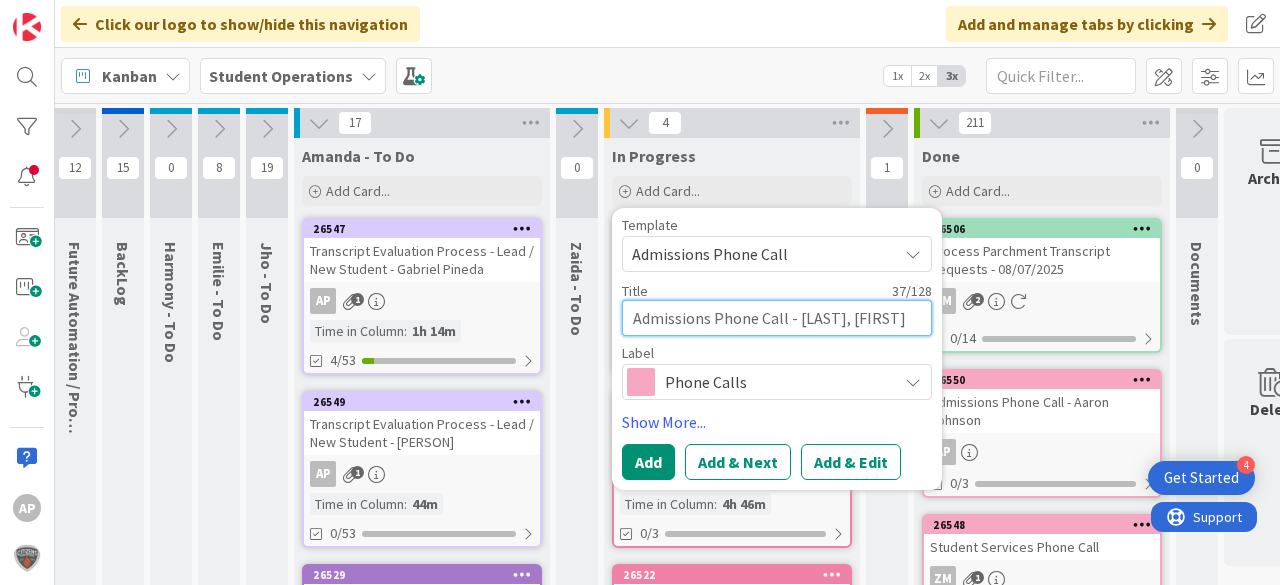 type on "Admissions Phone Call - Adams, Christa" 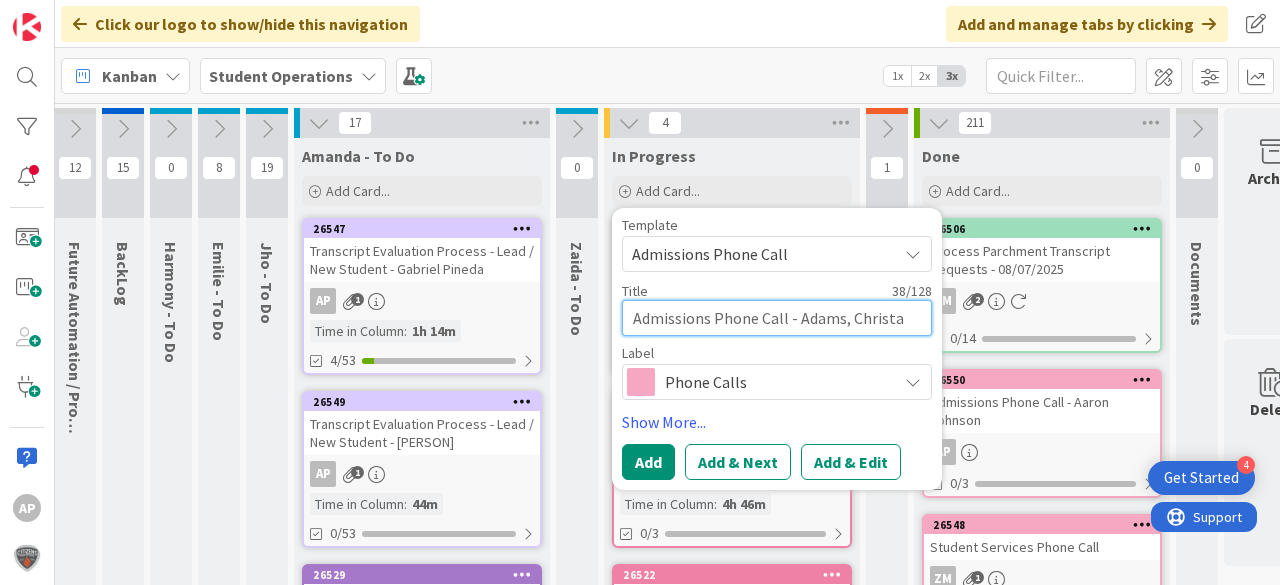 type on "Admissions Phone Call - Adams, Christa" 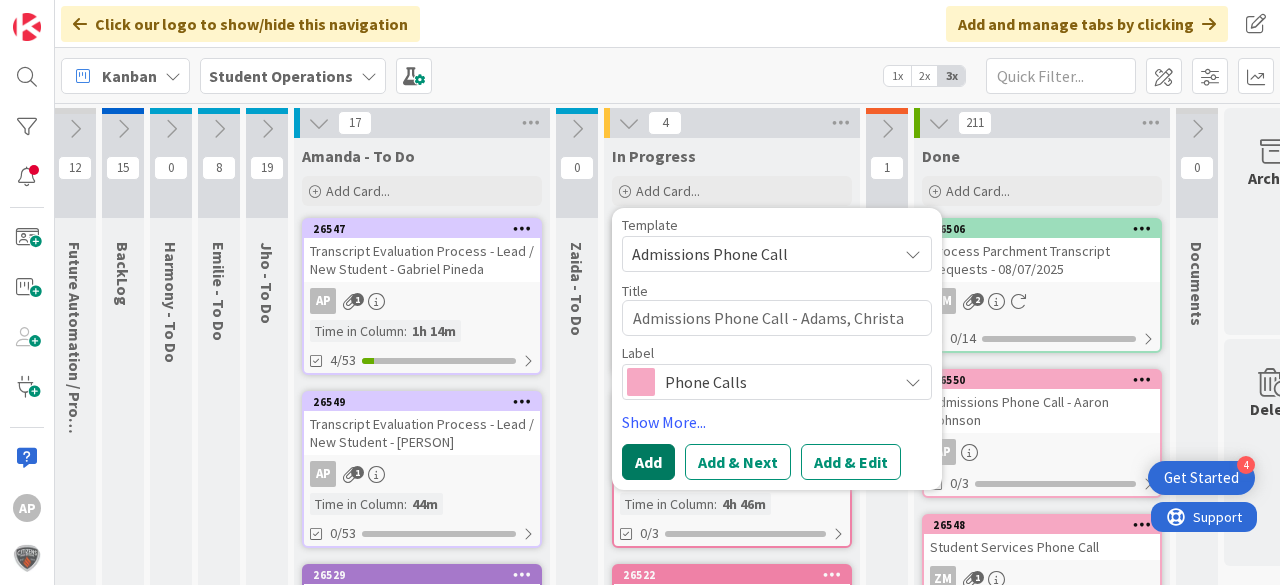 click on "Add" at bounding box center [648, 462] 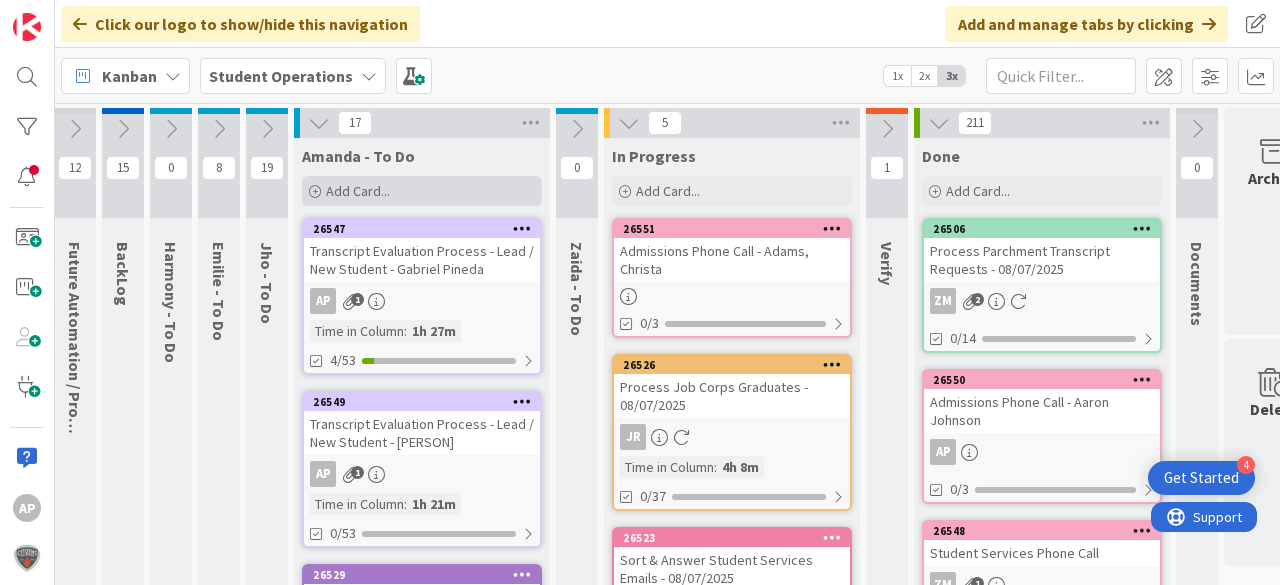 click on "Add Card..." at bounding box center [422, 191] 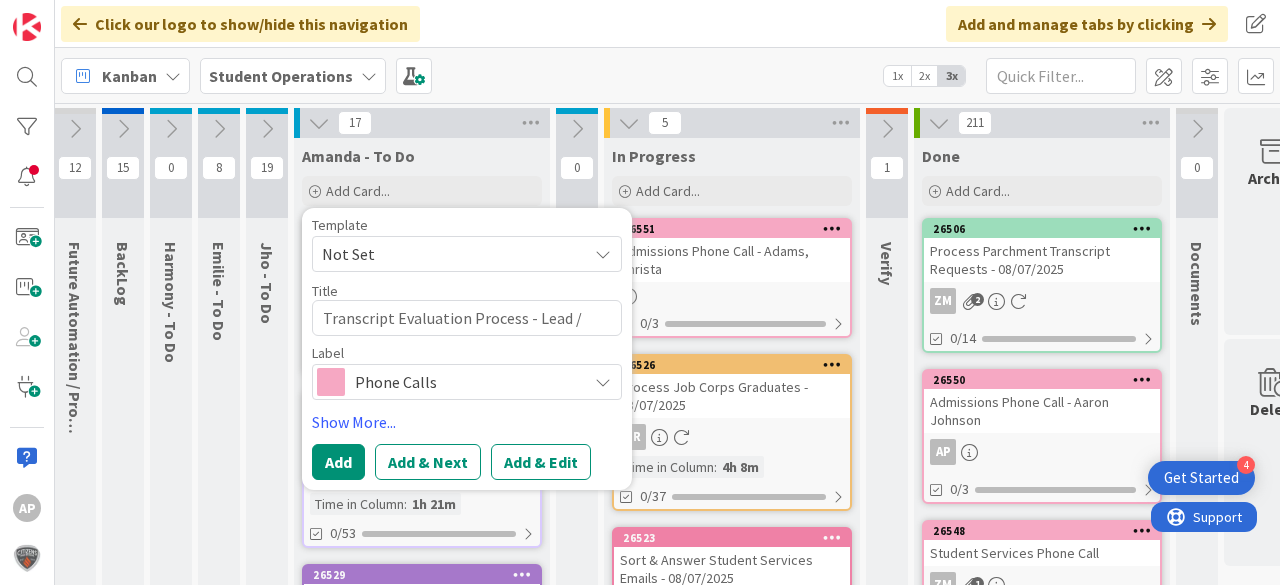 click on "Not Set" at bounding box center (447, 254) 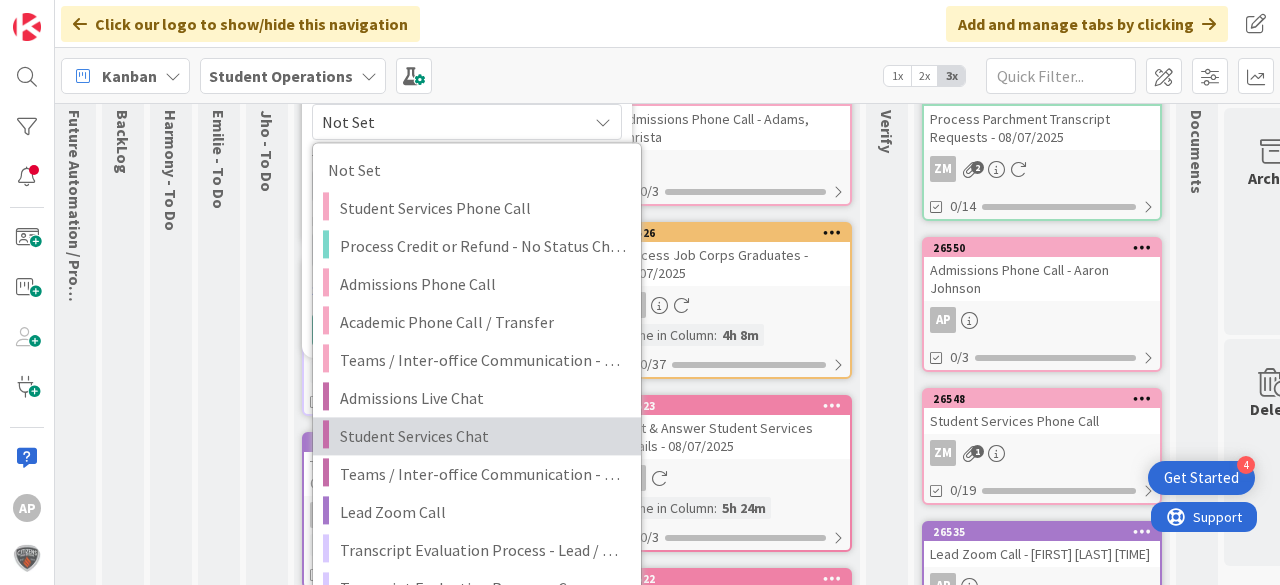 scroll, scrollTop: 160, scrollLeft: 8, axis: both 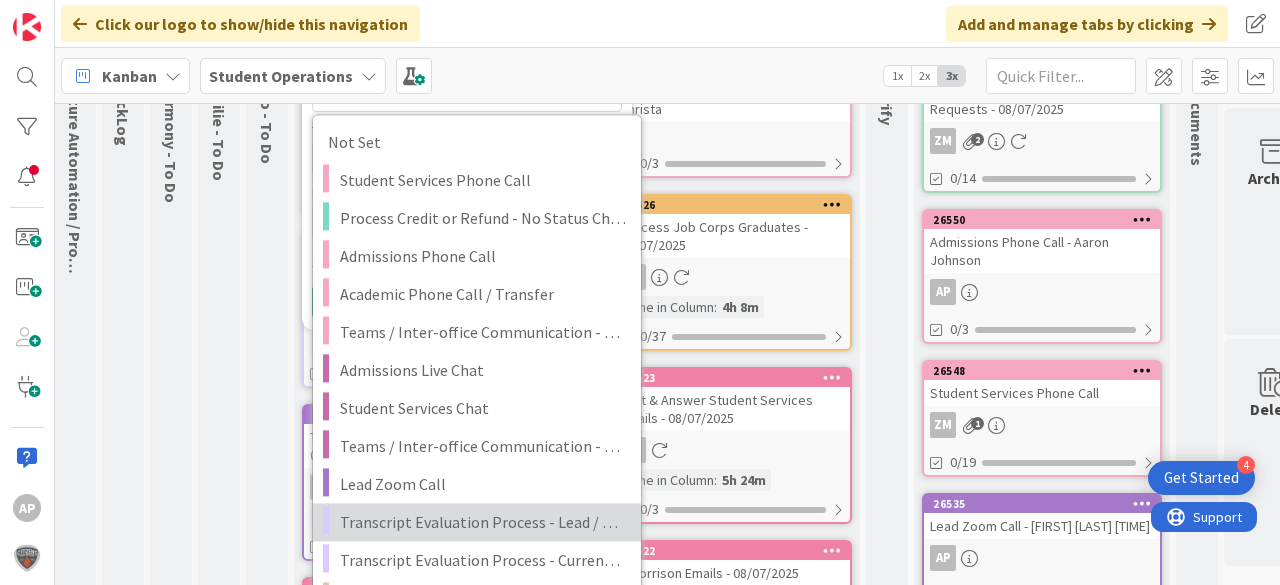 click on "Transcript Evaluation Process - Lead / New Student" at bounding box center (483, 522) 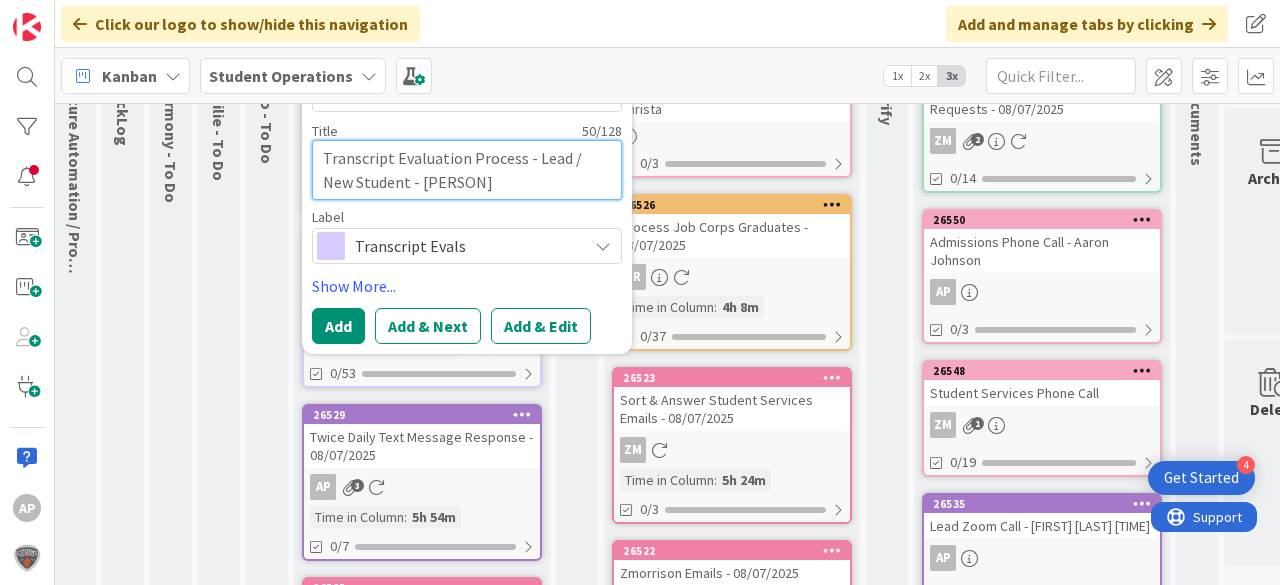 click on "Transcript Evaluation Process - Lead / New Student" at bounding box center [467, 170] 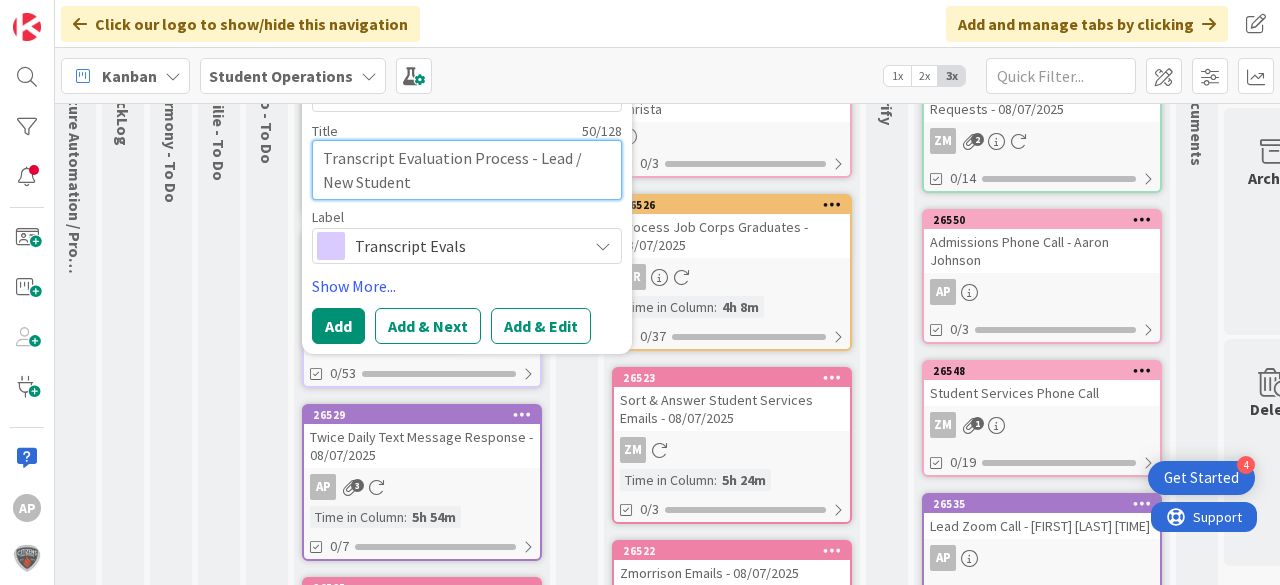 type on "Transcript Evaluation Process - Lead / New Student" 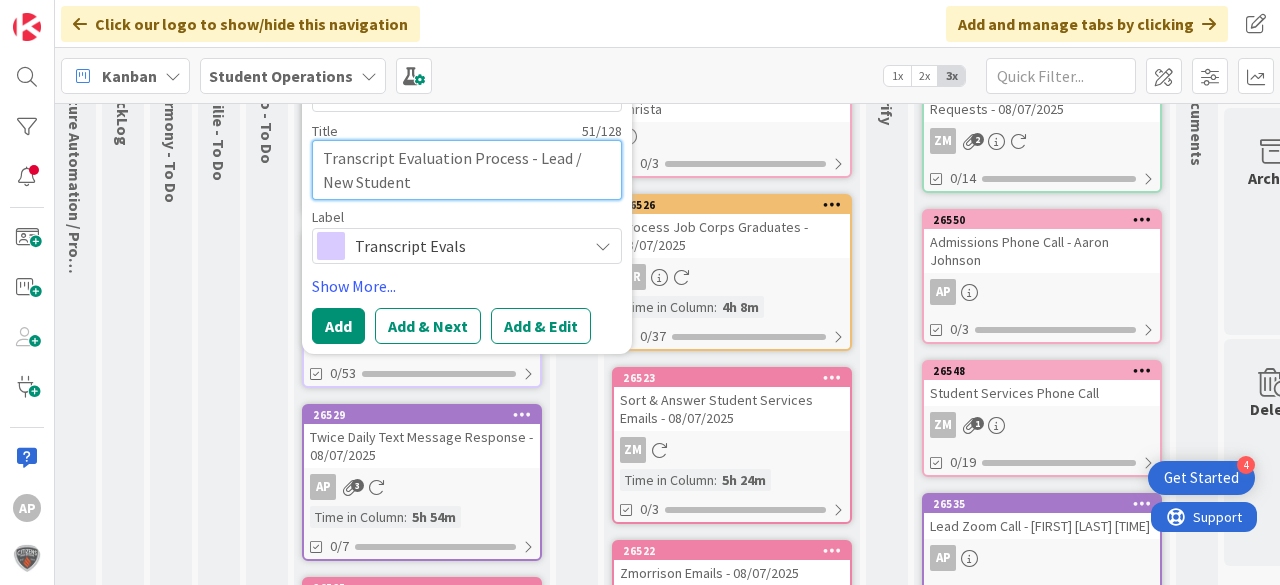 type on "Transcript Evaluation Process - Lead / New Student -" 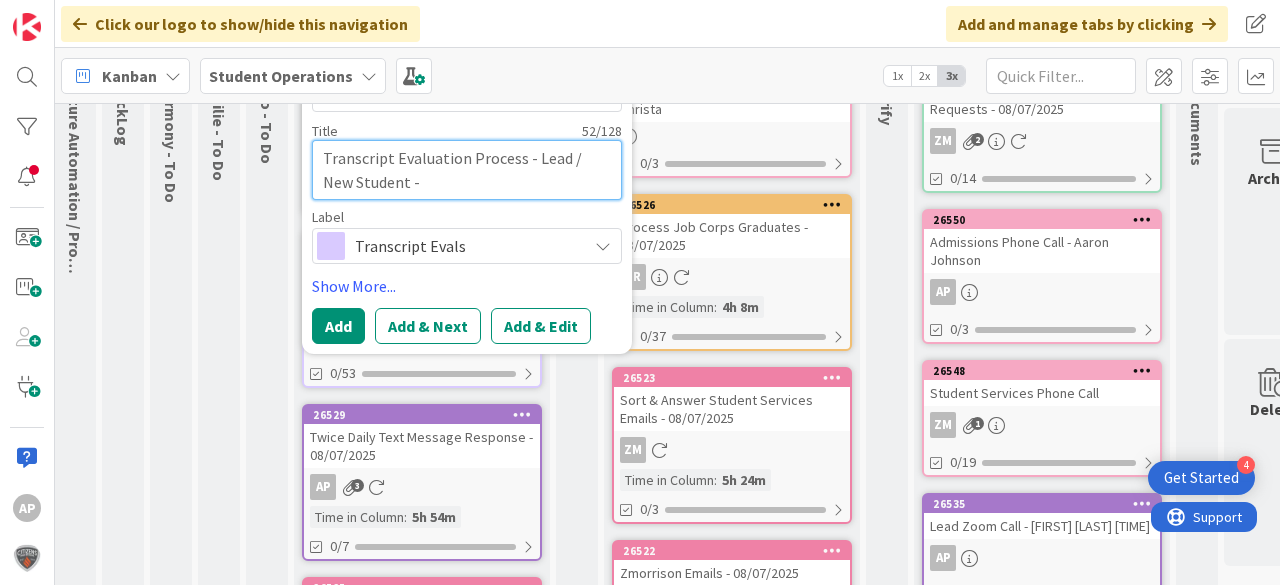 type on "Transcript Evaluation Process - Lead / New Student -" 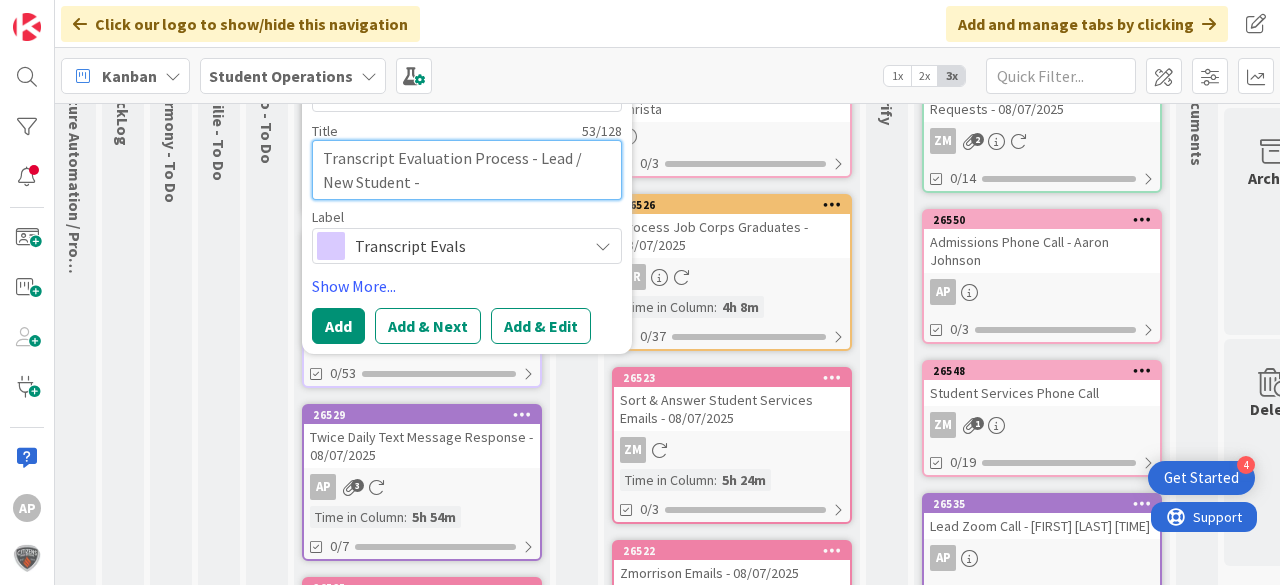 type on "Transcript Evaluation Process - Lead / New Student - [PERSON]" 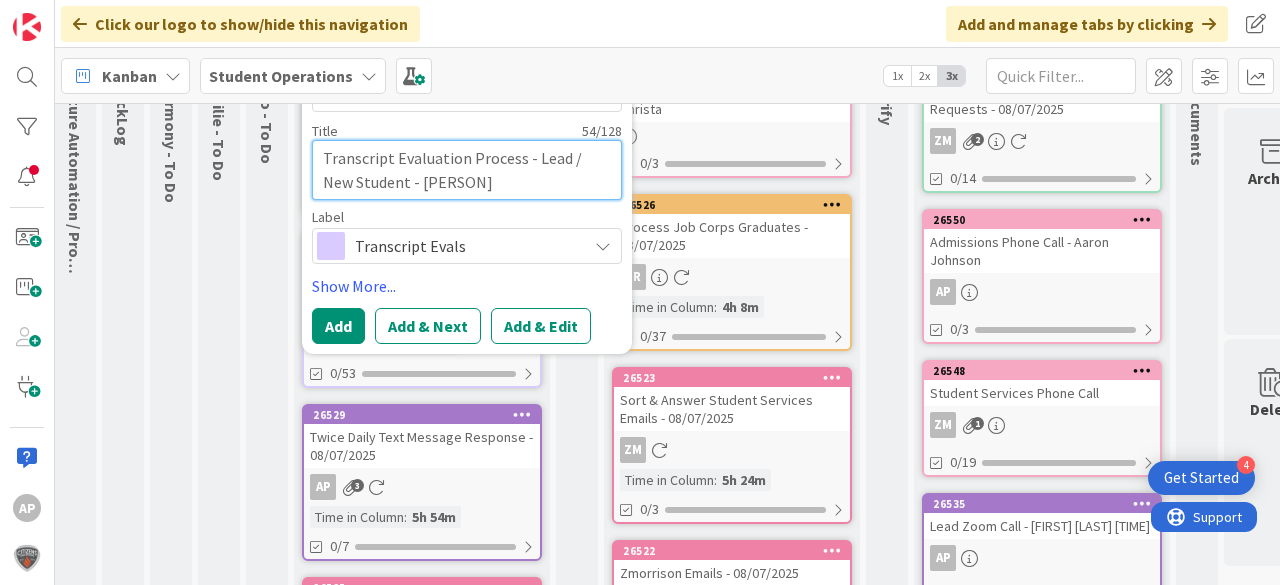 type on "Transcript Evaluation Process - Lead / New Student - [PERSON]" 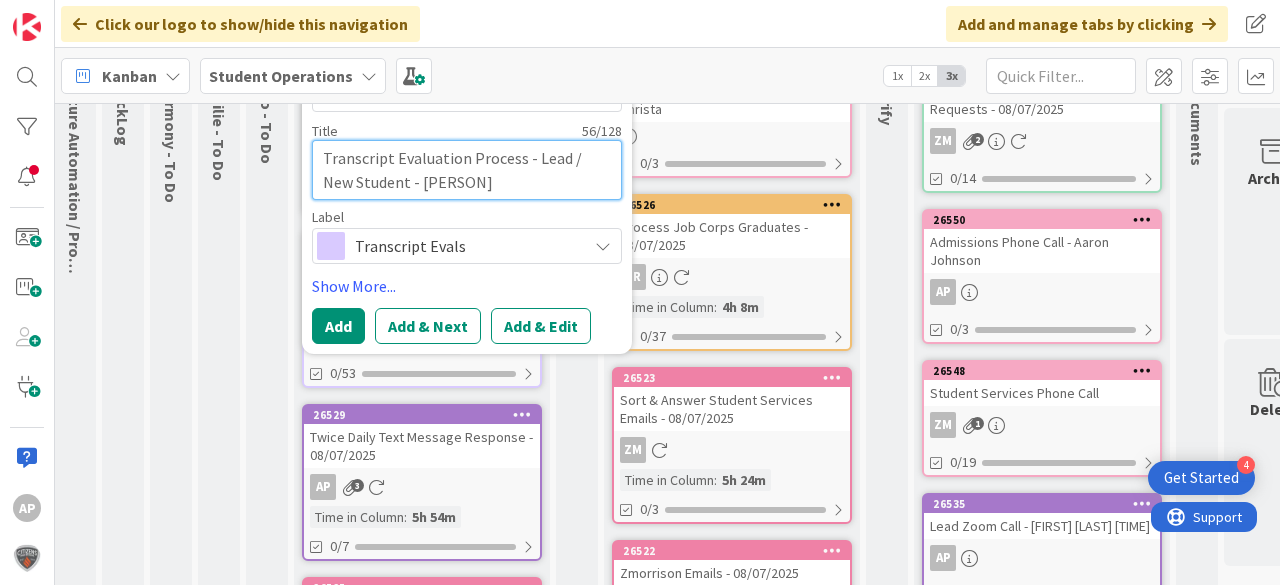 type on "Transcript Evaluation Process - Lead / New Student - [PERSON]" 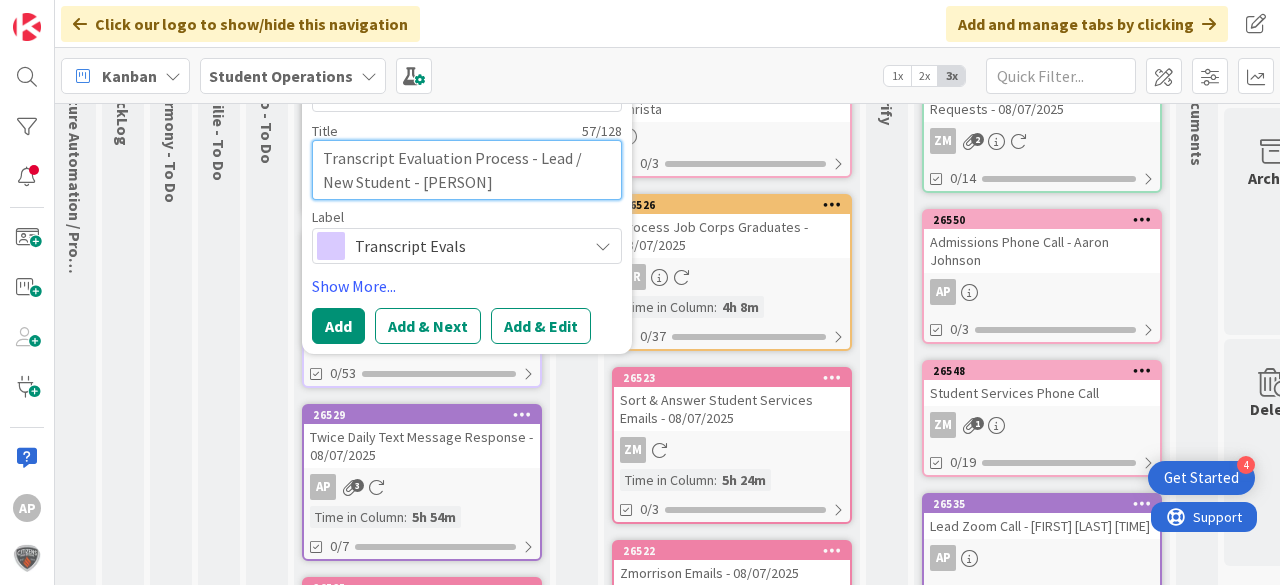 type on "Transcript Evaluation Process - Lead / New Student - [PERSON]" 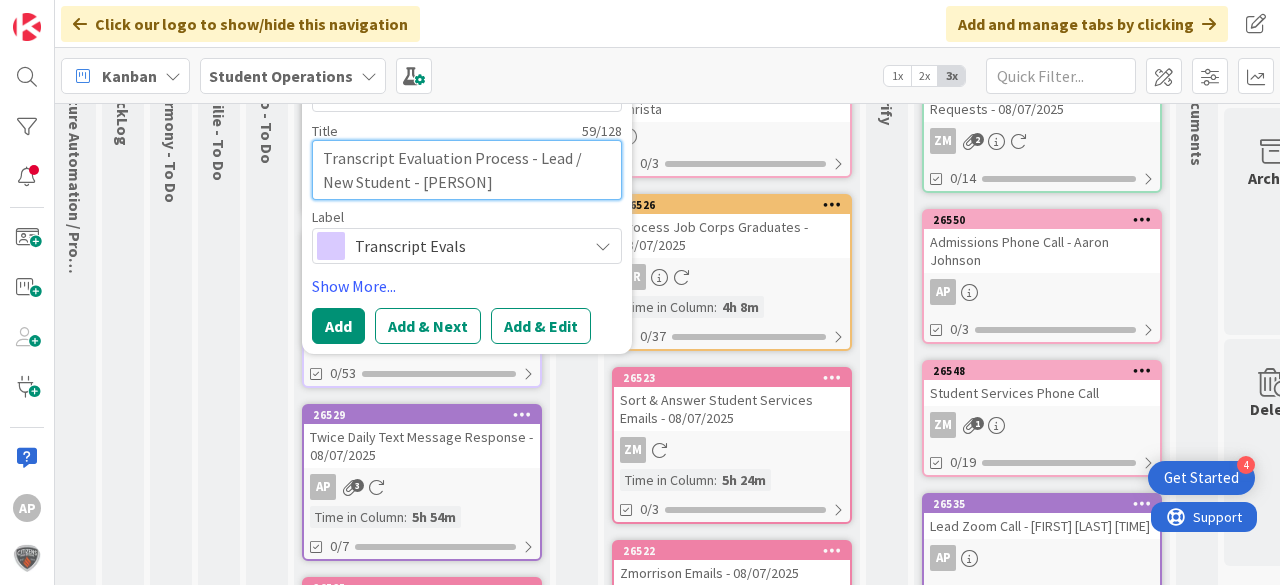 type on "Transcript Evaluation Process - Lead / New Student - [PERSON]" 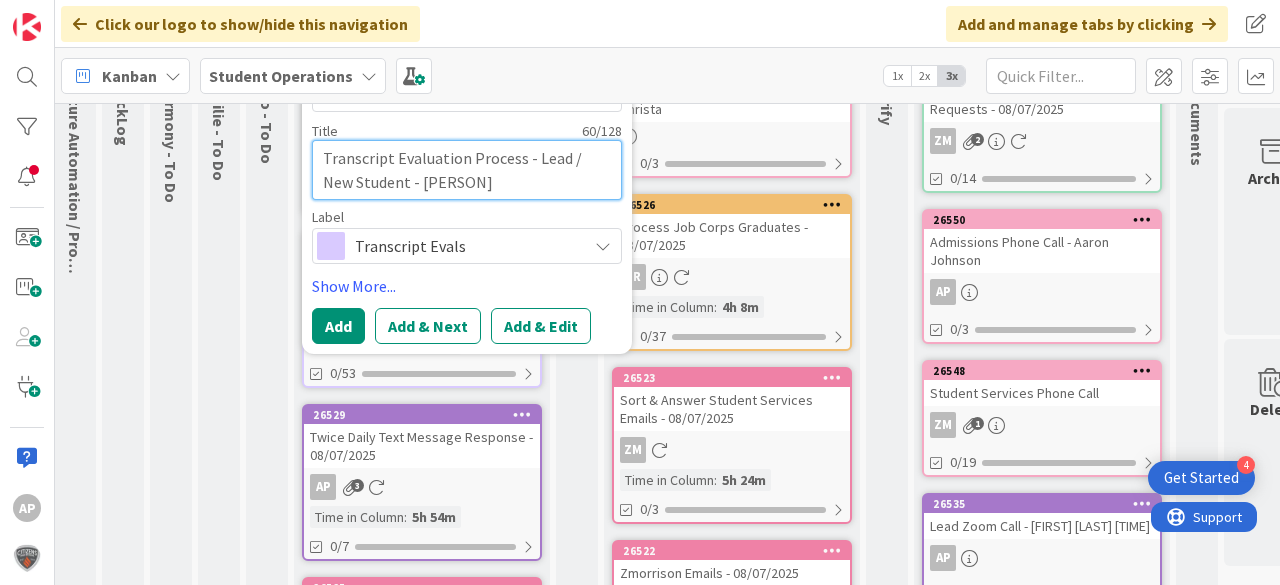 type on "Transcript Evaluation Process - Lead / New Student - [PERSON] [PERSON]" 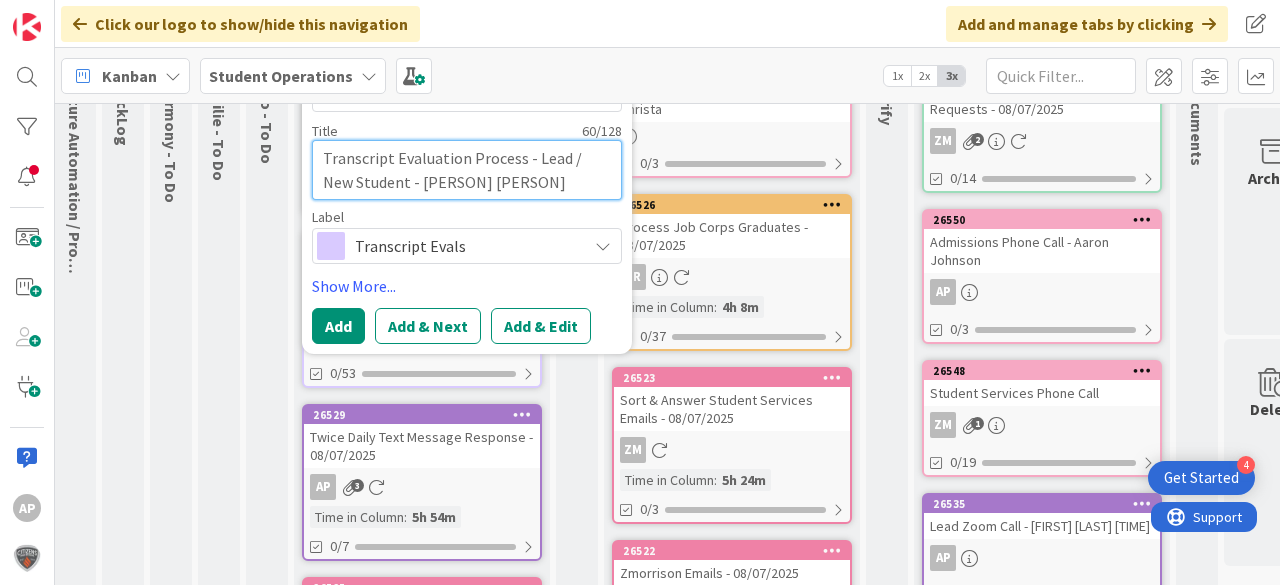 type on "Transcript Evaluation Process - Lead / New Student - [PERSON] [PERSON]" 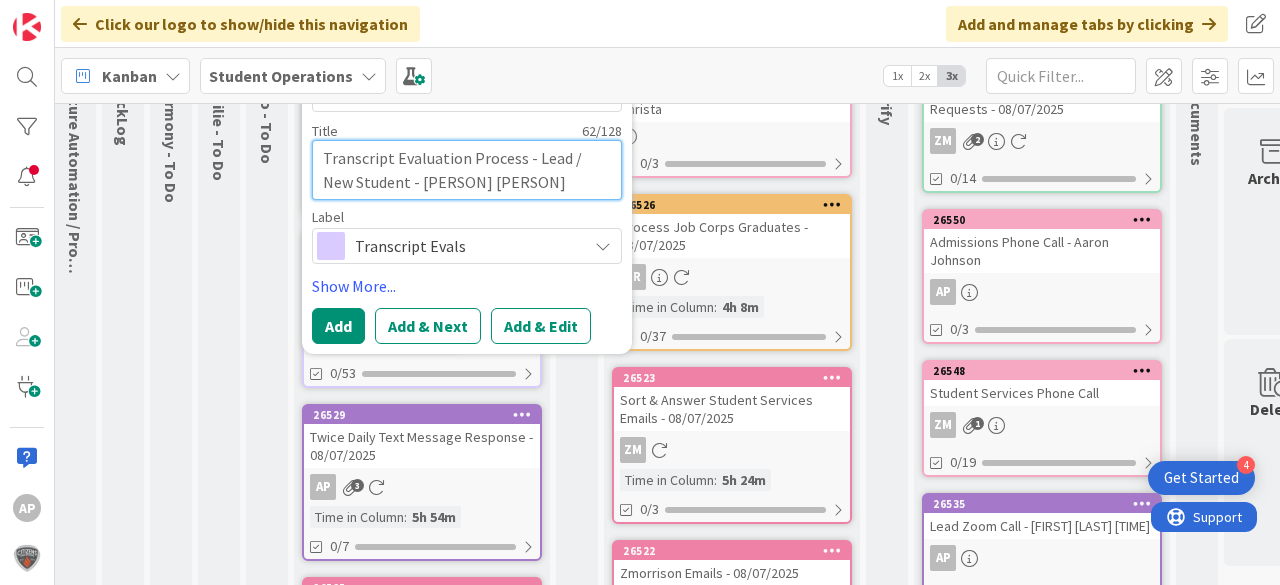 type on "Transcript Evaluation Process - Lead / New Student - [PERSON] [PERSON]" 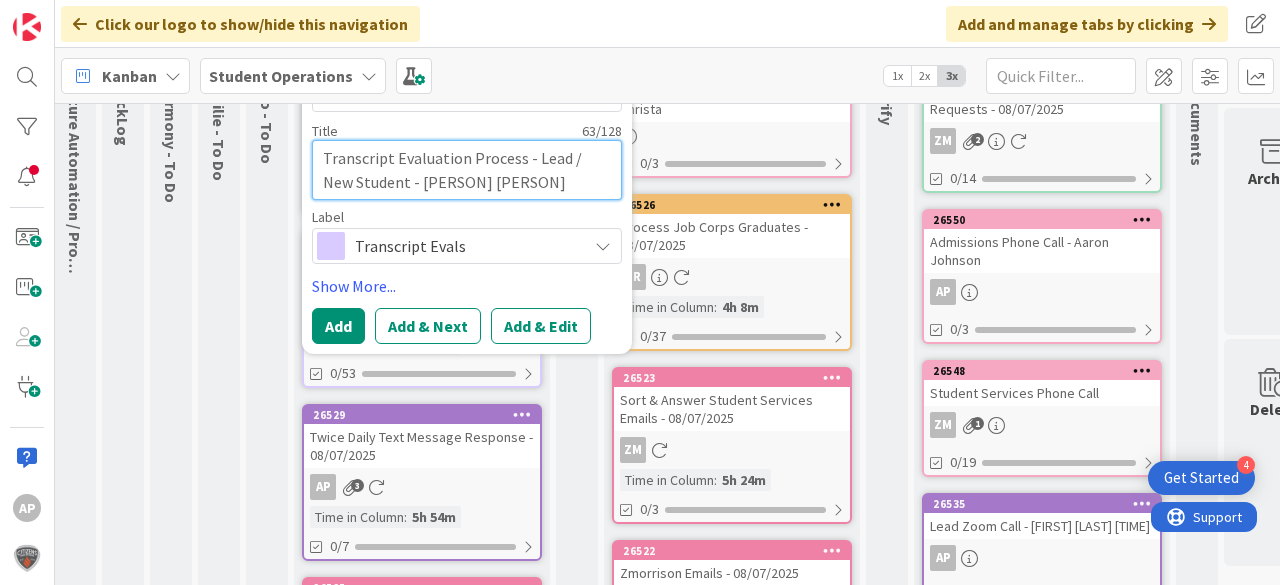 type on "Transcript Evaluation Process - Lead / New Student - [FIRST] [LAST]" 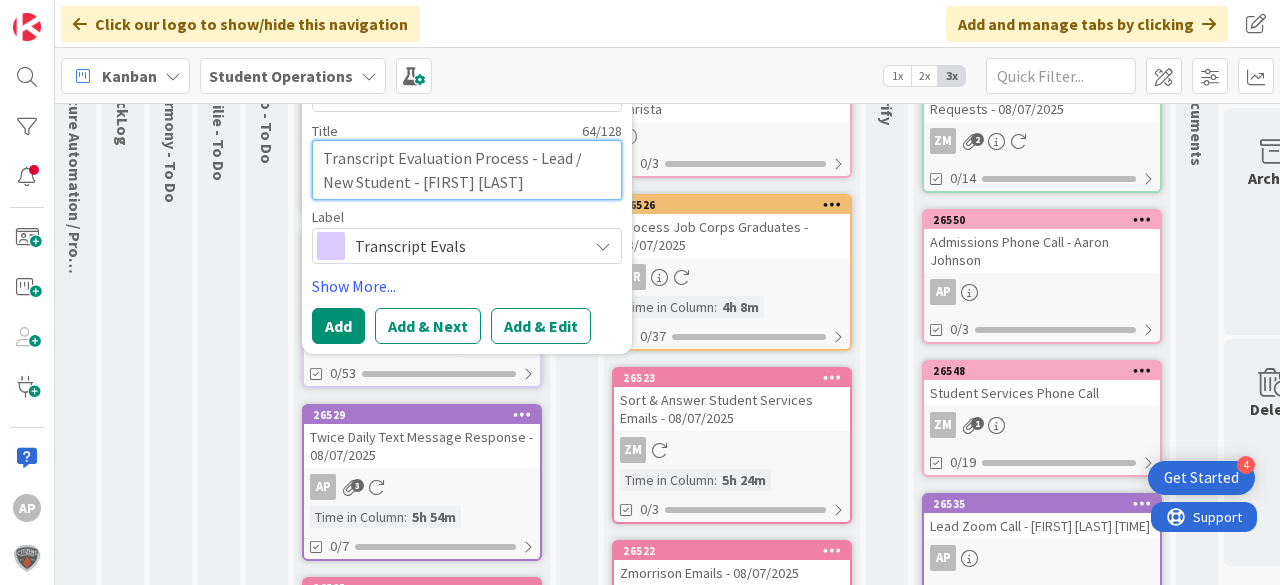 type on "Transcript Evaluation Process - Lead / New Student - Weston Adams" 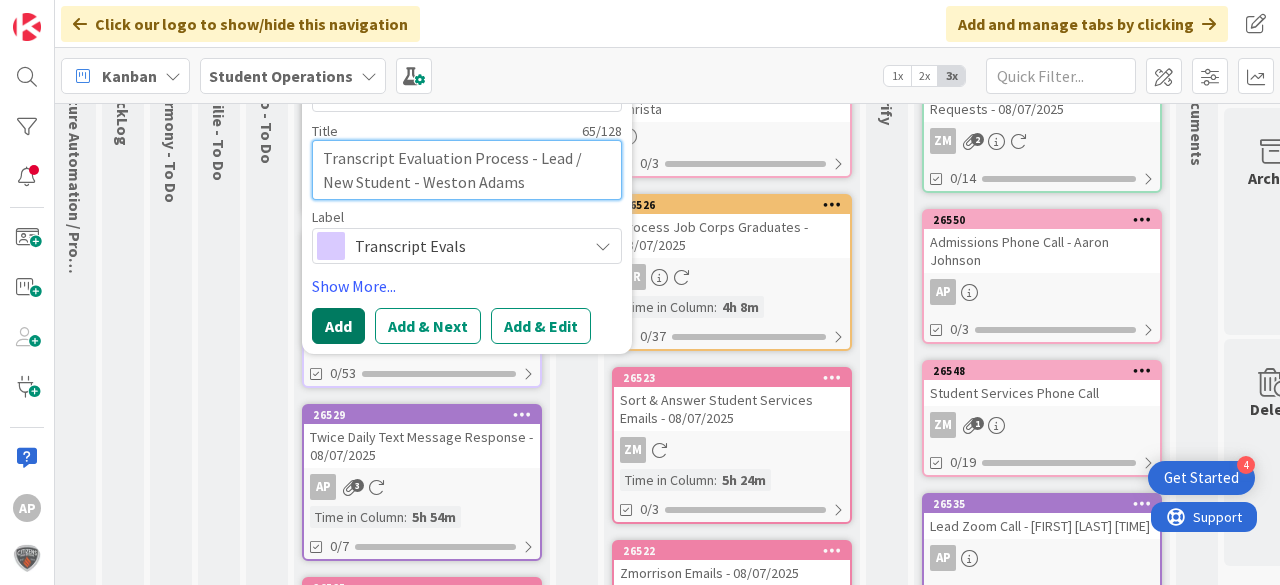 type on "Transcript Evaluation Process - Lead / New Student - Weston Adams" 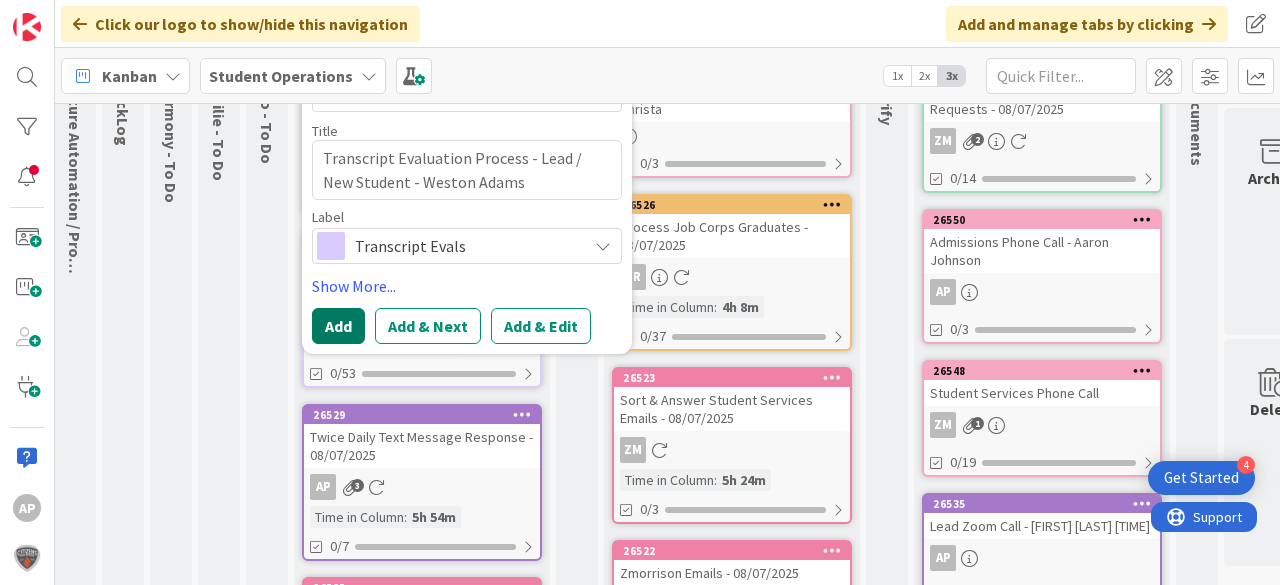 click on "Add" at bounding box center [338, 326] 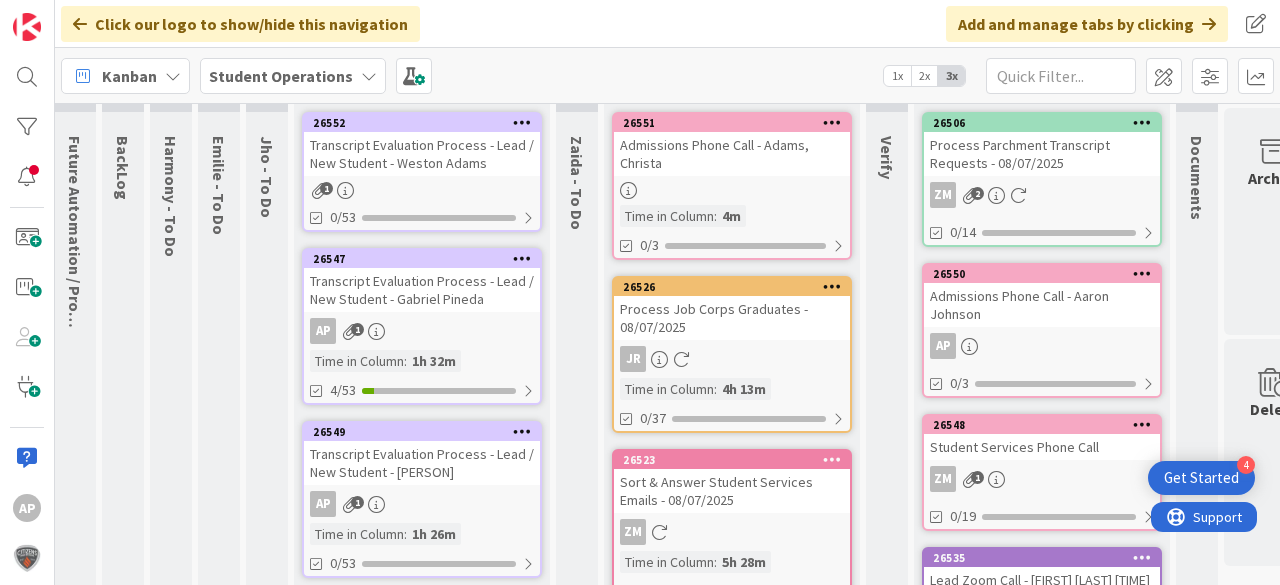 scroll, scrollTop: 80, scrollLeft: 8, axis: both 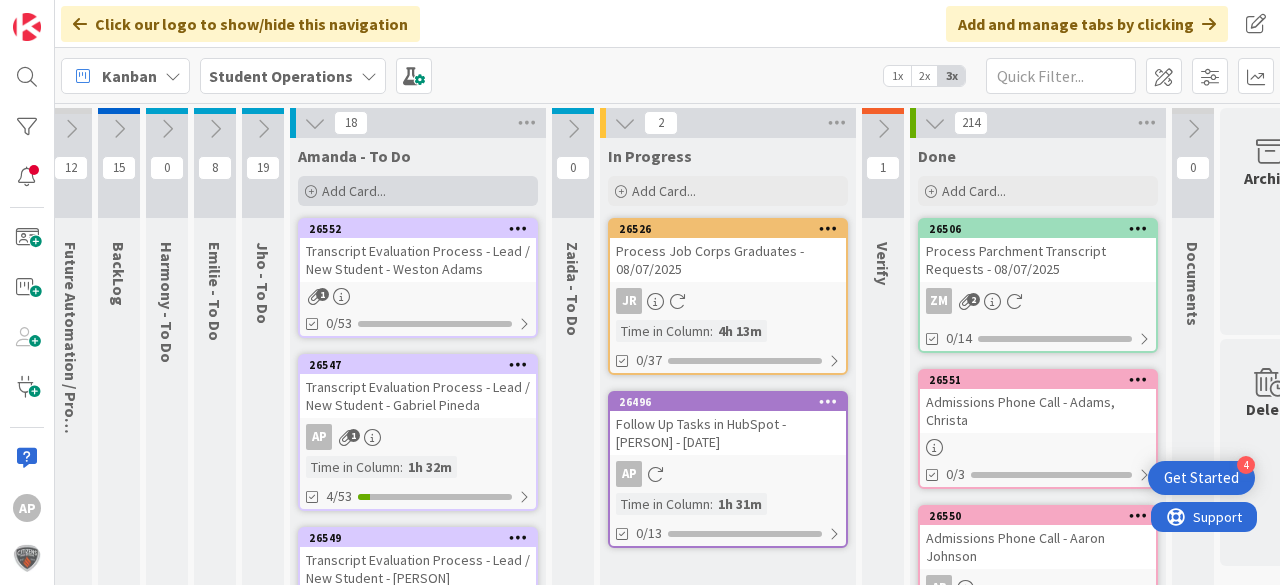 click on "Add Card..." at bounding box center [354, 191] 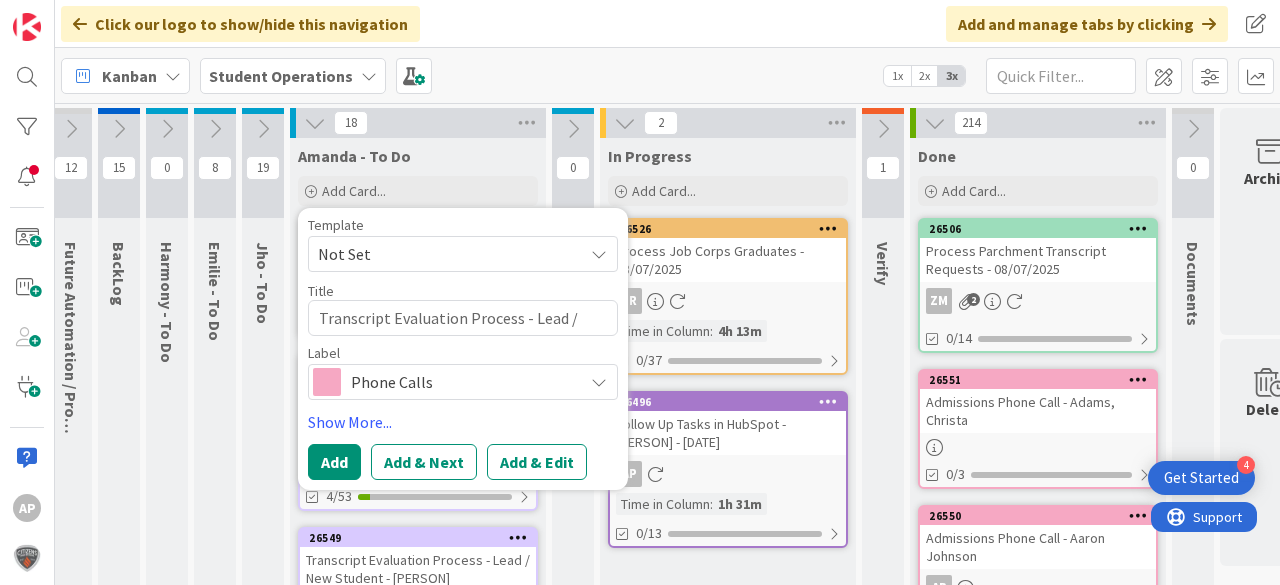click on "Not Set" at bounding box center [443, 254] 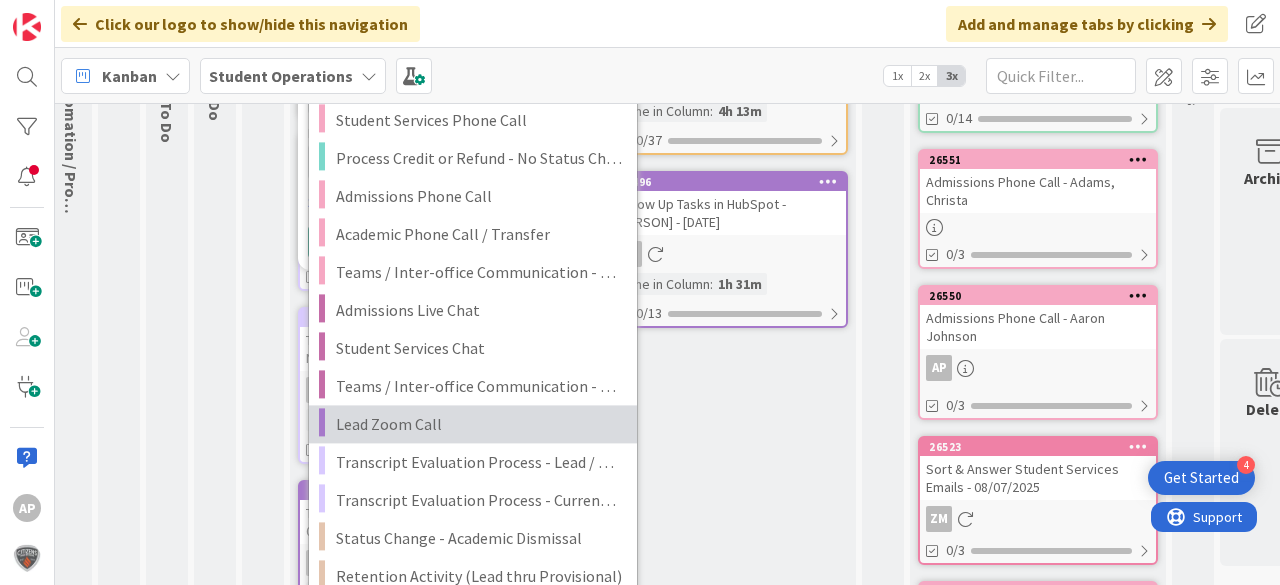 scroll, scrollTop: 240, scrollLeft: 12, axis: both 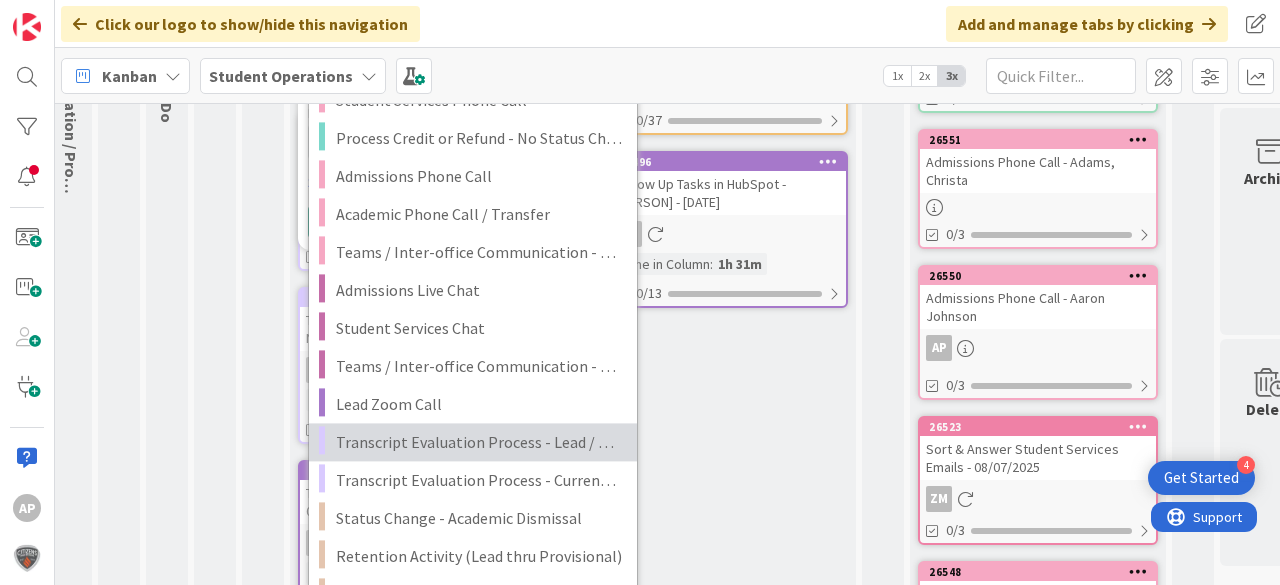 click on "Transcript Evaluation Process - Lead / New Student" at bounding box center (479, 442) 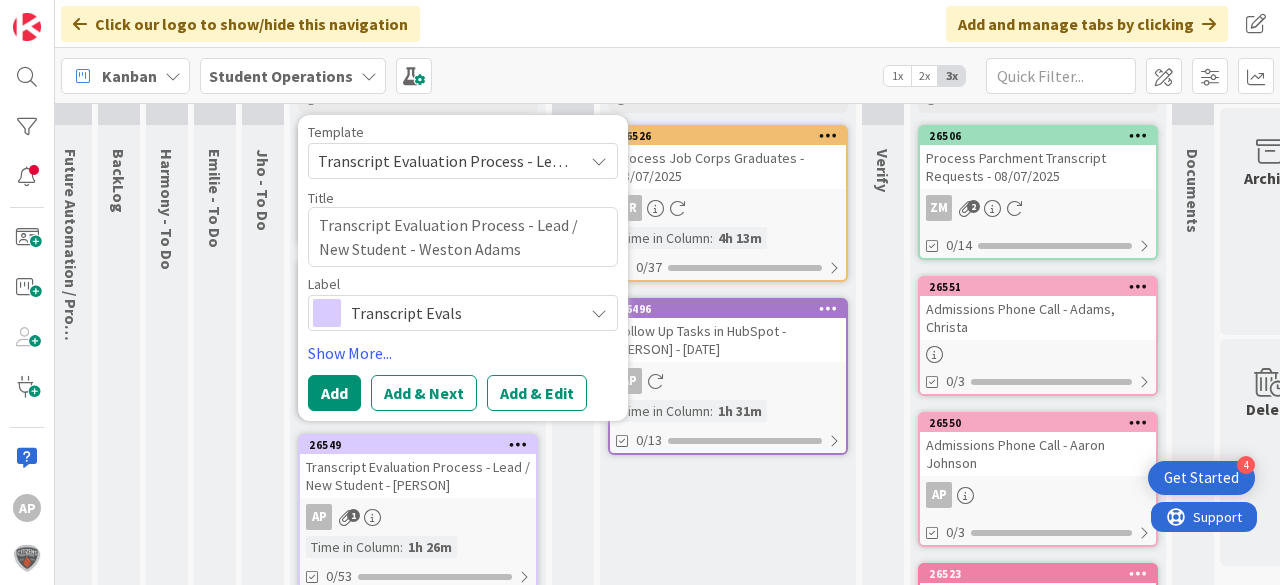 scroll, scrollTop: 80, scrollLeft: 12, axis: both 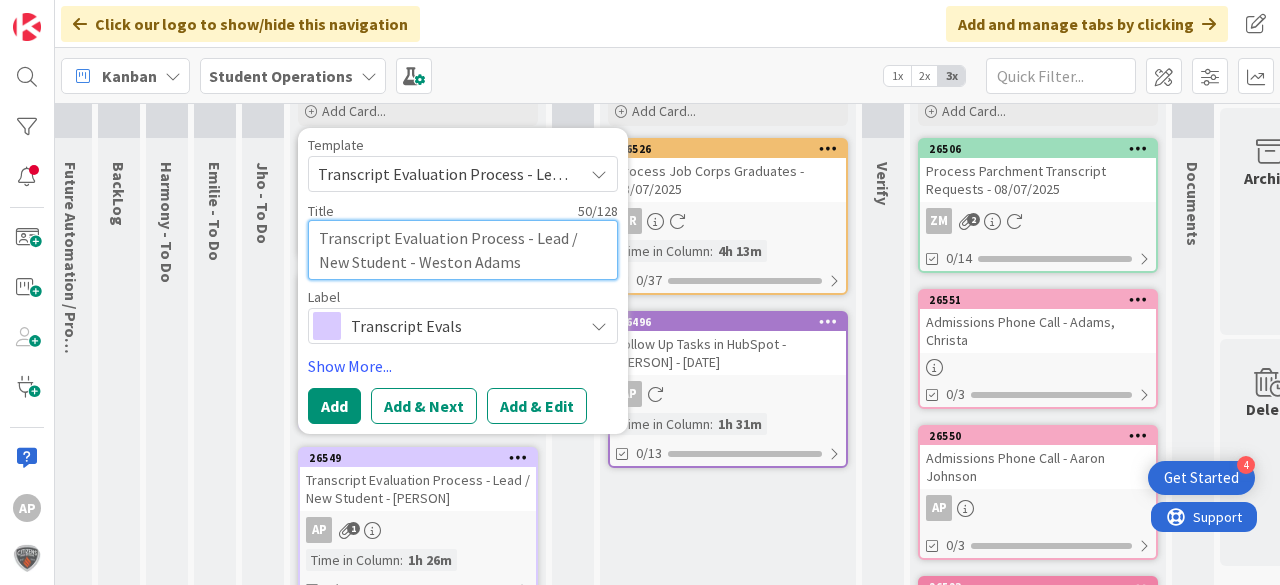 click on "Transcript Evaluation Process - Lead / New Student" at bounding box center [463, 250] 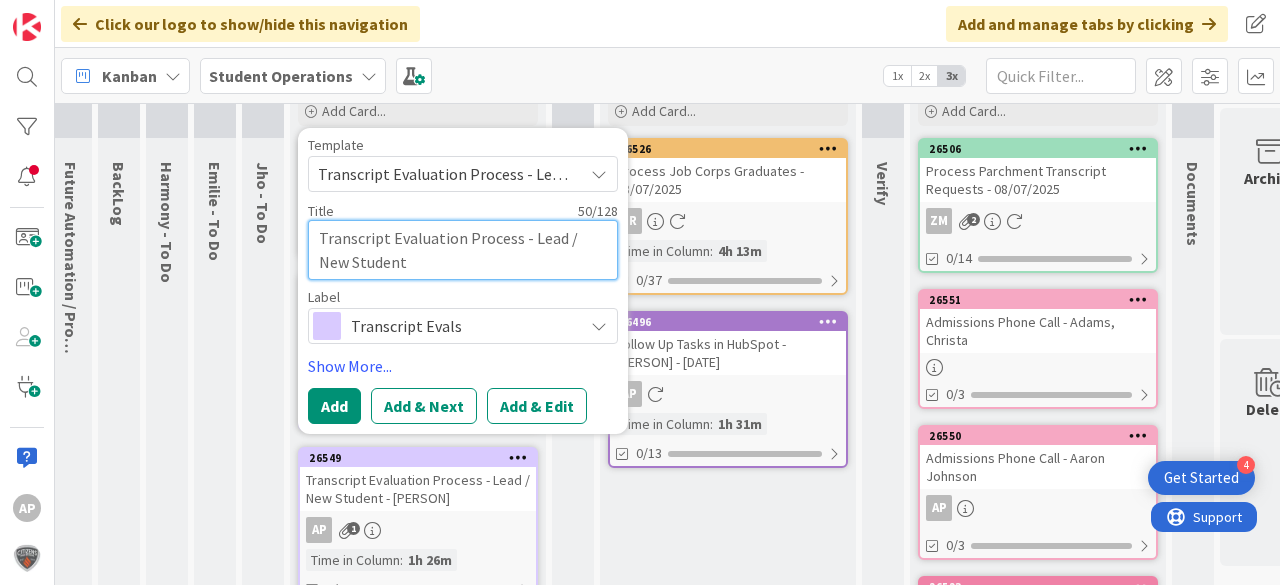 type on "Transcript Evaluation Process - Lead / New Student" 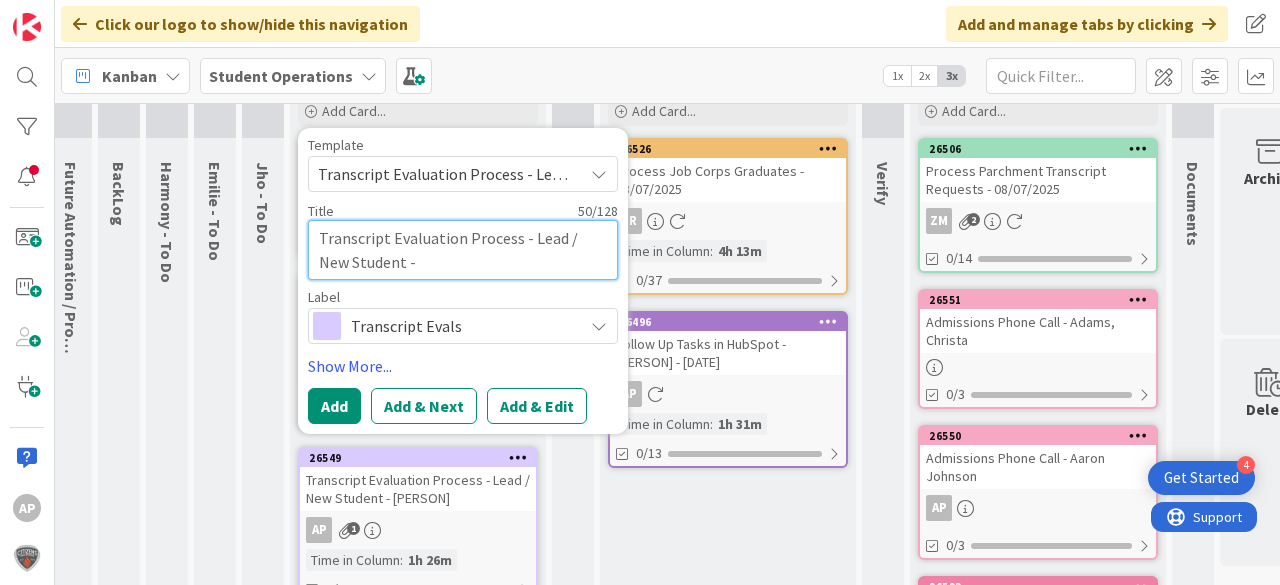 type on "x" 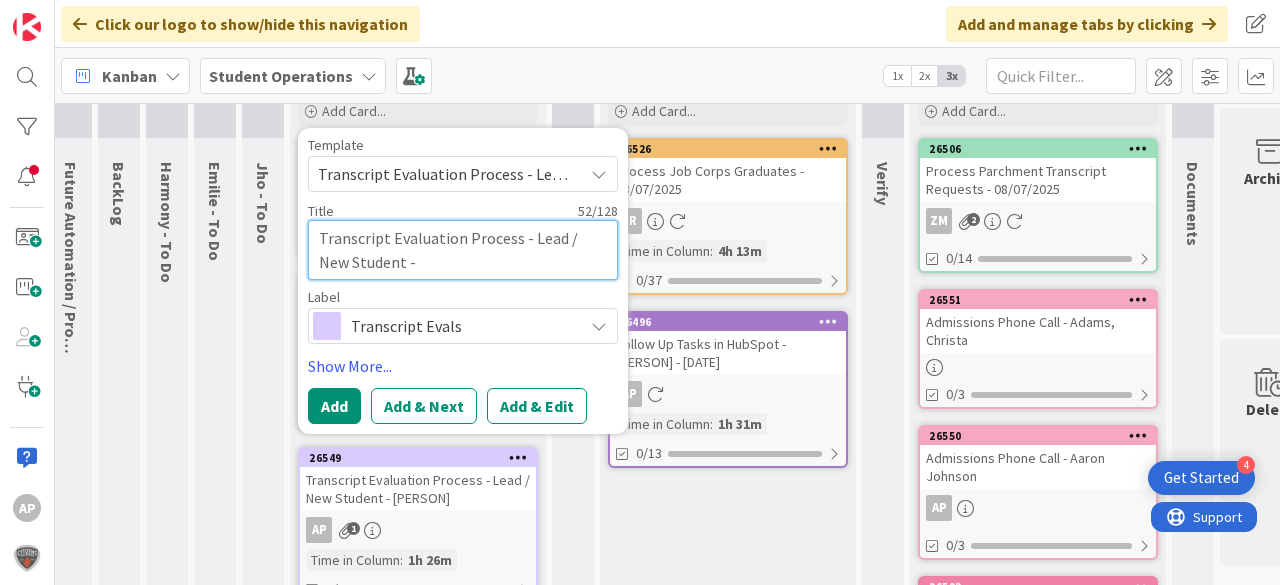 type on "Transcript Evaluation Process - Lead / New Student -" 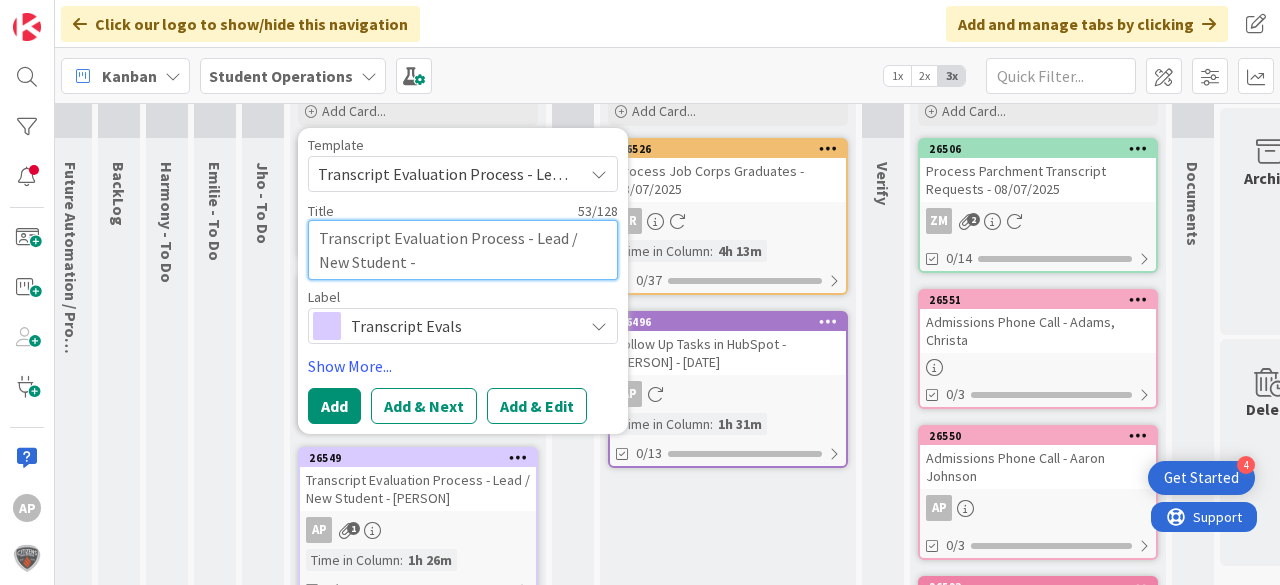 type on "Transcript Evaluation Process - Lead / New Student - [PERSON]" 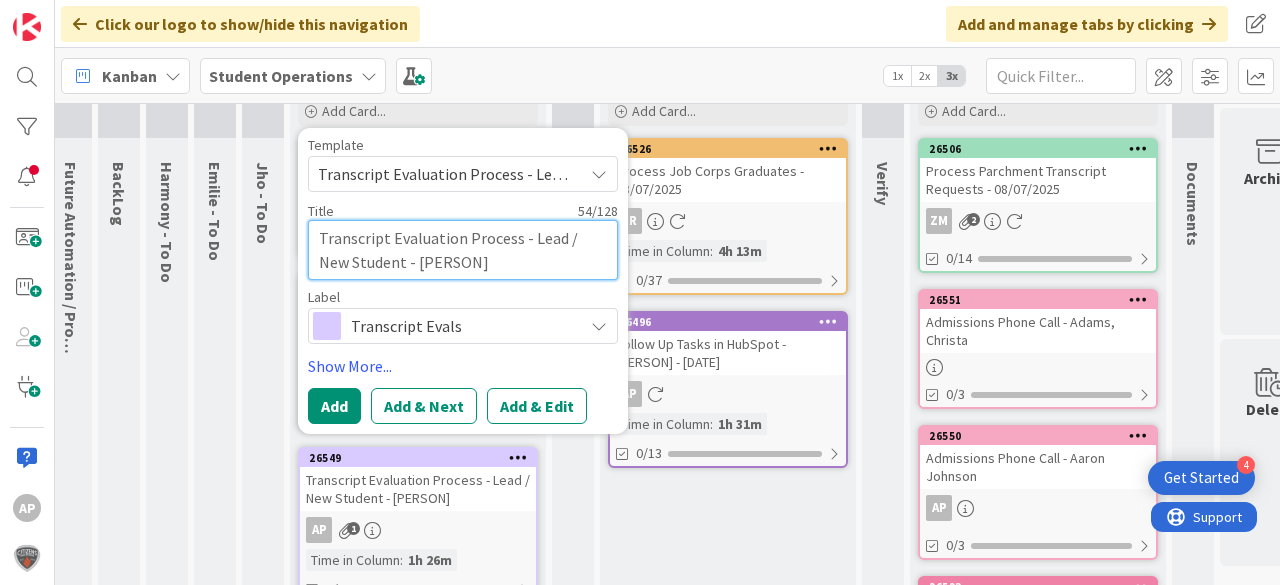 type on "Transcript Evaluation Process - Lead / New Student - [FIRST]" 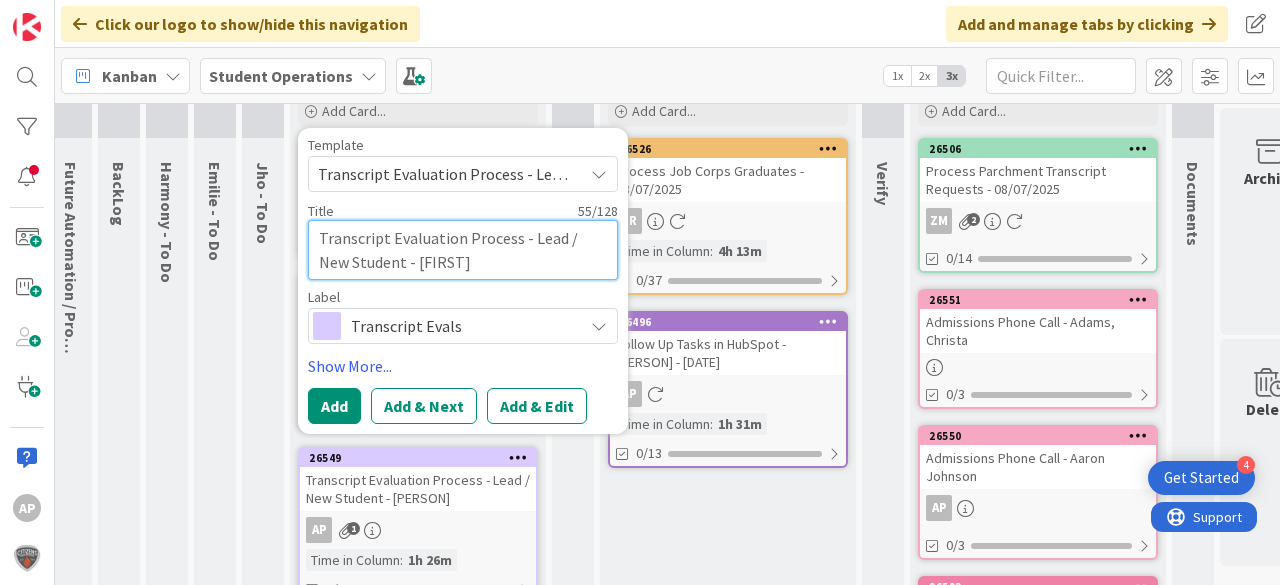 type on "Transcript Evaluation Process - Lead / New Student - [LAST]" 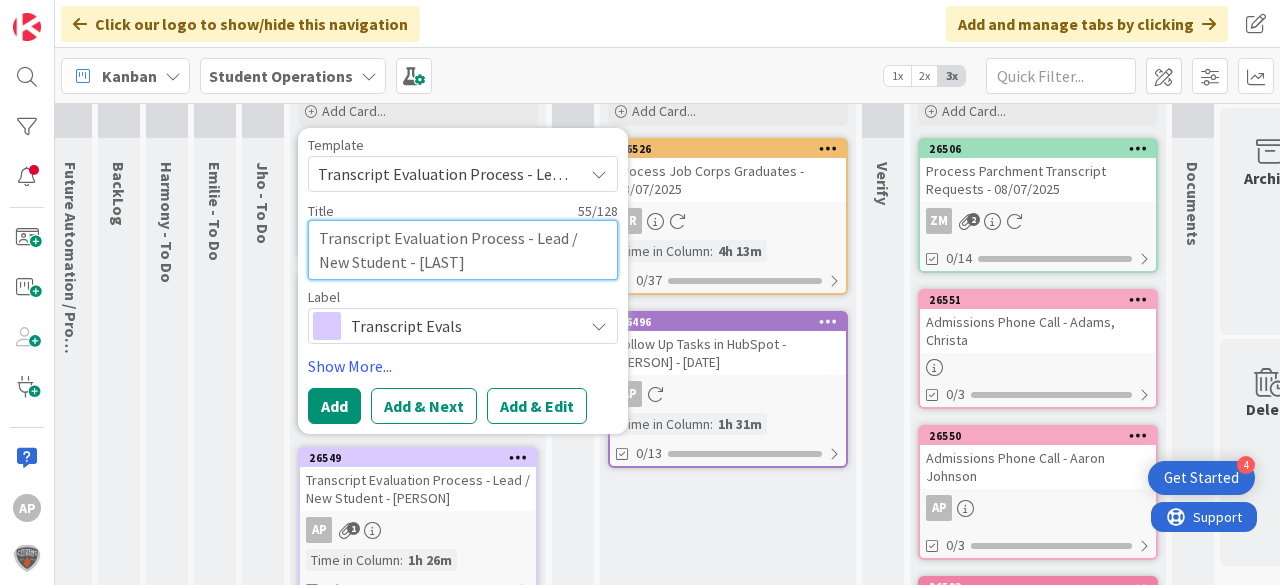 type on "Transcript Evaluation Process - Lead / New Student - [PERSON]" 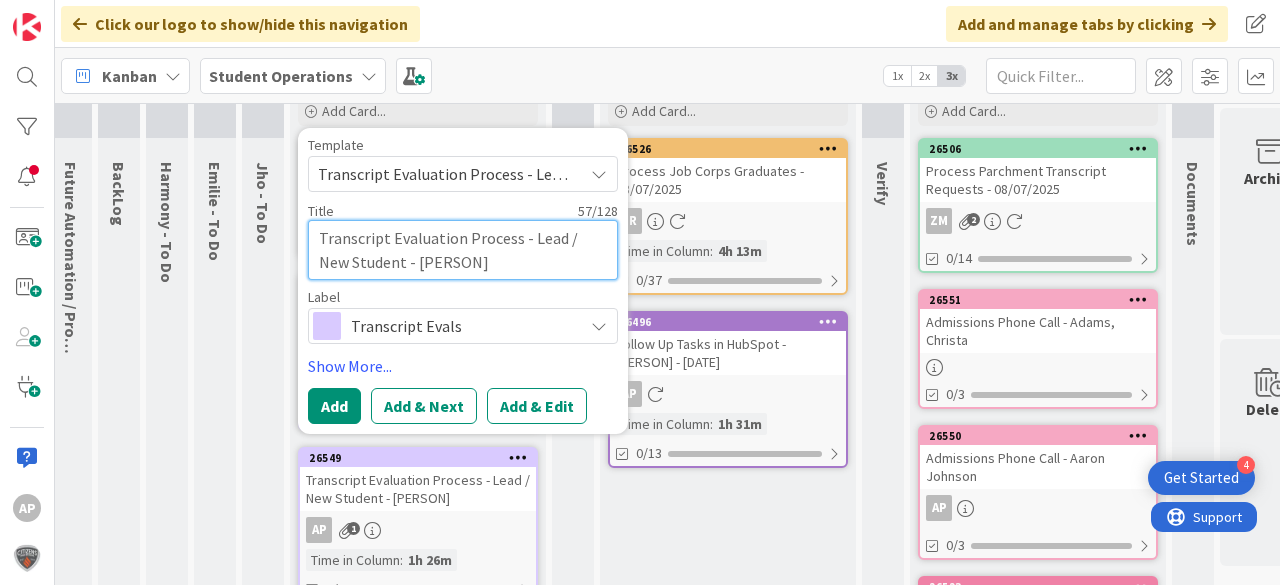 type on "Transcript Evaluation Process - Lead / New Student - [LAST]" 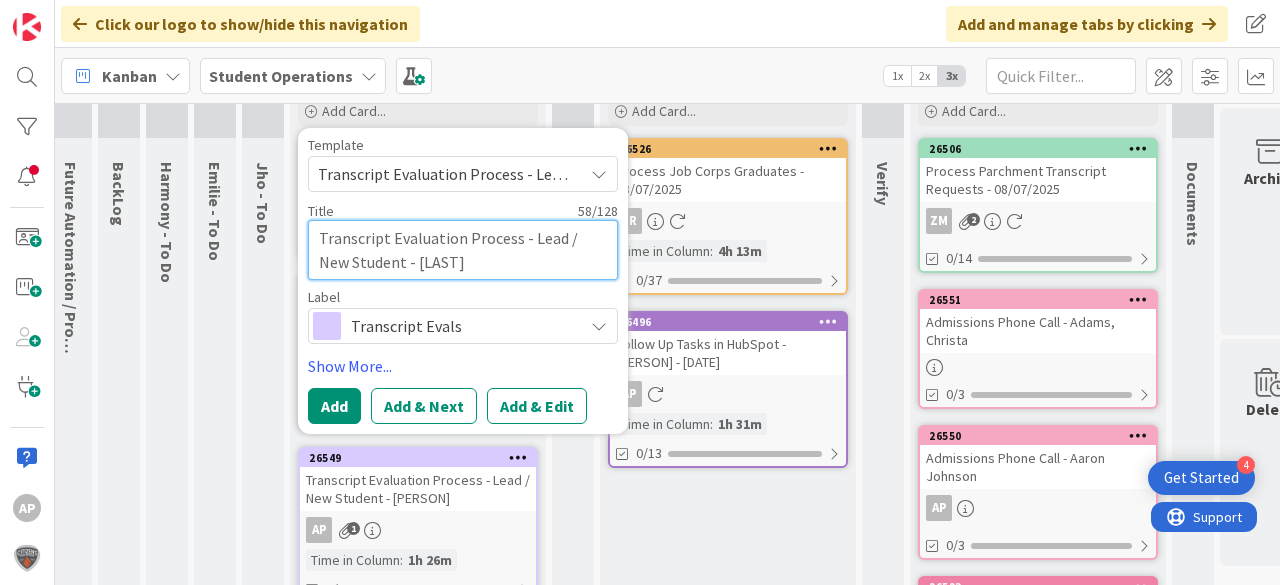 type on "Transcript Evaluation Process - Lead / New Student - [LAST]," 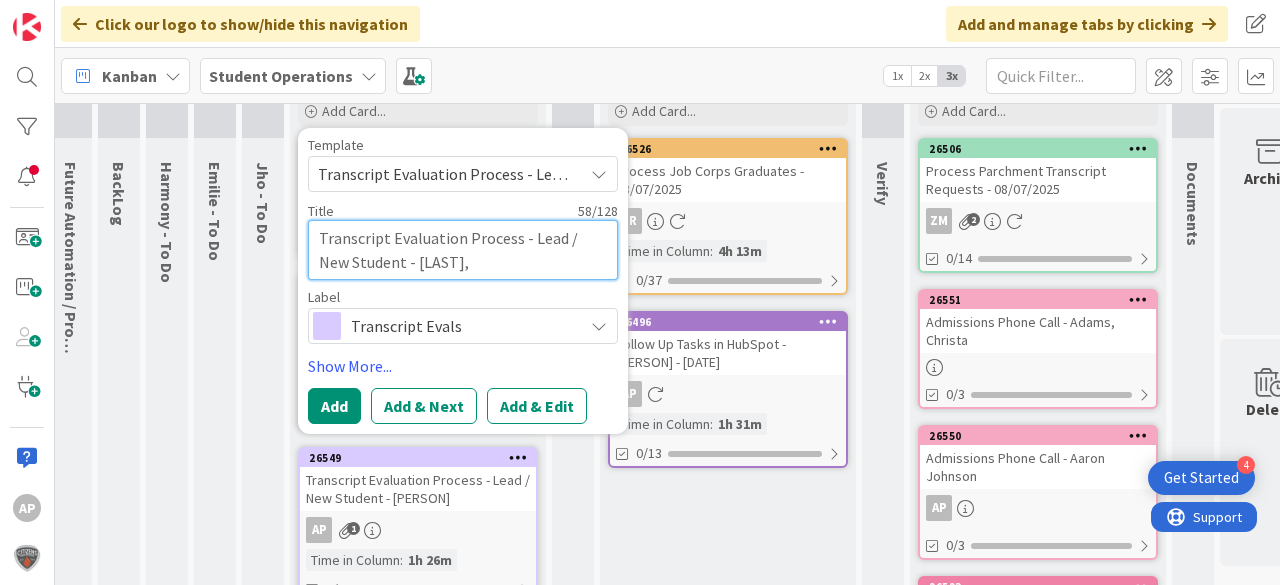 type on "Transcript Evaluation Process - Lead / New Student - [LAST]," 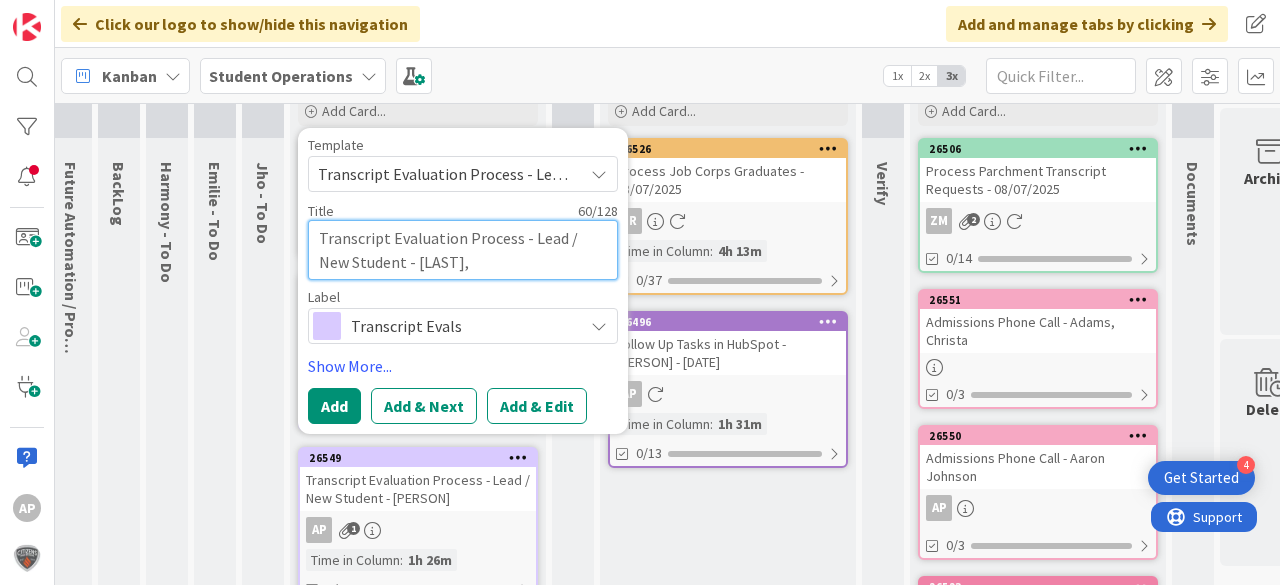 type on "Transcript Evaluation Process - Lead / New Student - [LAST], [LAST]" 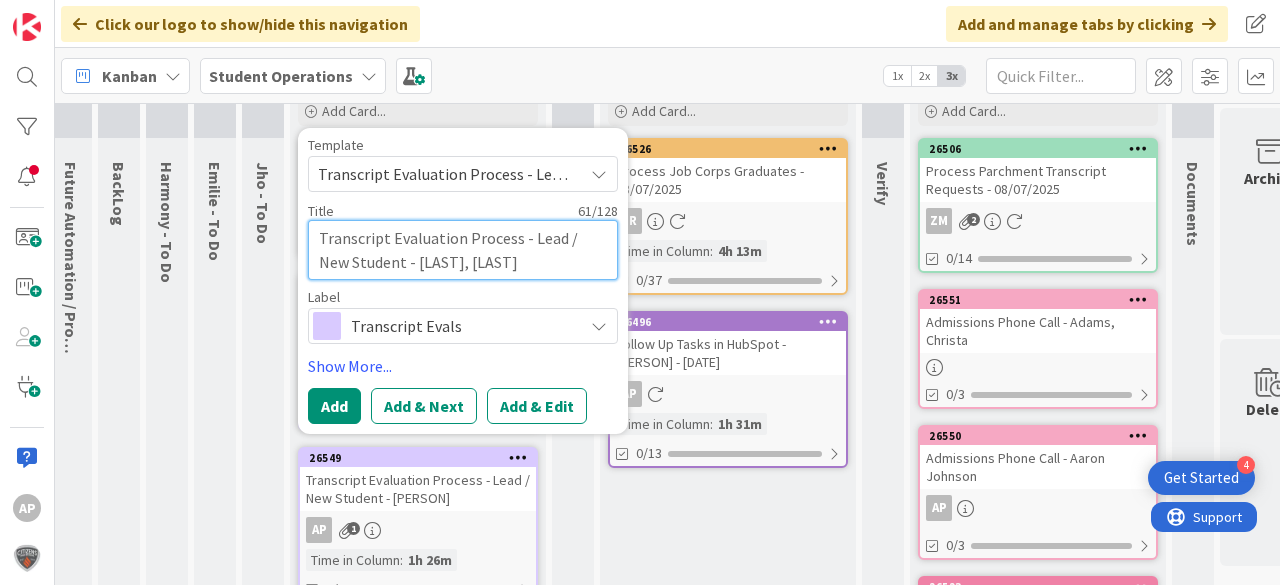 type on "Transcript Evaluation Process - Lead / New Student - [LAST], [FIRST]" 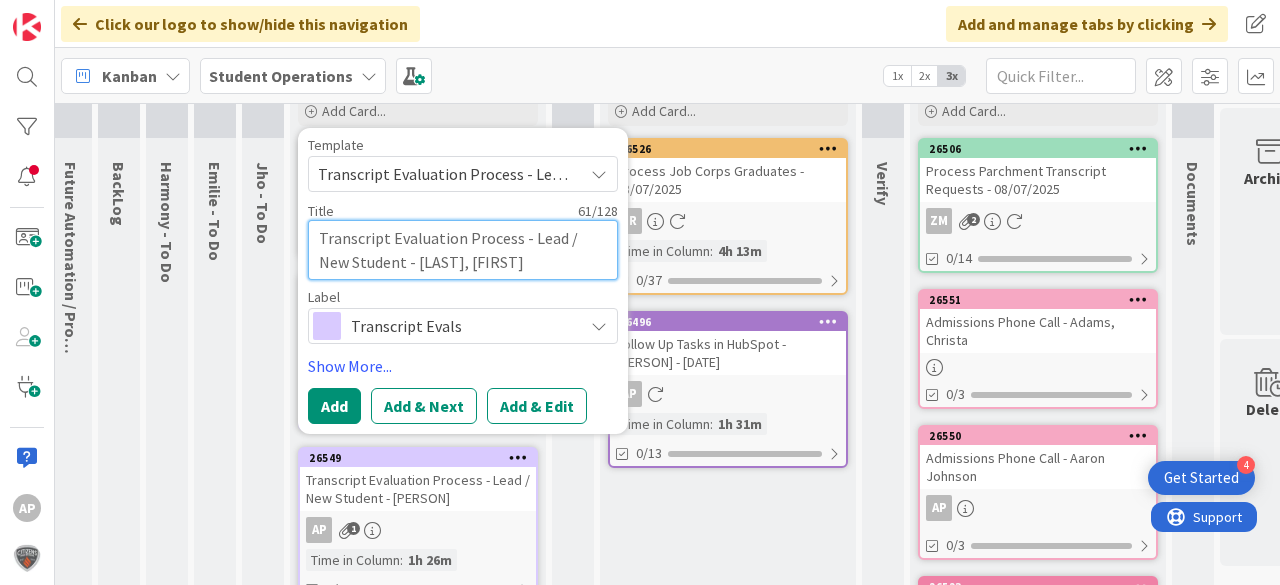type on "x" 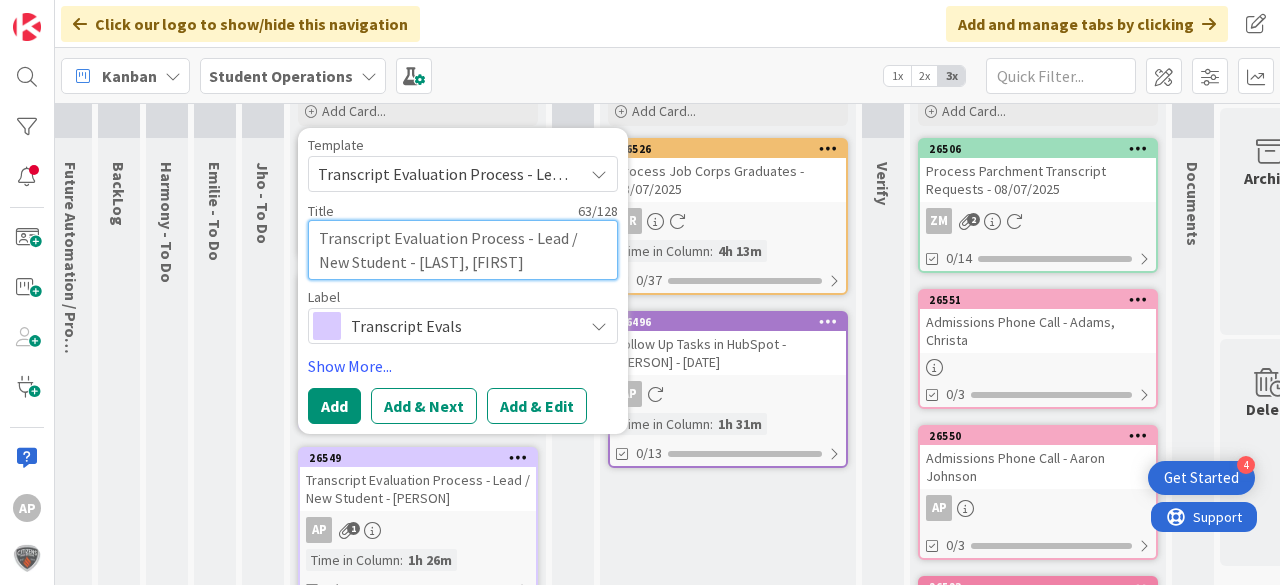 type on "Transcript Evaluation Process - Lead / New Student - [LAST], [FIRST]" 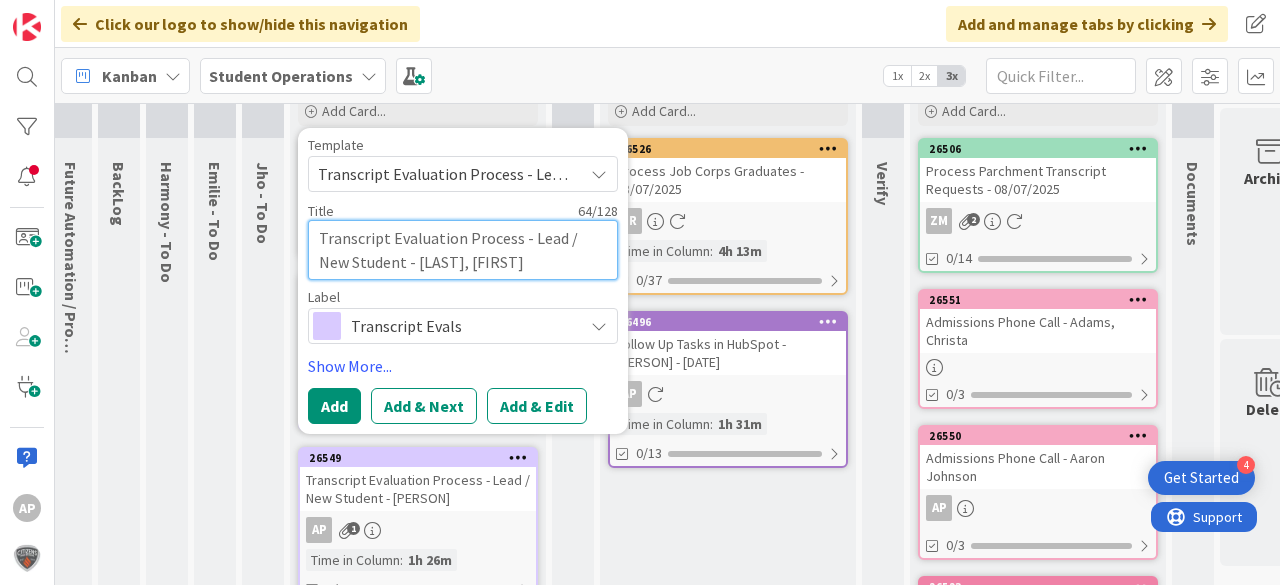 type on "Transcript Evaluation Process - Lead / New Student - [LAST], [FIRST] ," 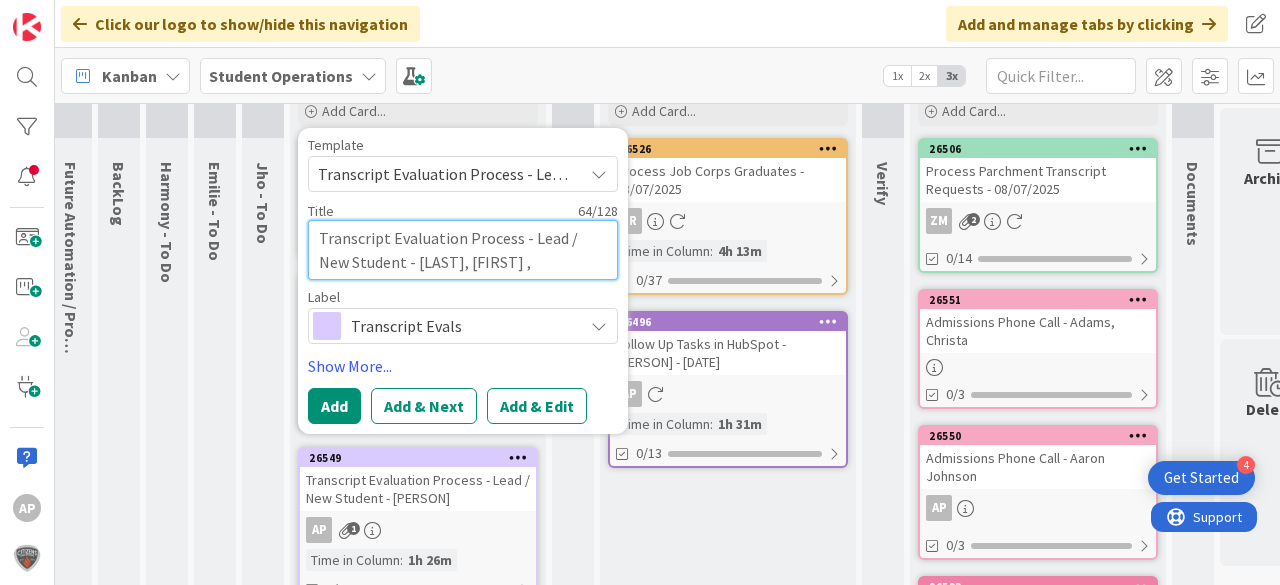 type on "x" 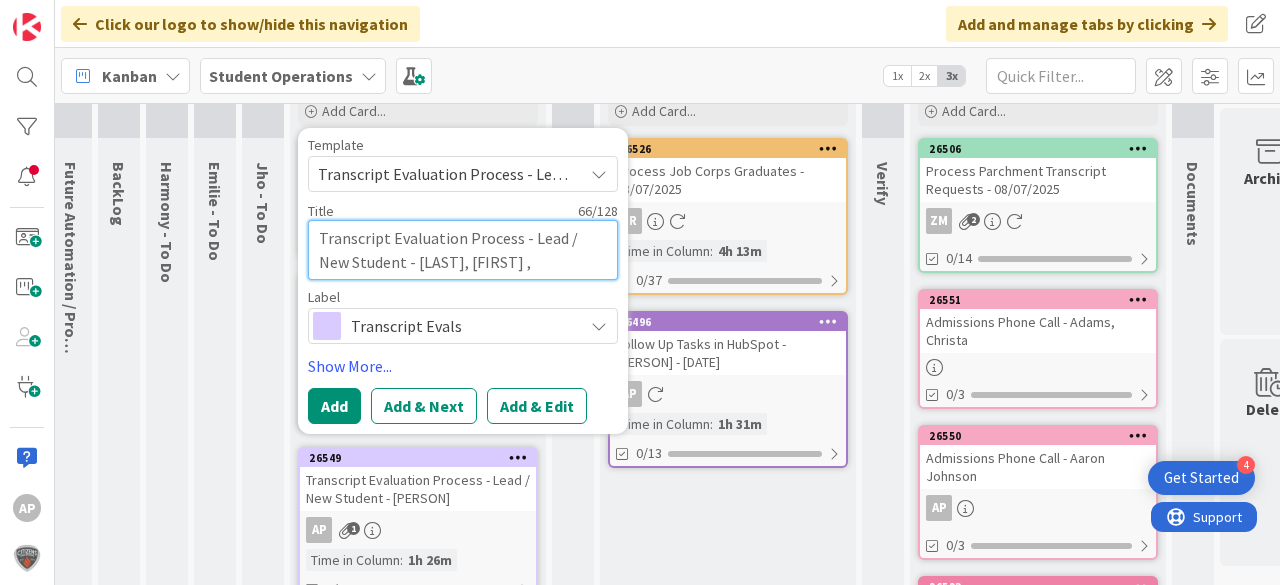 type on "Transcript Evaluation Process - Lead / New Student - [LAST], [FIRST] , a" 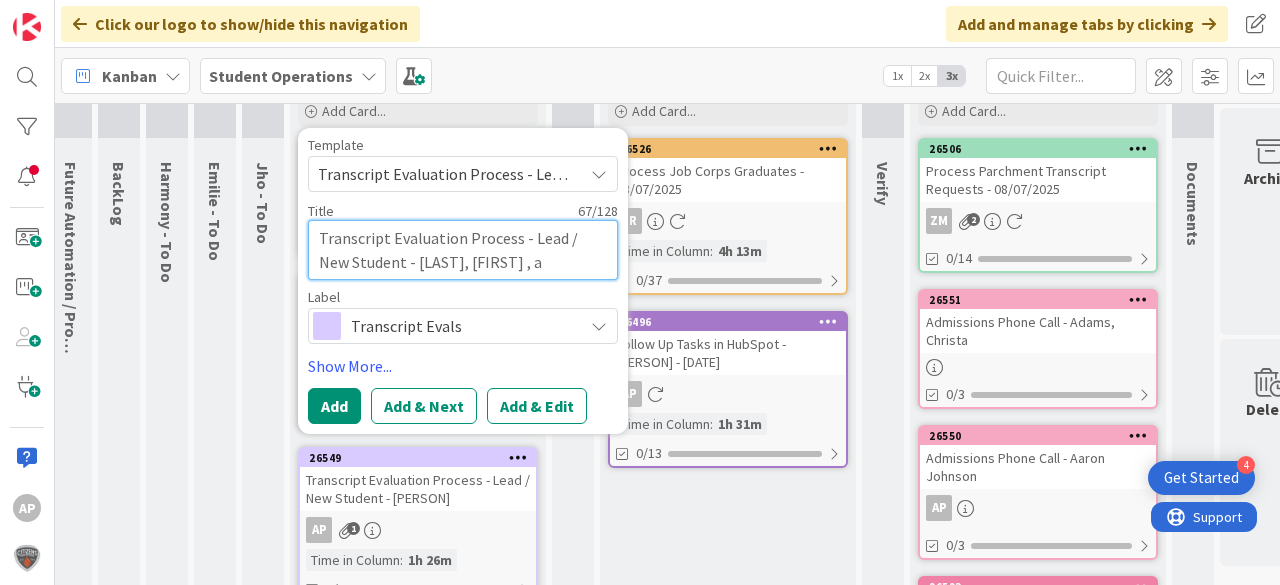 type on "Transcript Evaluation Process - Lead / New Student - [LAST], [FIRST] , ad" 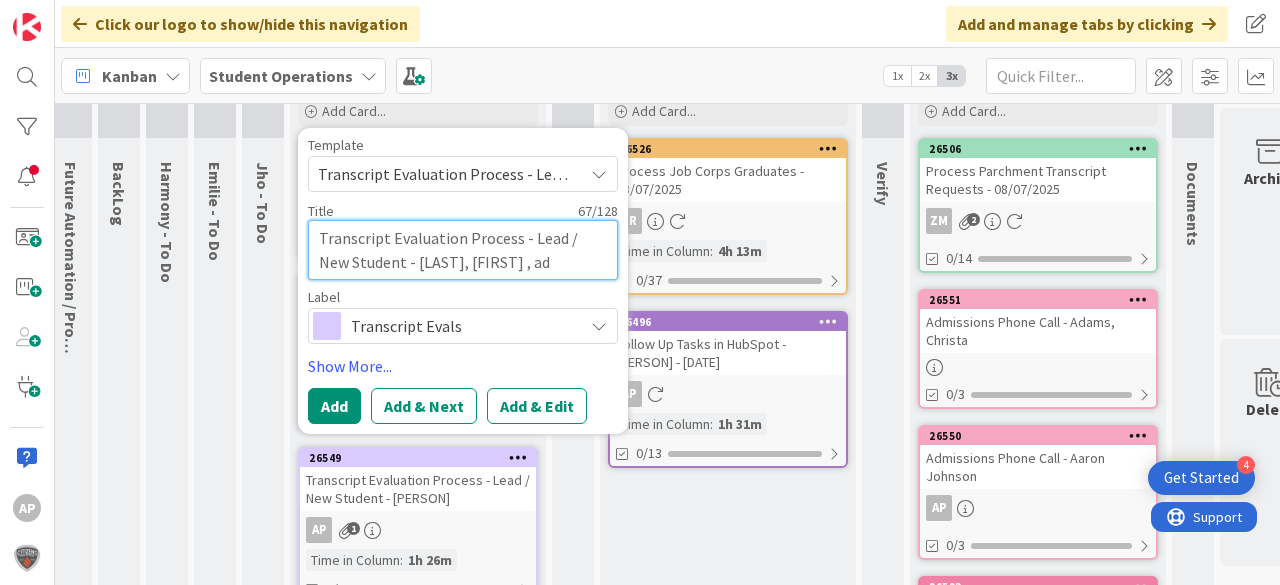 type on "Transcript Evaluation Process - Lead / New Student - [LAST], [FIRST] , add" 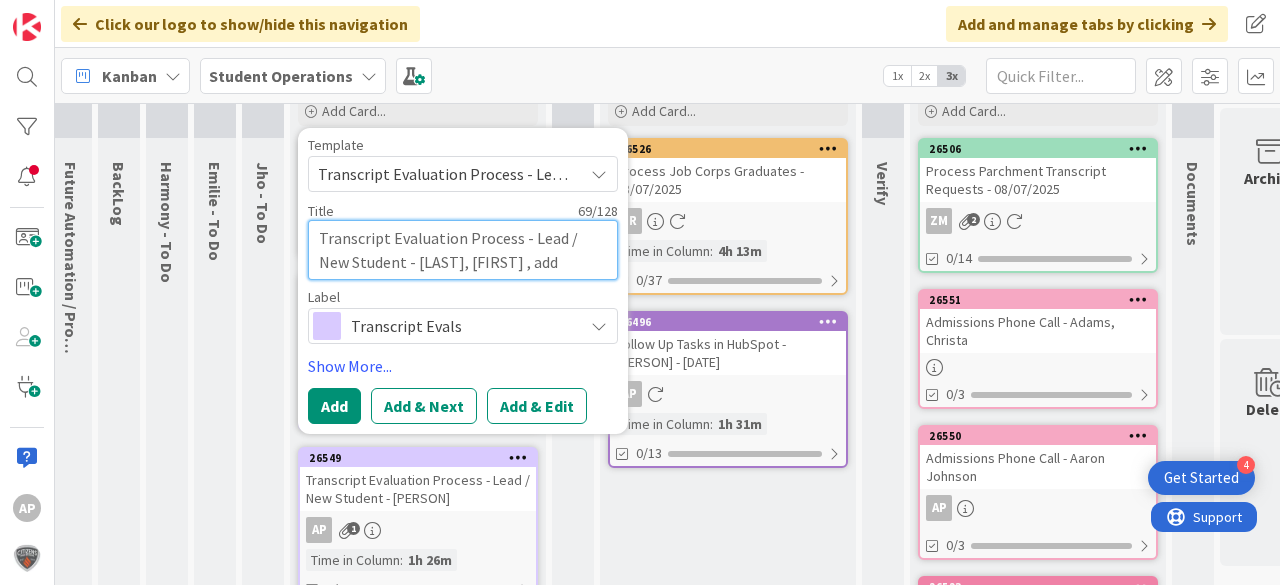 type on "Transcript Evaluation Process - Lead / New Student - [LAST], [LAST] , addi" 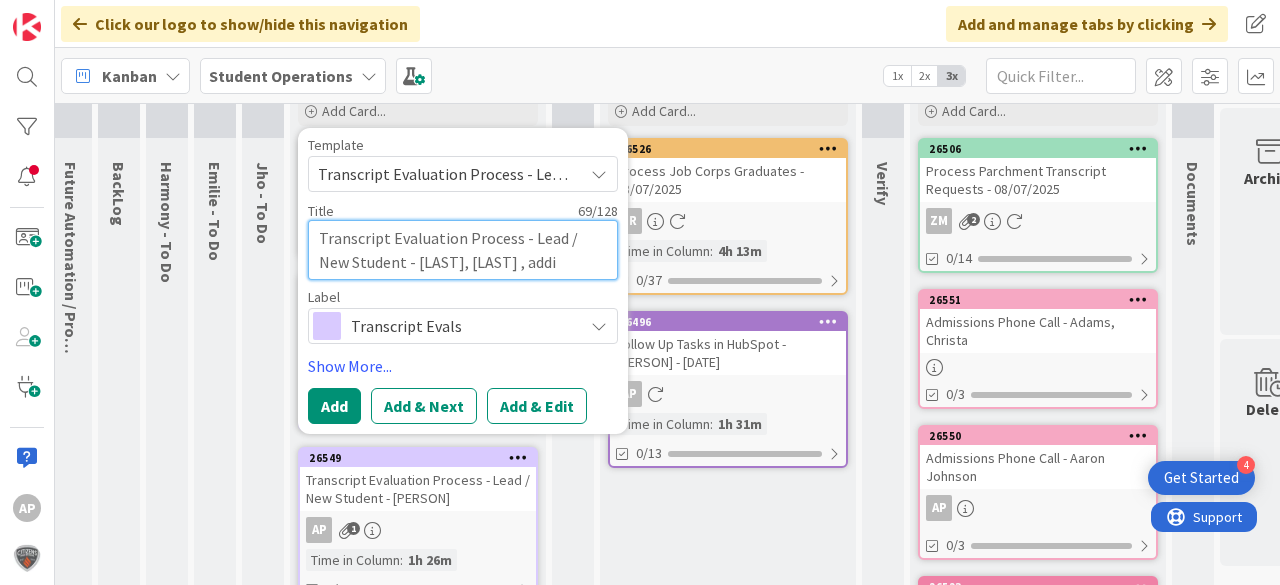 type on "Transcript Evaluation Process - Lead / New Student - [LAST], [LAST] , addit" 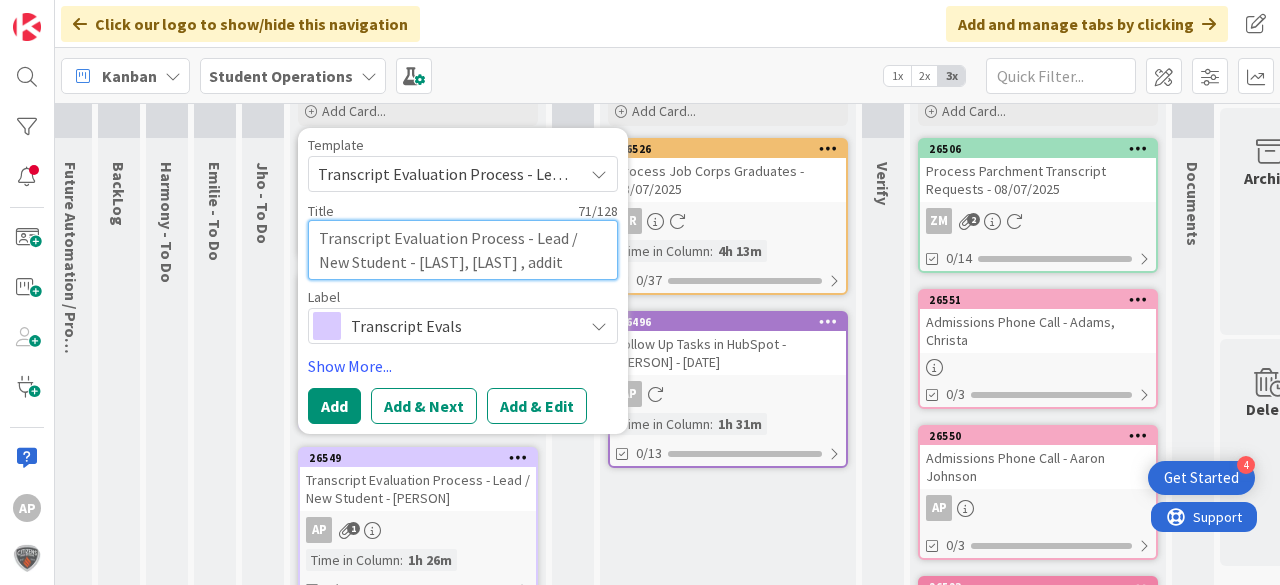 type on "Transcript Evaluation Process - Lead / New Student - [LAST], [LAST] , additi" 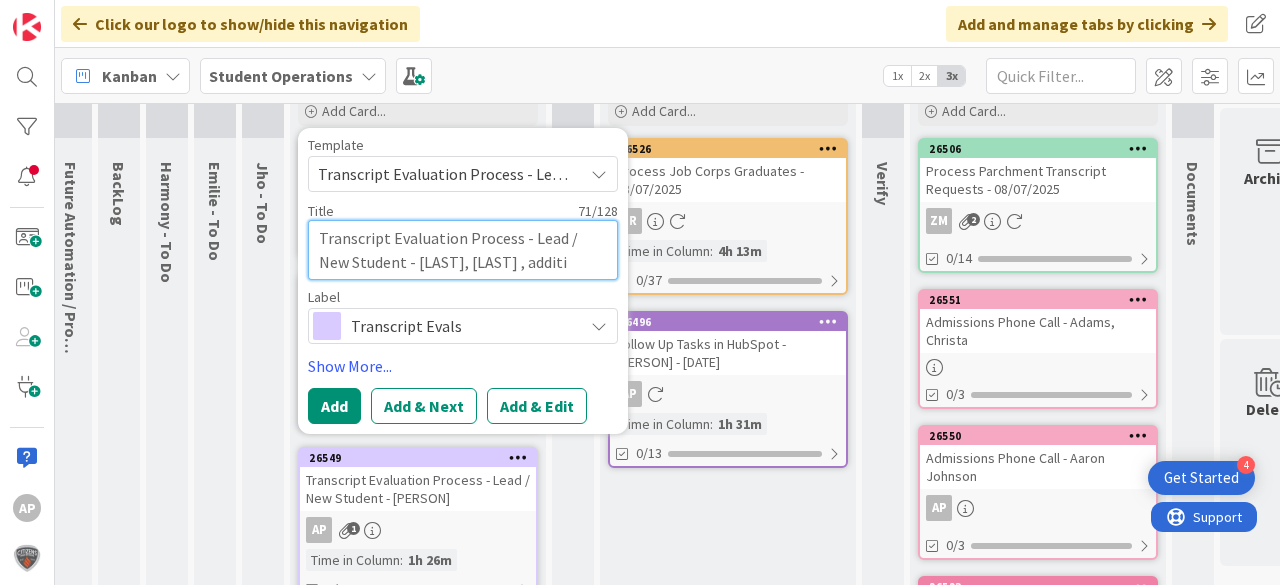 type on "Transcript Evaluation Process - Lead / New Student - [LAST], [FIRST] , additin" 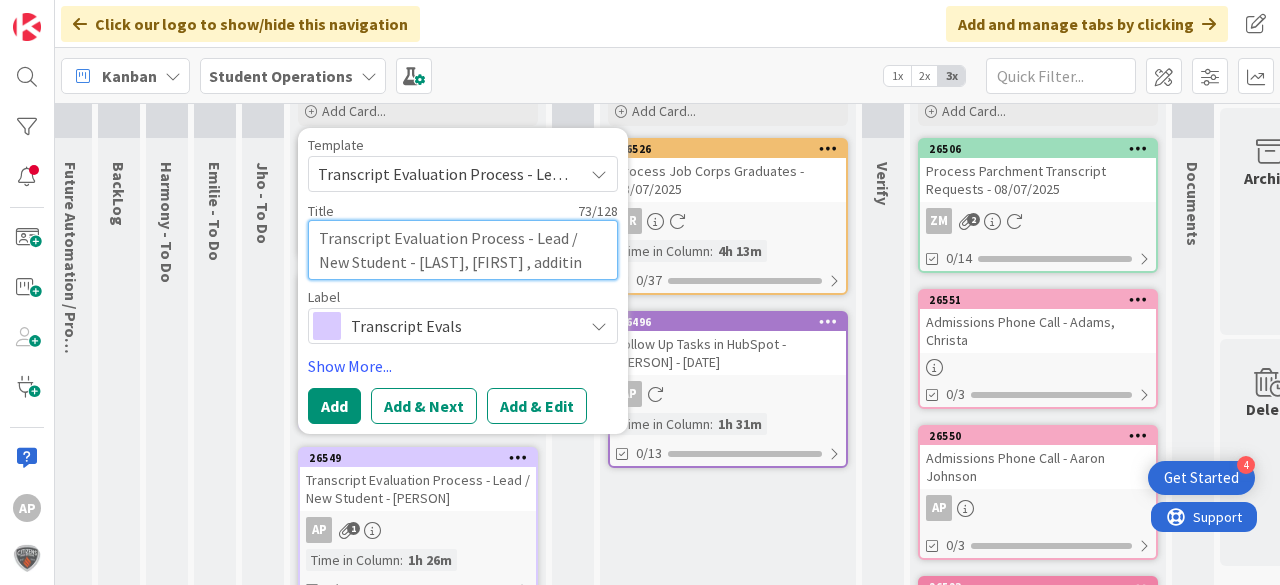 type on "Transcript Evaluation Process - Lead / New Student - [LAST], [LAST] , additi" 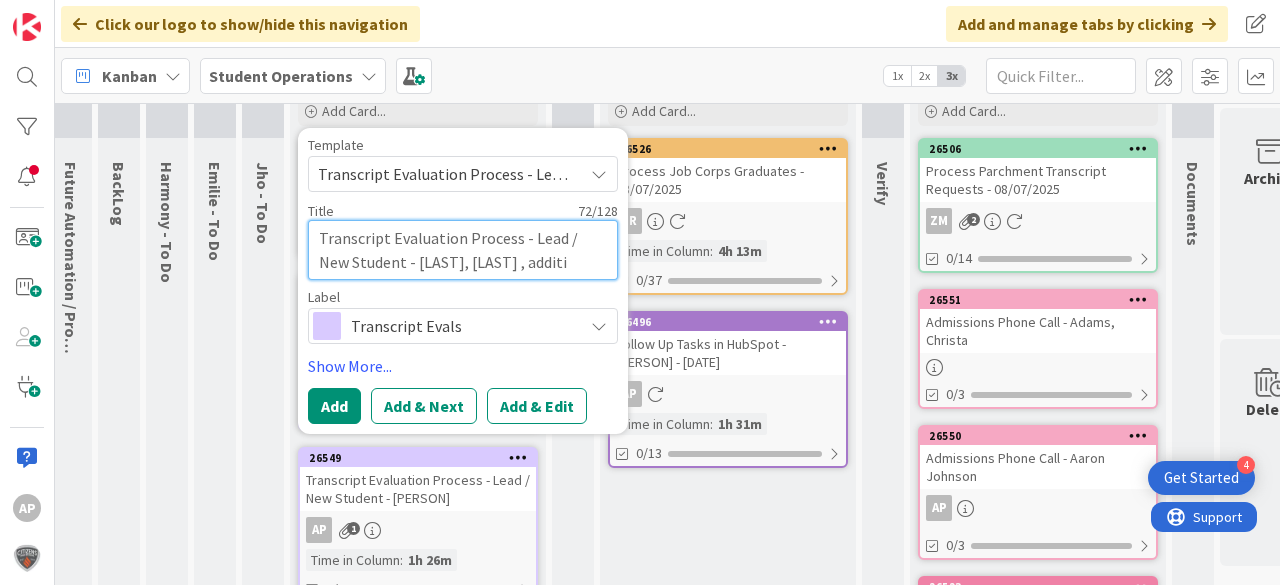 type on "Transcript Evaluation Process - Lead / New Student - [LAST], [FIRST] , additio" 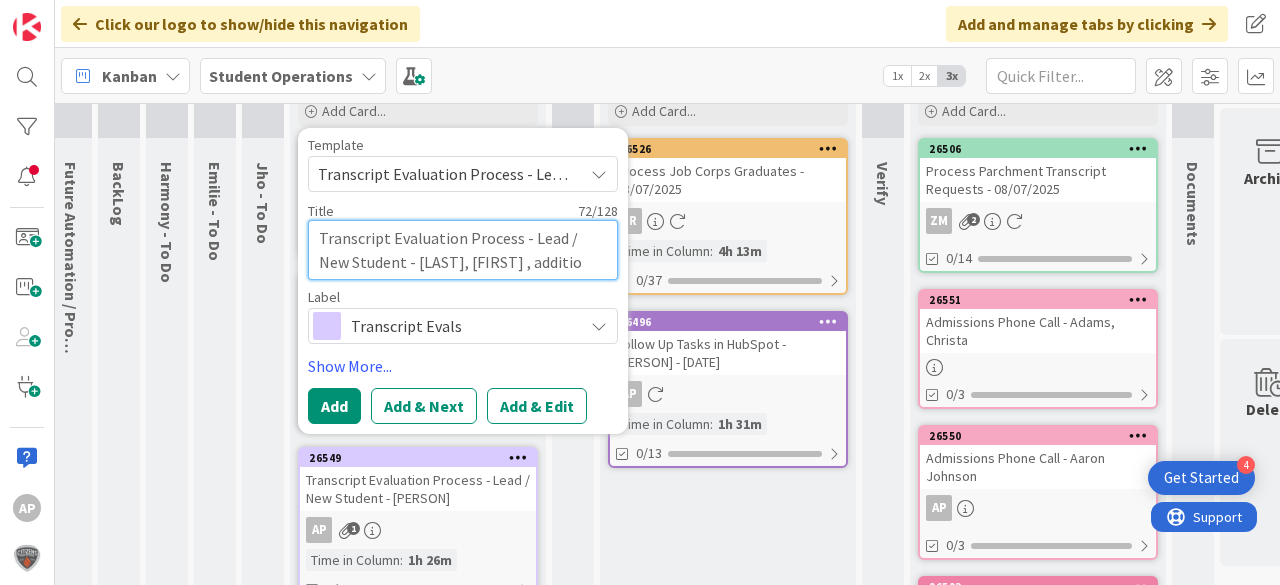 type on "Transcript Evaluation Process - Lead / New Student - [LAST], [FIRST] , addition" 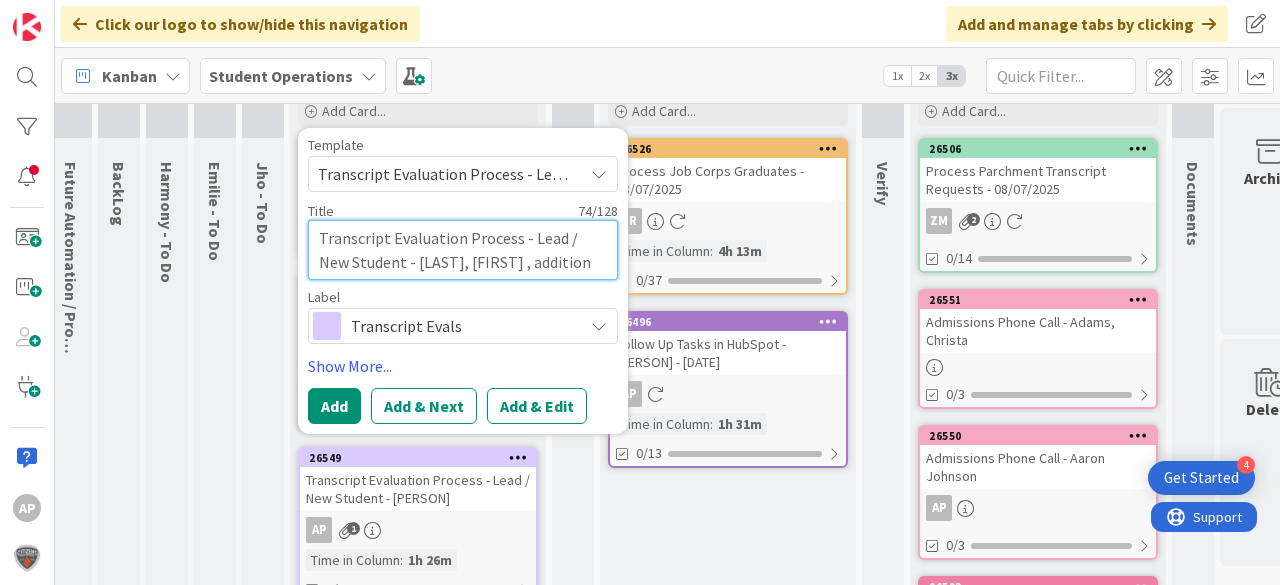 type on "Transcript Evaluation Process - Lead / New Student - [LAST], [FIRST] , additiona" 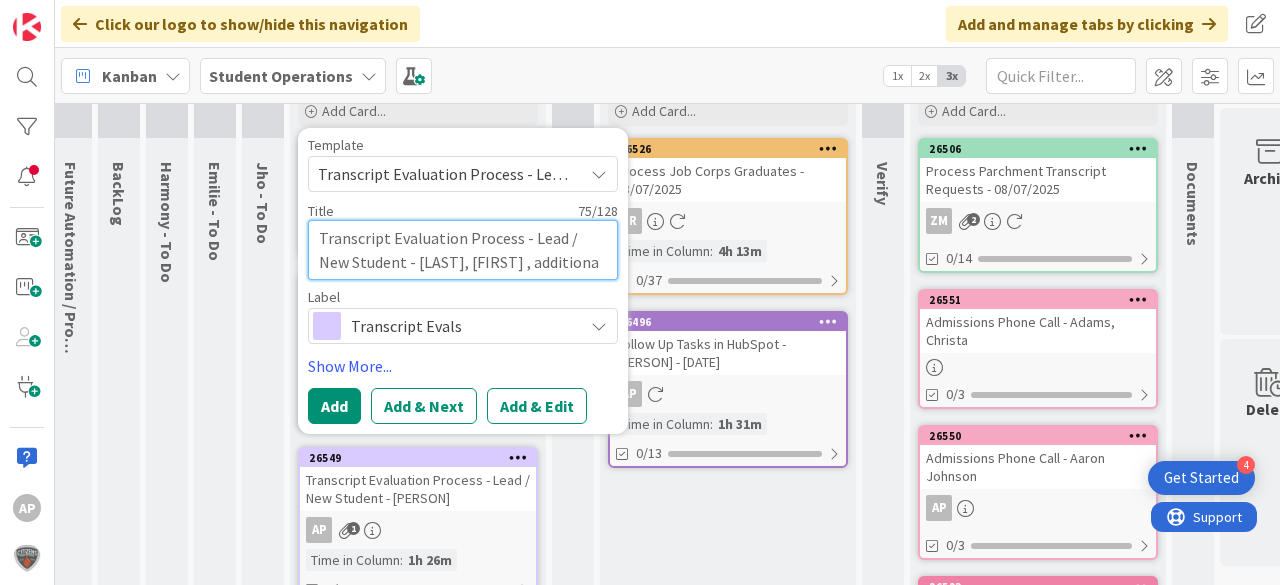 type on "Transcript Evaluation Process - Lead / New Student - [LAST], [FIRST] , additional" 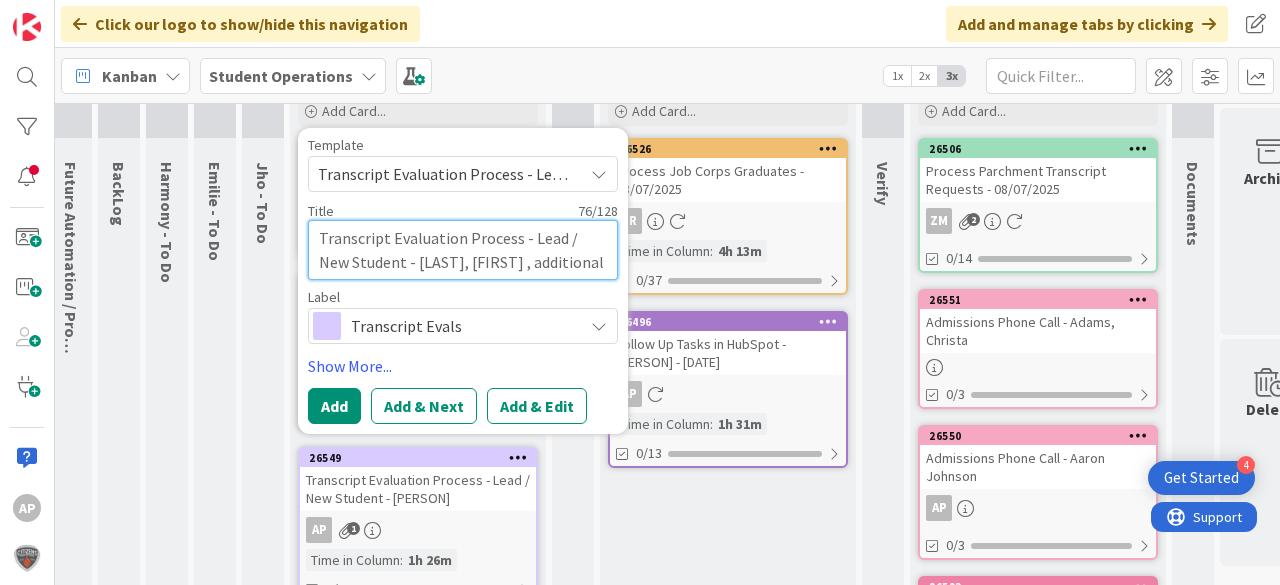 type on "Transcript Evaluation Process - Lead / New Student - [LAST], [FIRST] , additional" 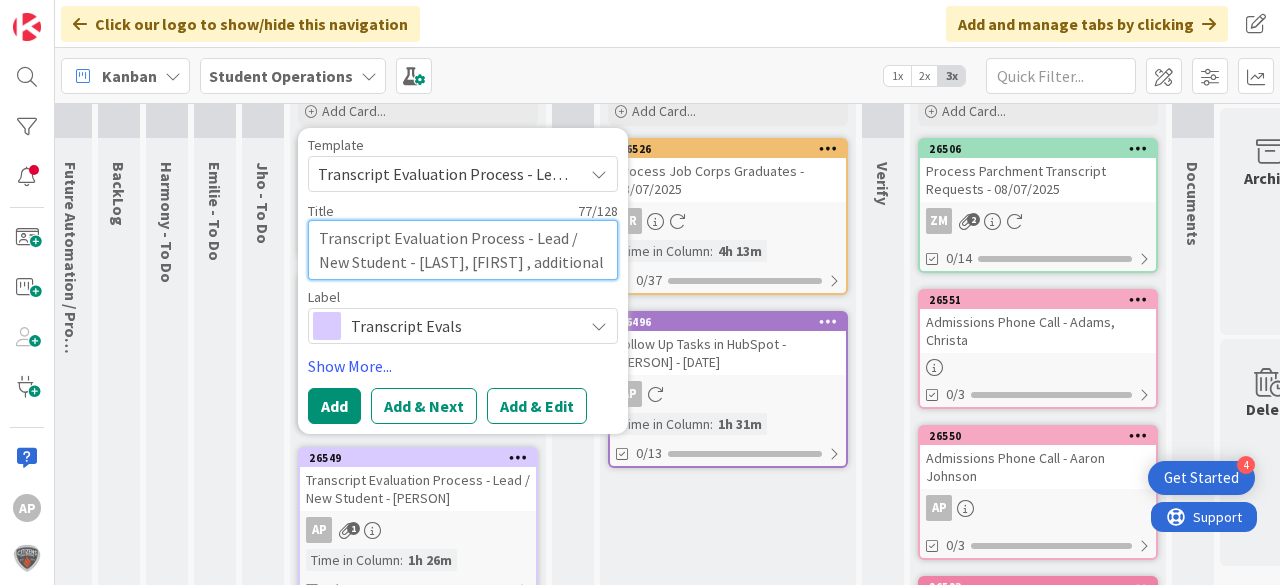 type on "Transcript Evaluation Process - Lead / New Student - [LAST], [FIRST] , additional 9" 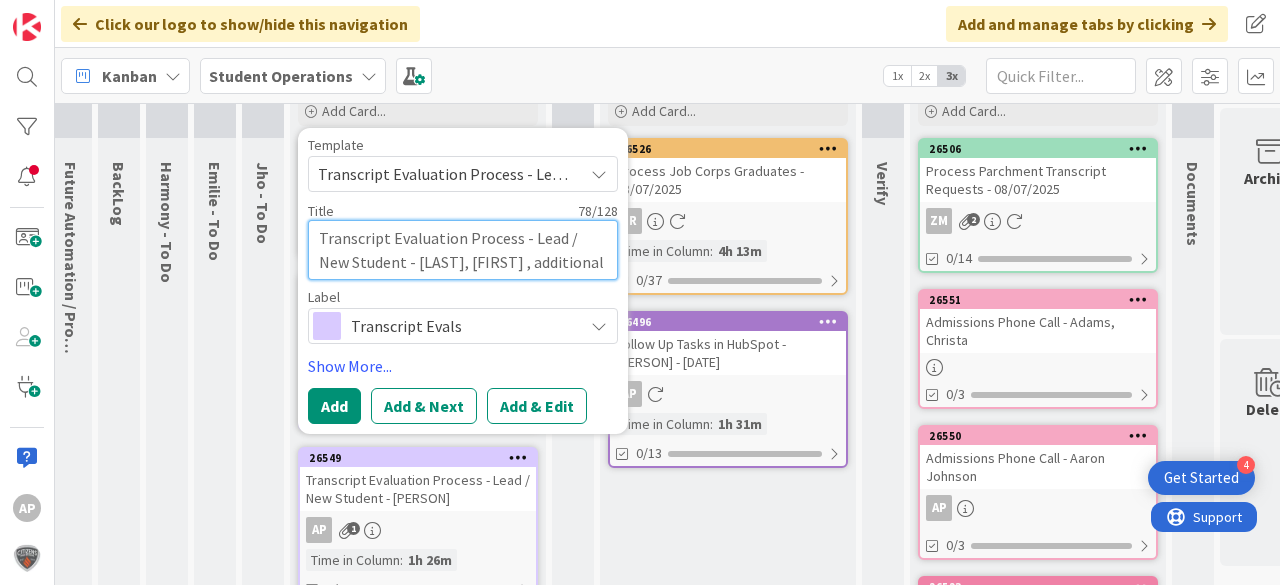 type on "Transcript Evaluation Process - Lead / New Student - [LAST], [LAST] , additional 9t" 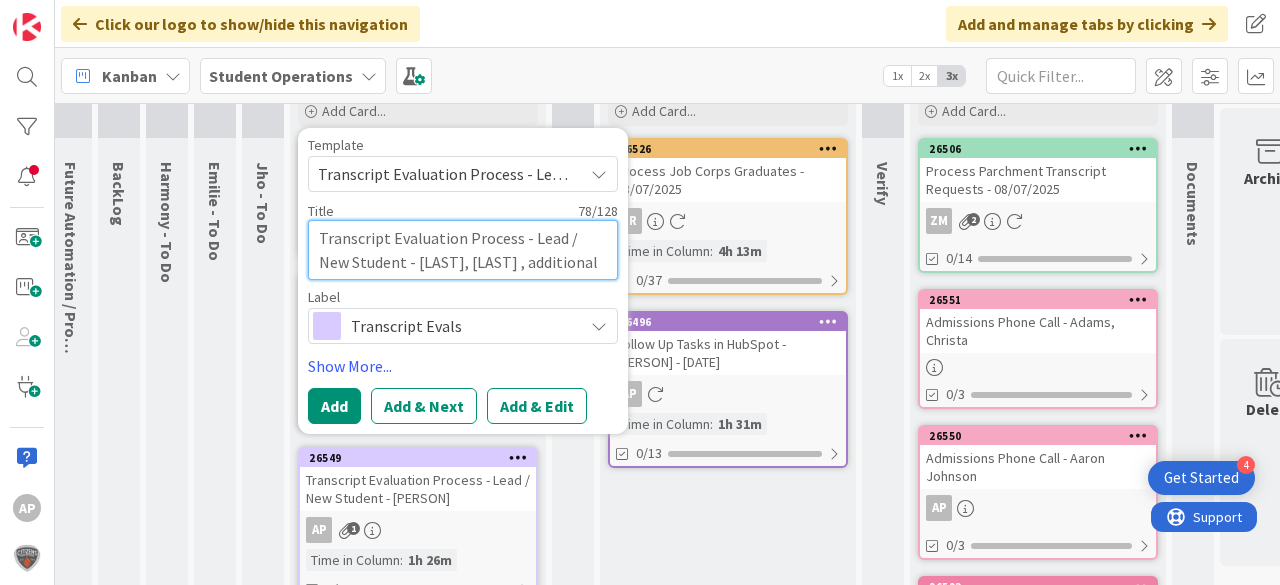 type on "Transcript Evaluation Process - Lead / New Student - [LAST], [FIRST] , additional 9th" 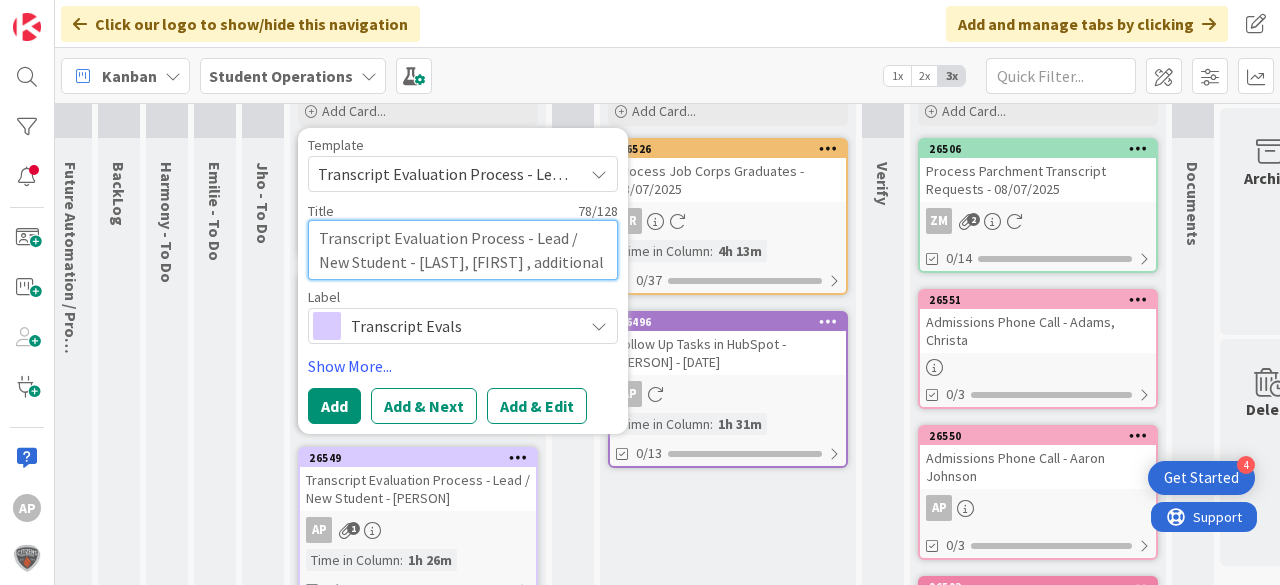 type on "x" 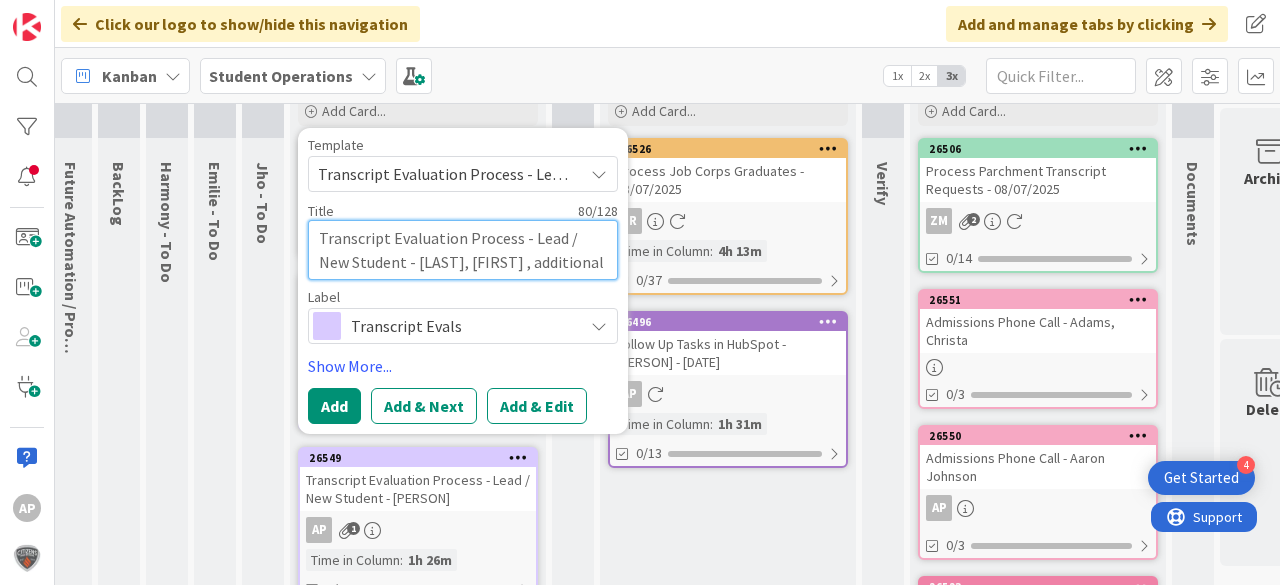 type on "Transcript Evaluation Process - Lead / New Student - [LAST], [FIRST] , additional 9th" 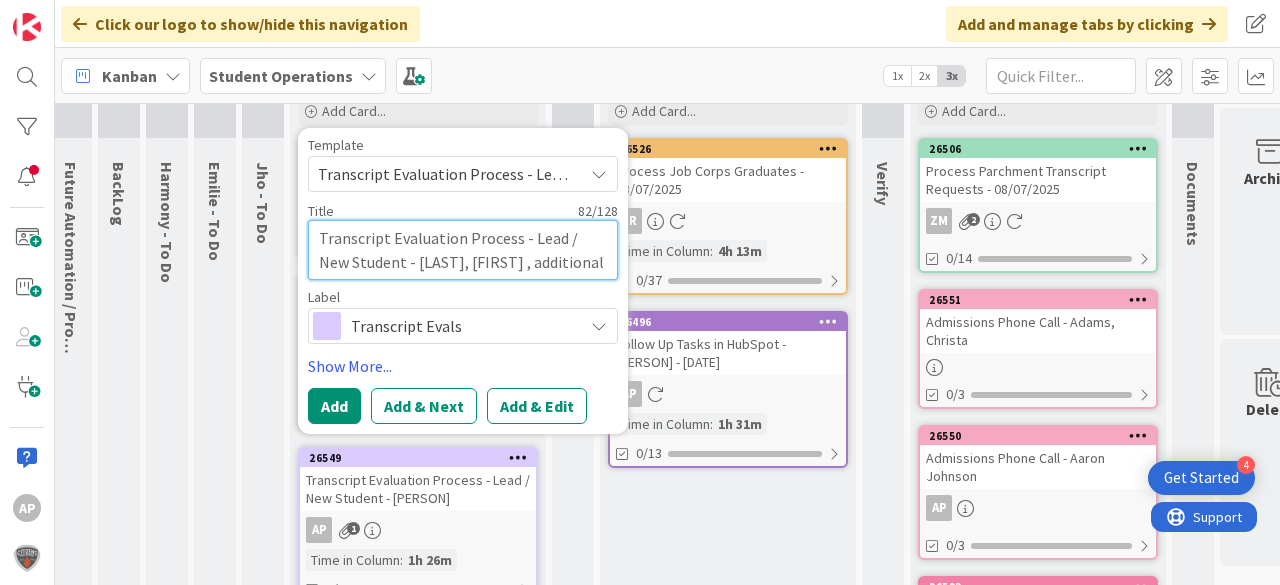 type on "Transcript Evaluation Process - Lead / New Student - [LAST], [LAST] , additional 9th gr" 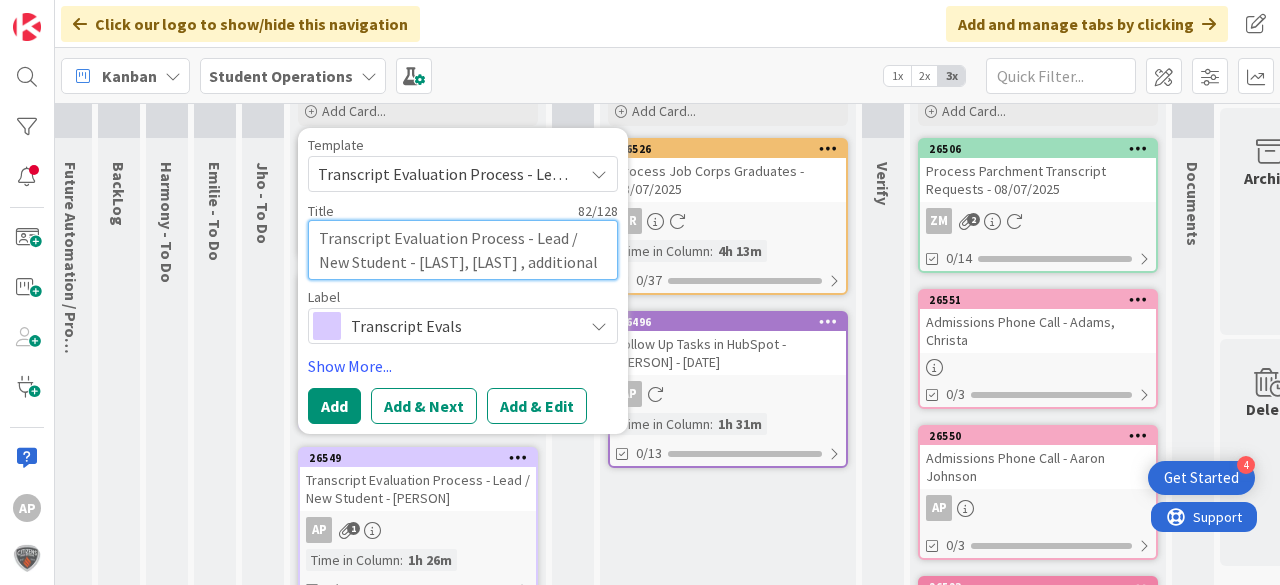 type on "Transcript Evaluation Process - Lead / New Student - [LAST], [FIRST] , additional 9th gra" 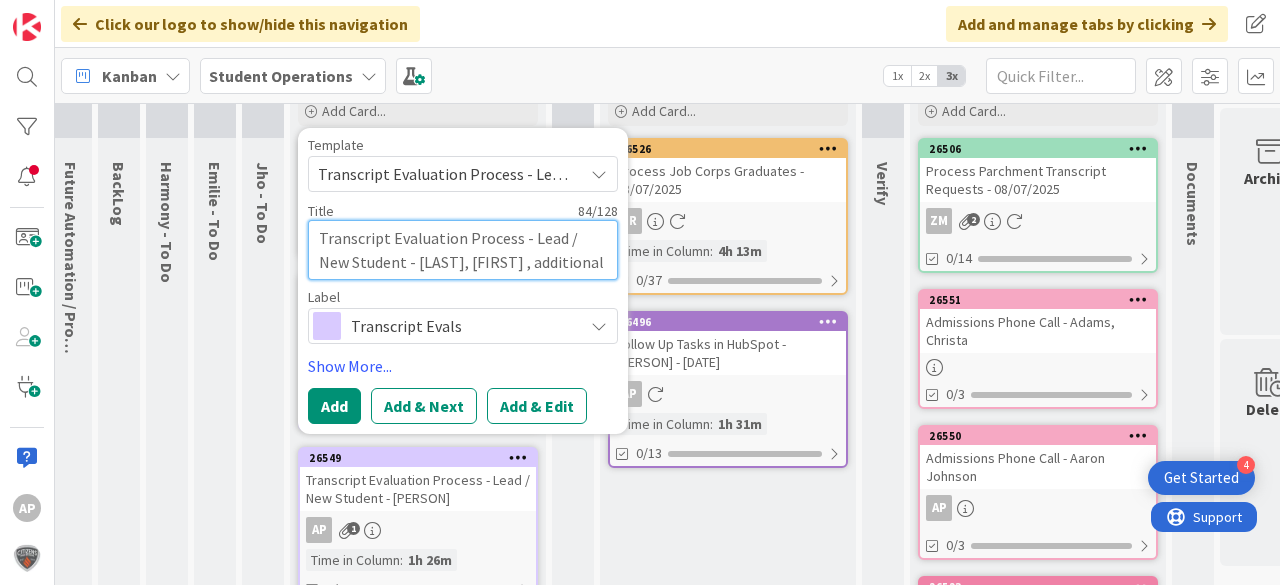 type on "Transcript Evaluation Process - Lead / New Student - [LAST], [FIRST] , additional 9th grad" 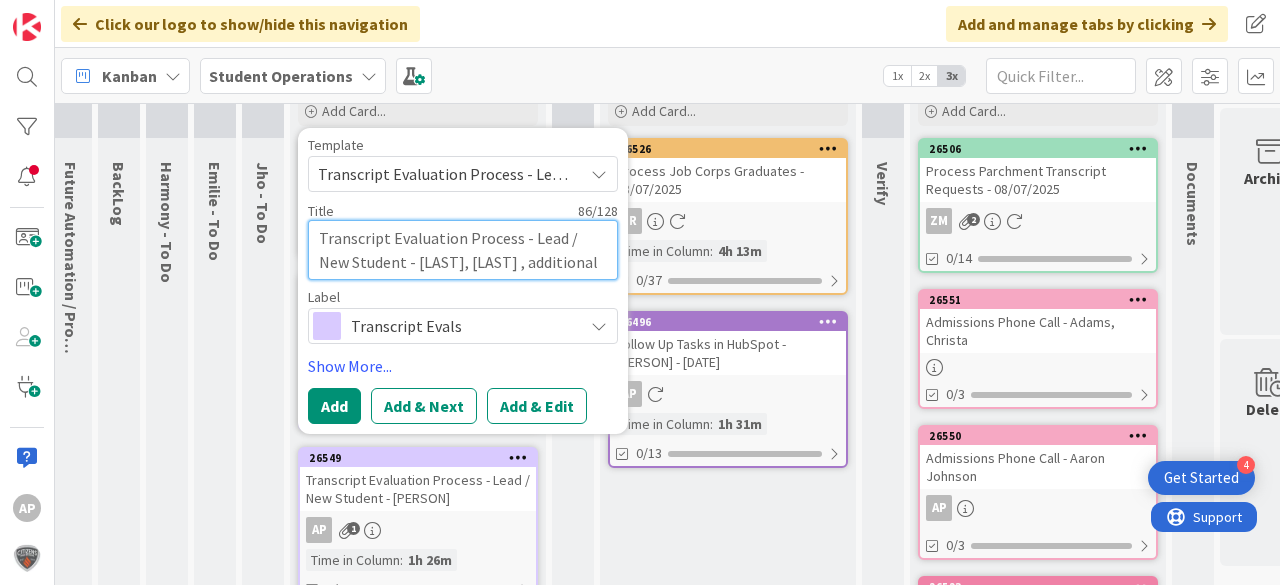 type on "Transcript Evaluation Process - Lead / New Student - [LAST], [LAST] , additional 9th grade" 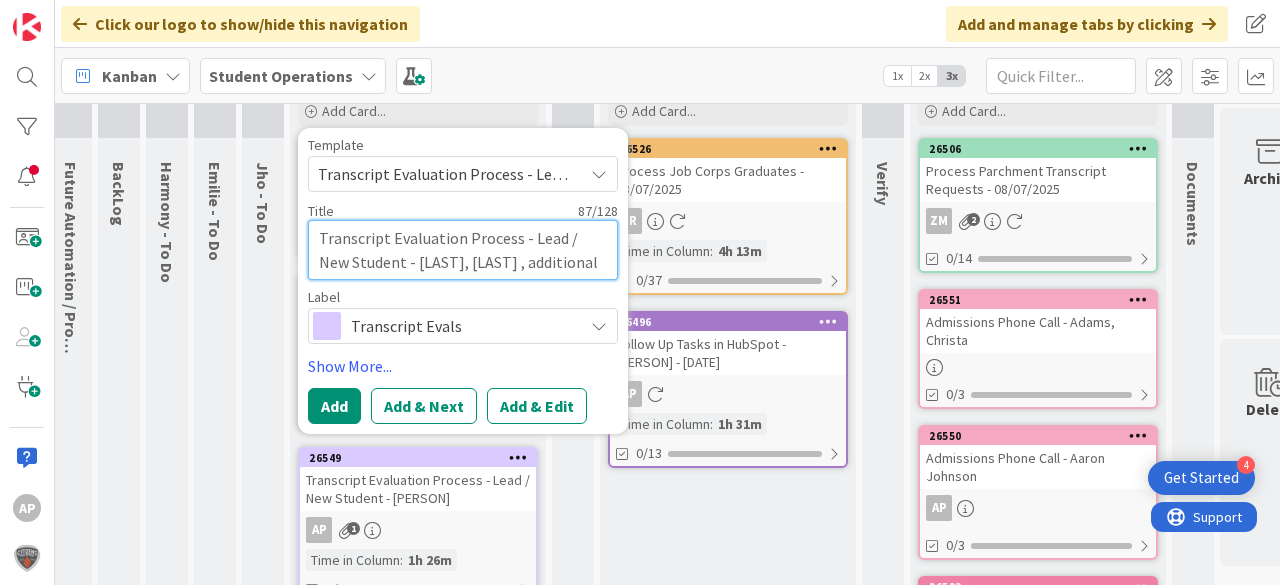 type on "Transcript Evaluation Process - Lead / New Student - [LAST], [FIRST] , additional 9th grade t" 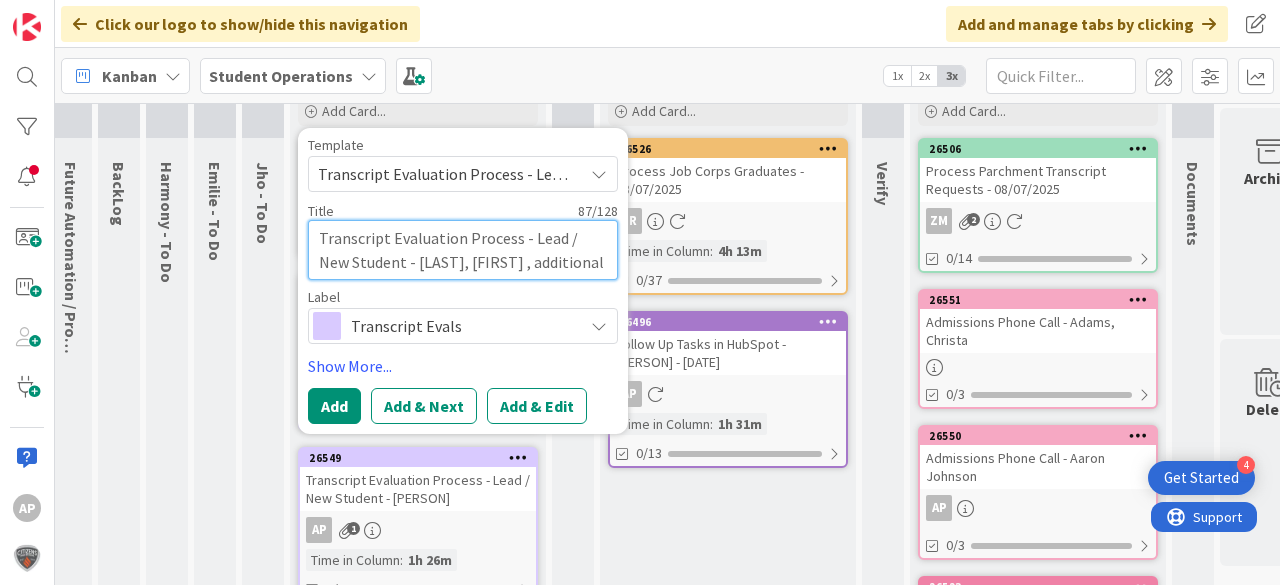 type on "Transcript Evaluation Process - Lead / New Student - [LAST], [FIRST] , additional 9th grade tr" 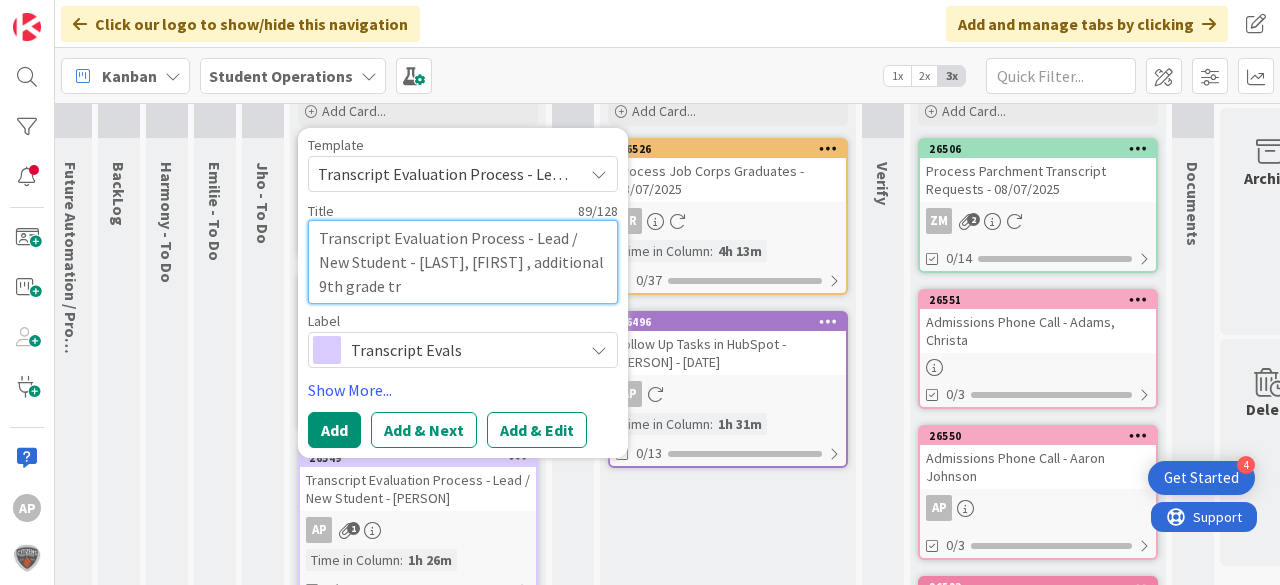 type on "Transcript Evaluation Process - Lead / New Student - [LAST], [FIRST] , additional 9th grade tra" 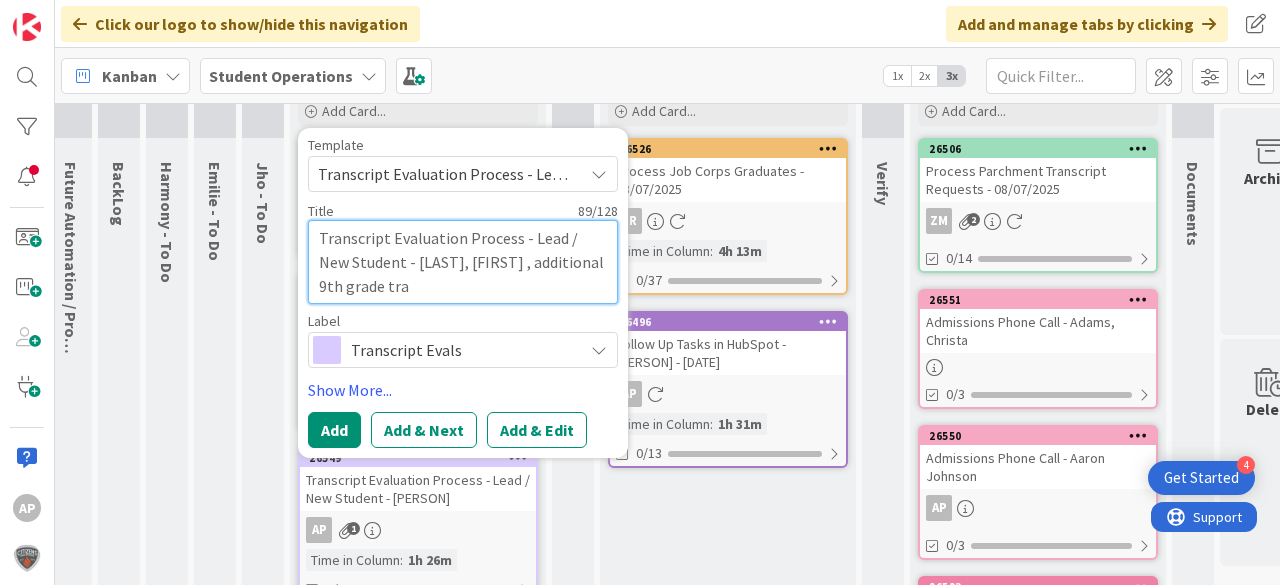 type on "Transcript Evaluation Process - Lead / New Student - [LAST], [LAST] , additional 9th grade tran" 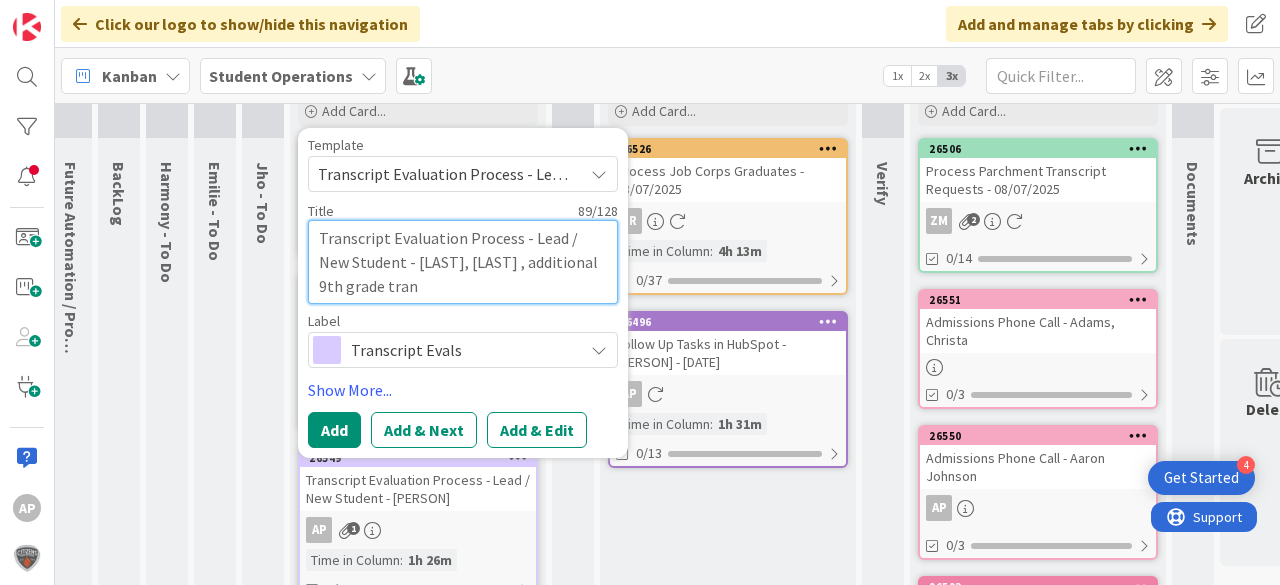 type on "x" 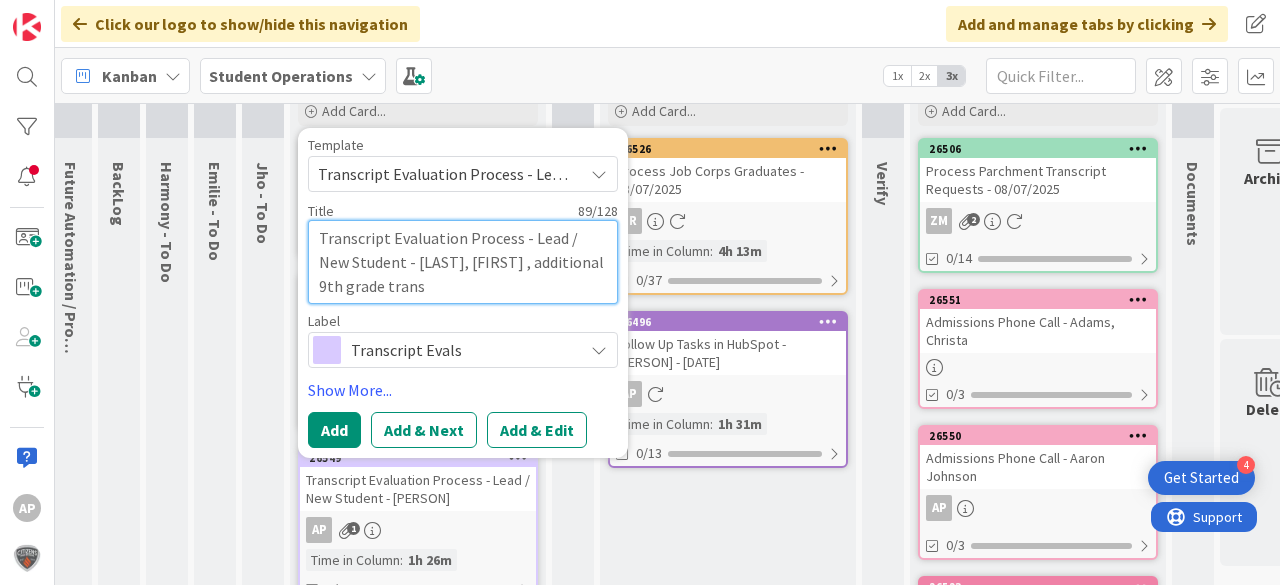 type on "x" 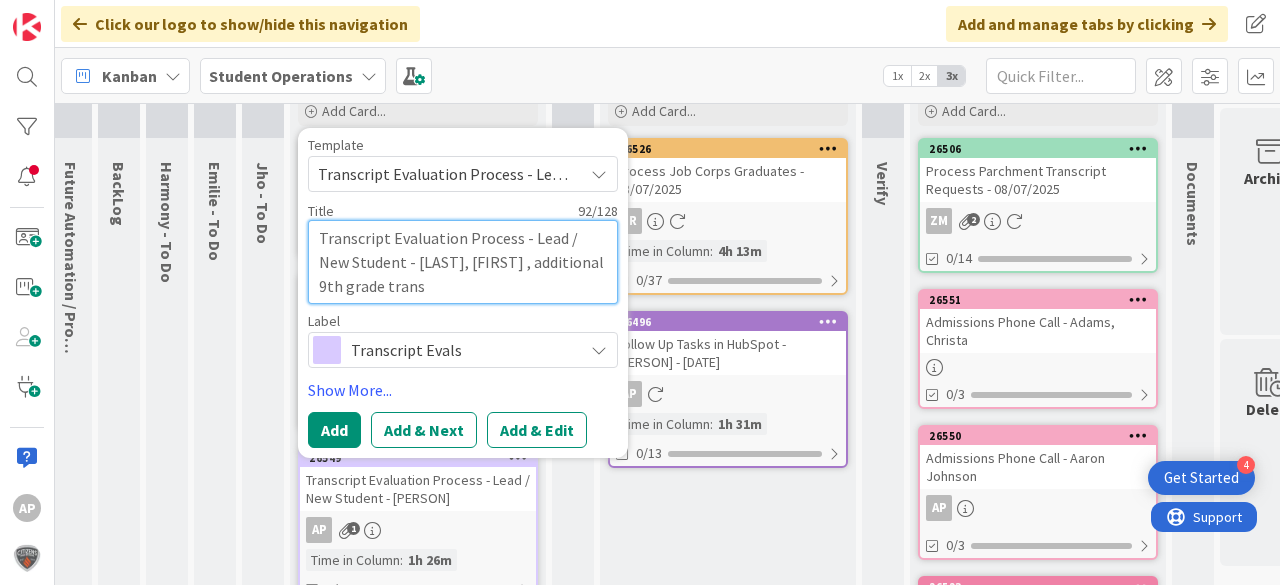 type on "Transcript Evaluation Process - Lead / New Student - [LAST], [FIRST] , additional 9th grade transc" 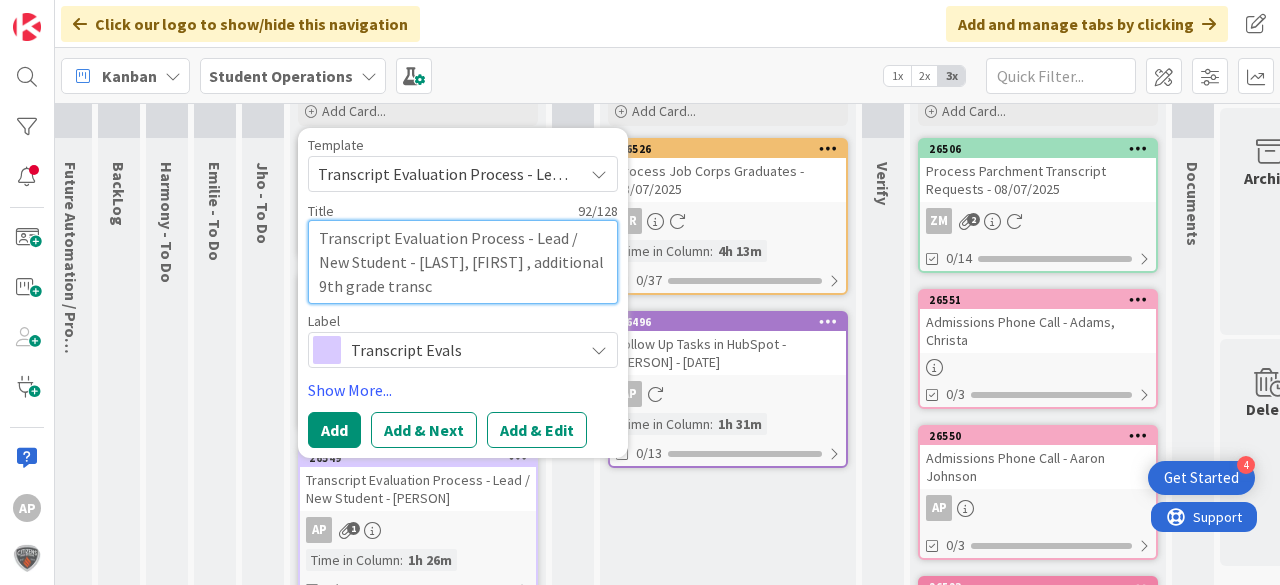 type on "Transcript Evaluation Process - Lead / New Student - [LAST], [LAST] , additional 9th grade transcr" 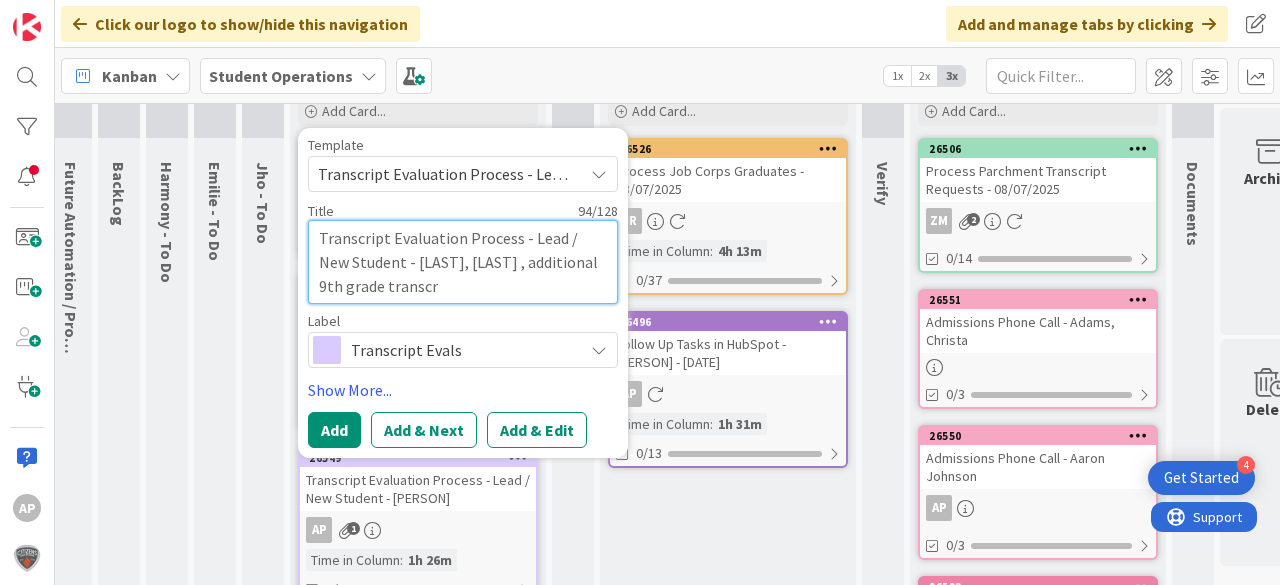 type on "Transcript Evaluation Process - Lead / New Student - [LAST], [FIRST] , additional 9th grade transcri" 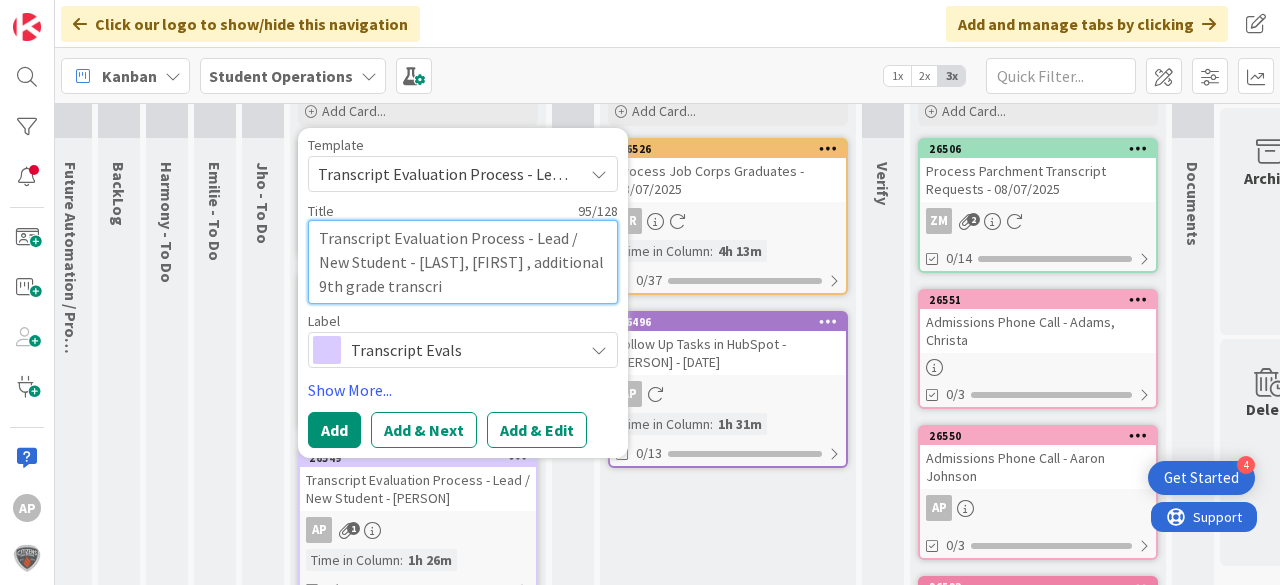type on "Transcript Evaluation Process - Lead / New Student - [LAST], [FIRST] , additional 9th grade transcrip" 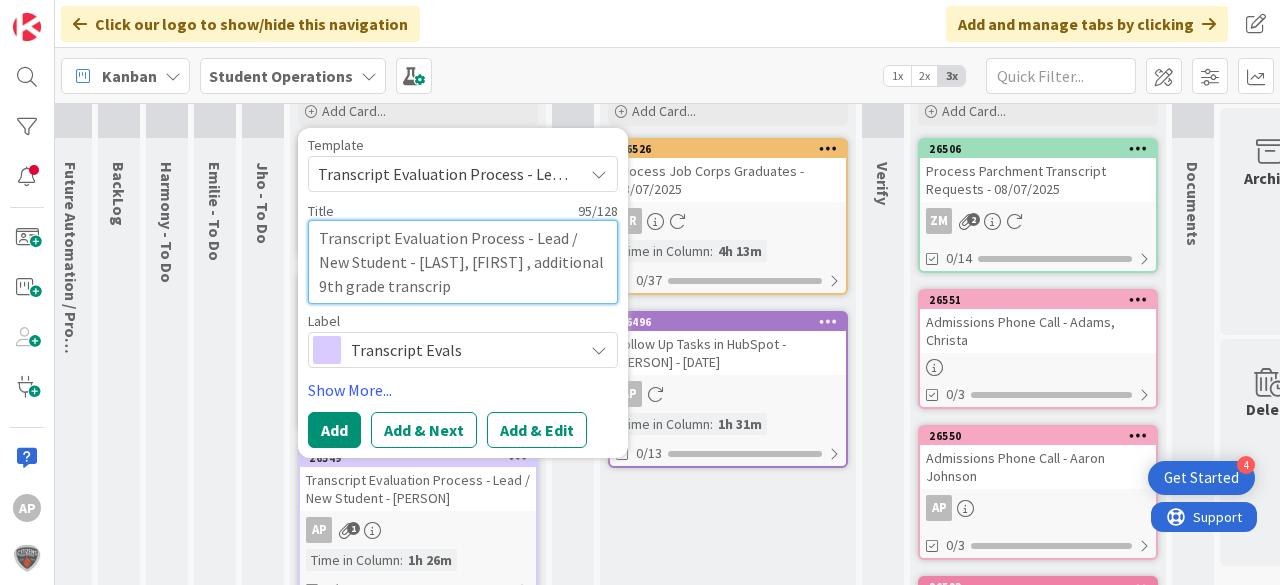 type on "Transcript Evaluation Process - Lead / New Student - Jakic, Lea , additional 9th grade transcript" 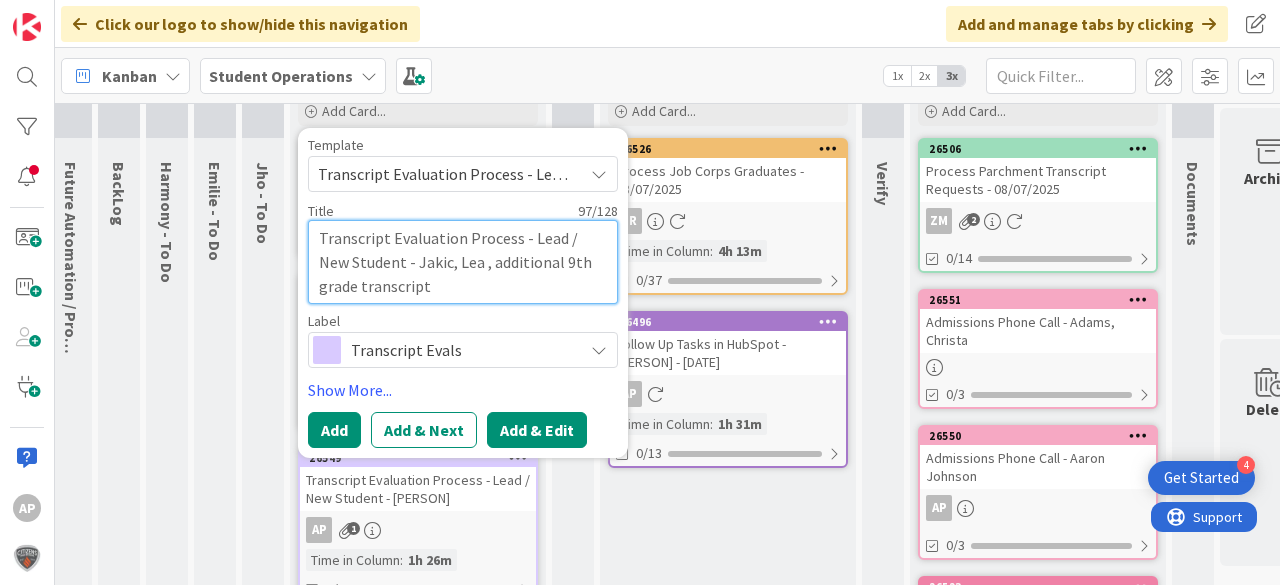 type on "Transcript Evaluation Process - Lead / New Student - Jakic, Lea , additional 9th grade transcript" 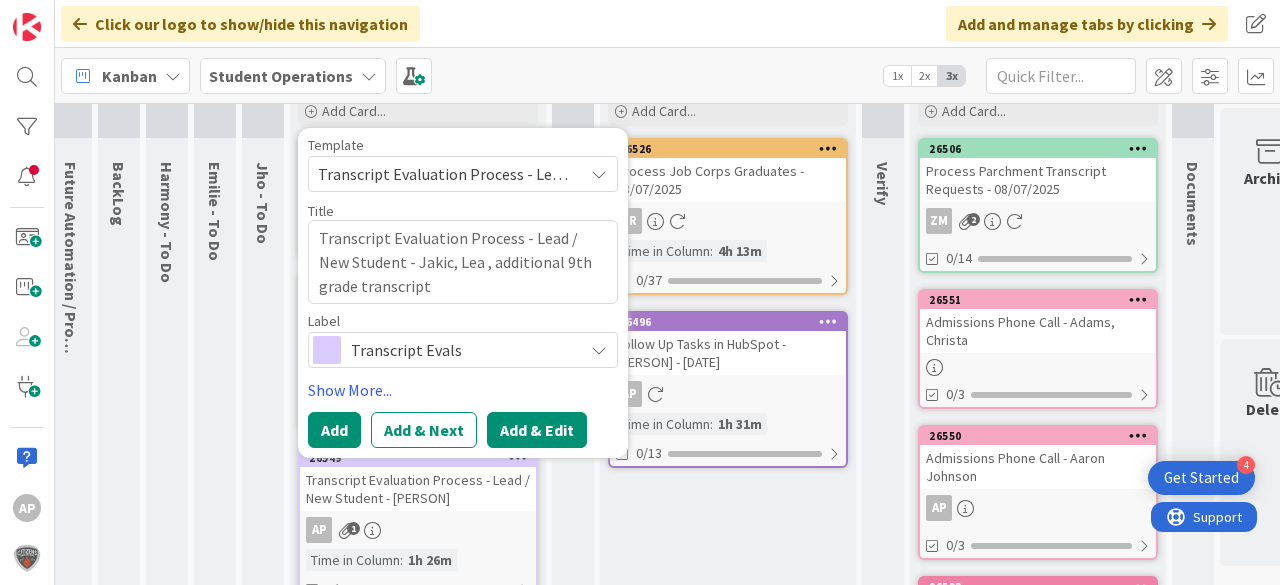 click on "Add & Edit" at bounding box center (537, 430) 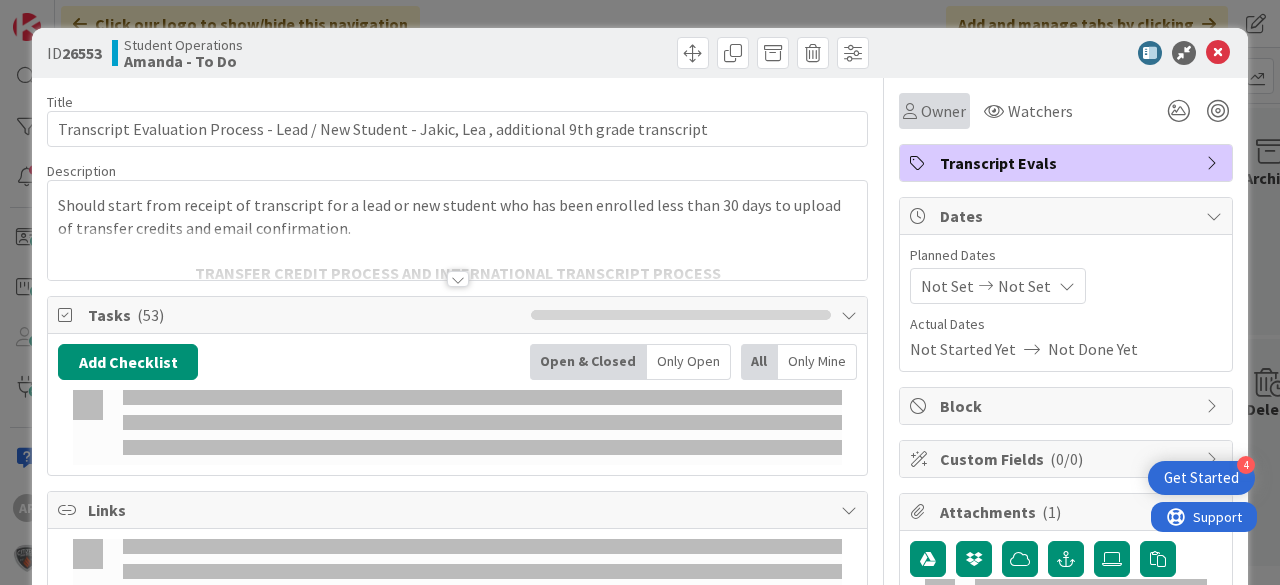 click on "Owner" at bounding box center [934, 111] 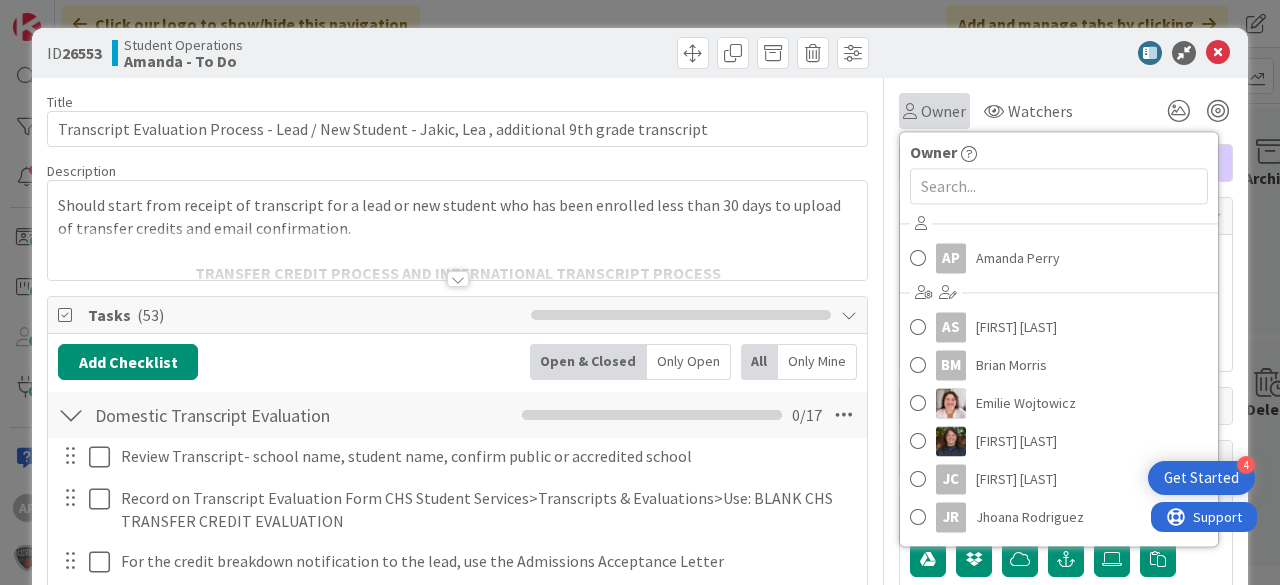 click on "Owner" at bounding box center (943, 111) 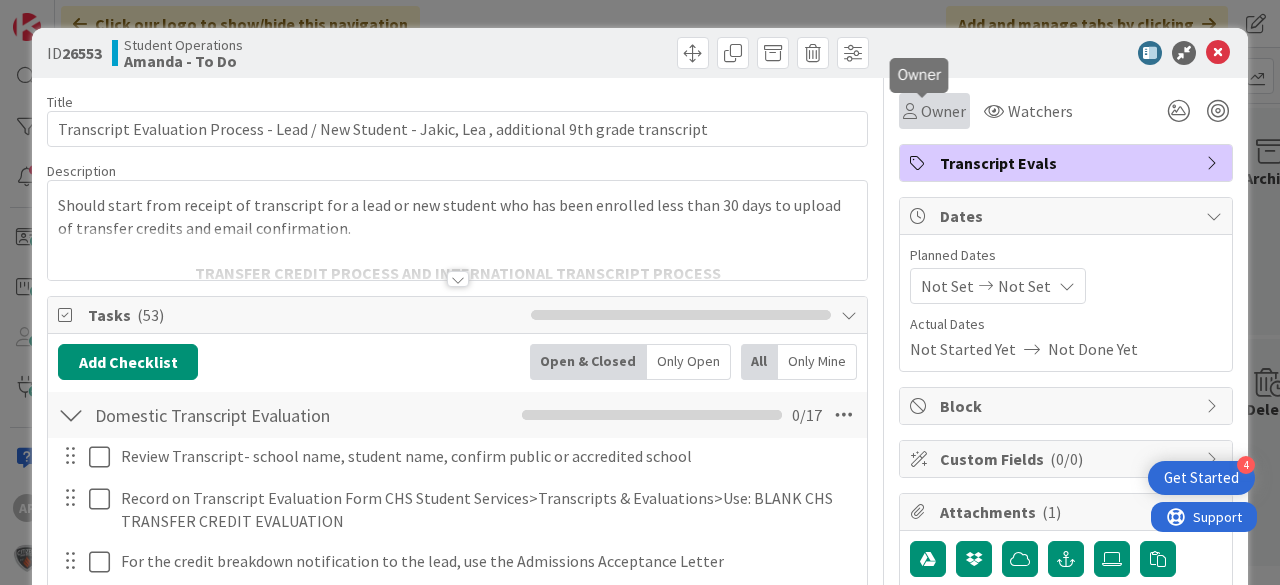 scroll, scrollTop: 0, scrollLeft: 0, axis: both 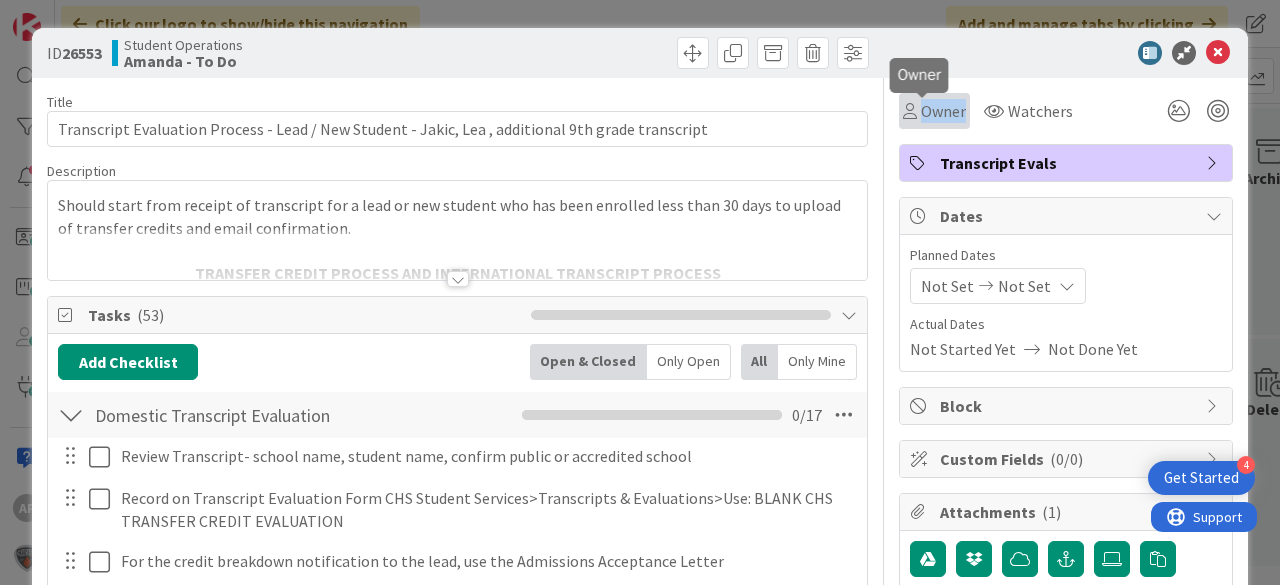 click on "Owner" at bounding box center (943, 111) 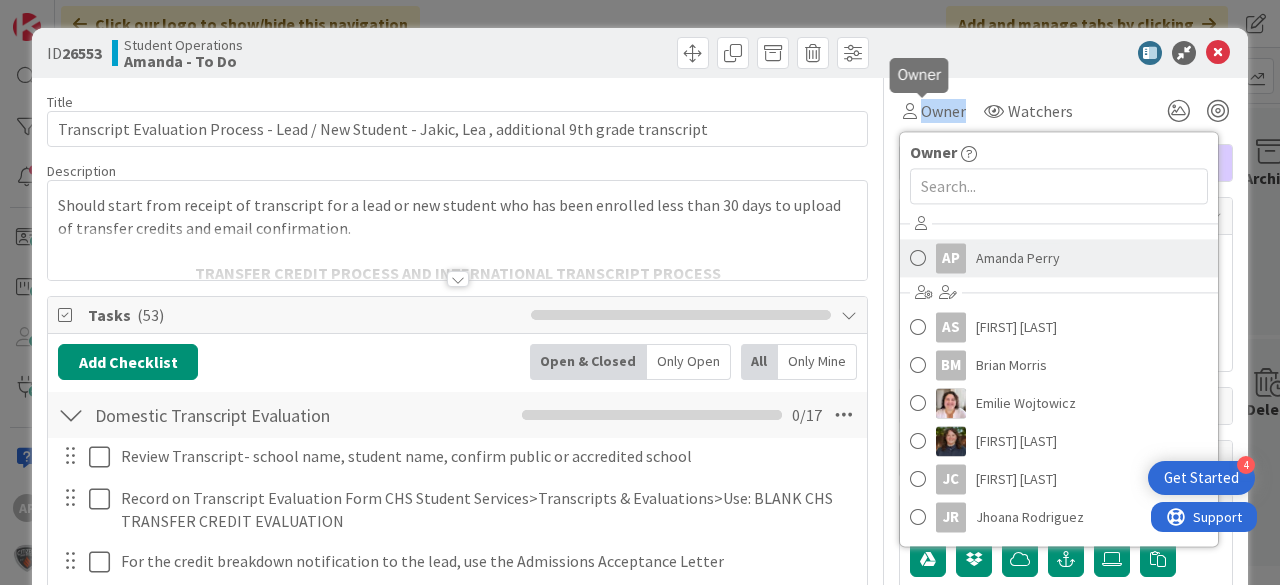 scroll, scrollTop: 0, scrollLeft: 0, axis: both 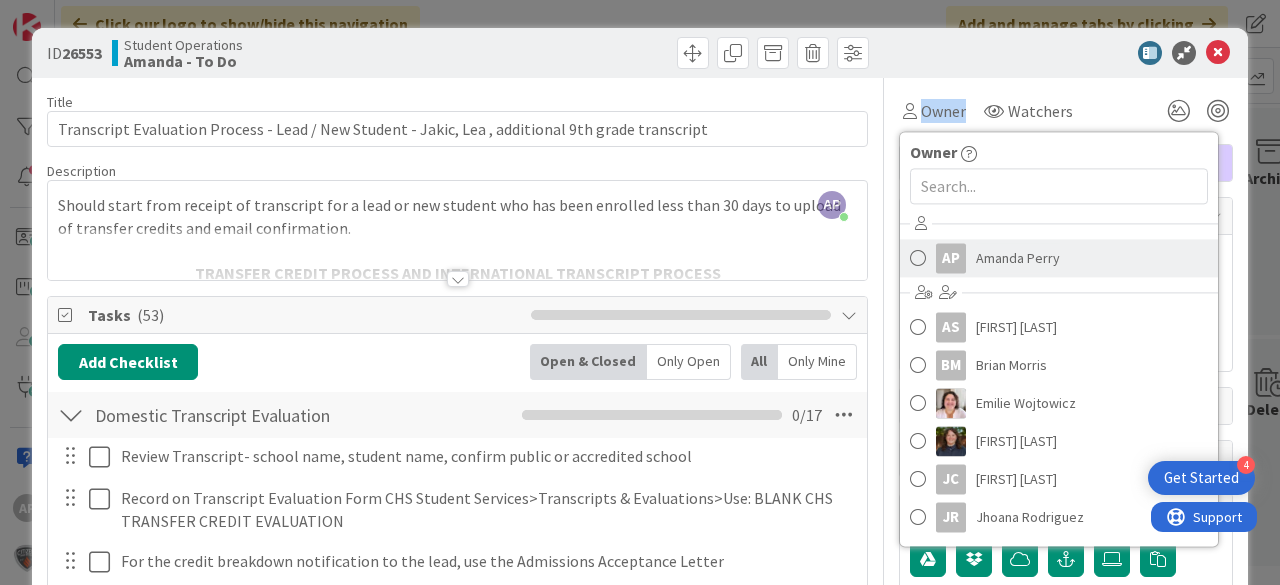 click on "Amanda Perry" at bounding box center [1018, 258] 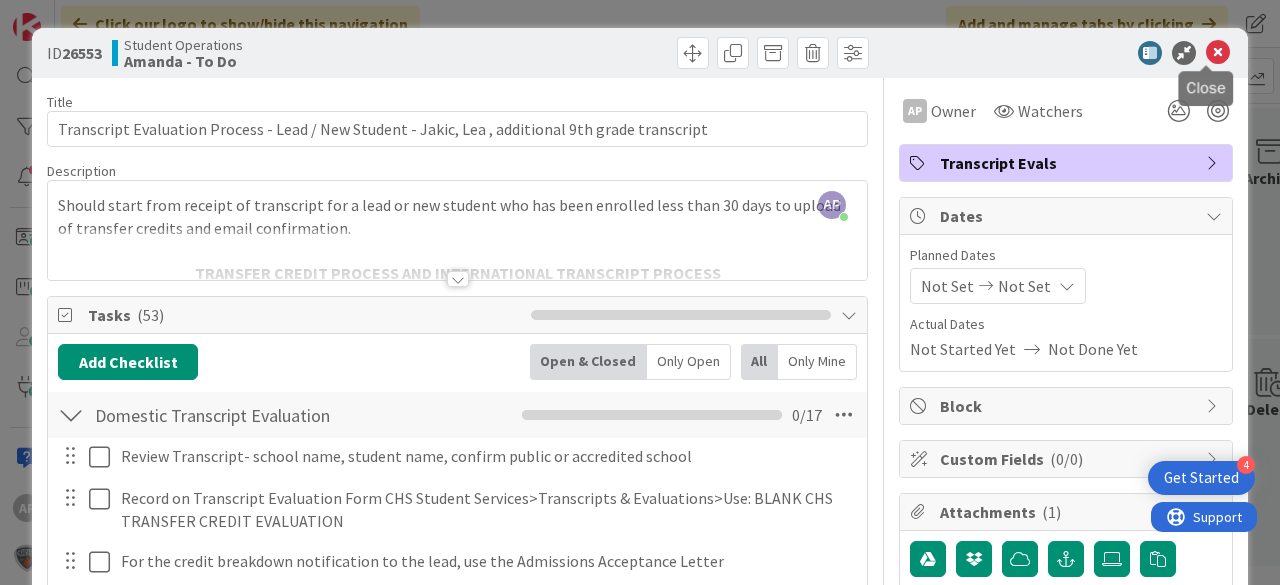click at bounding box center (1218, 53) 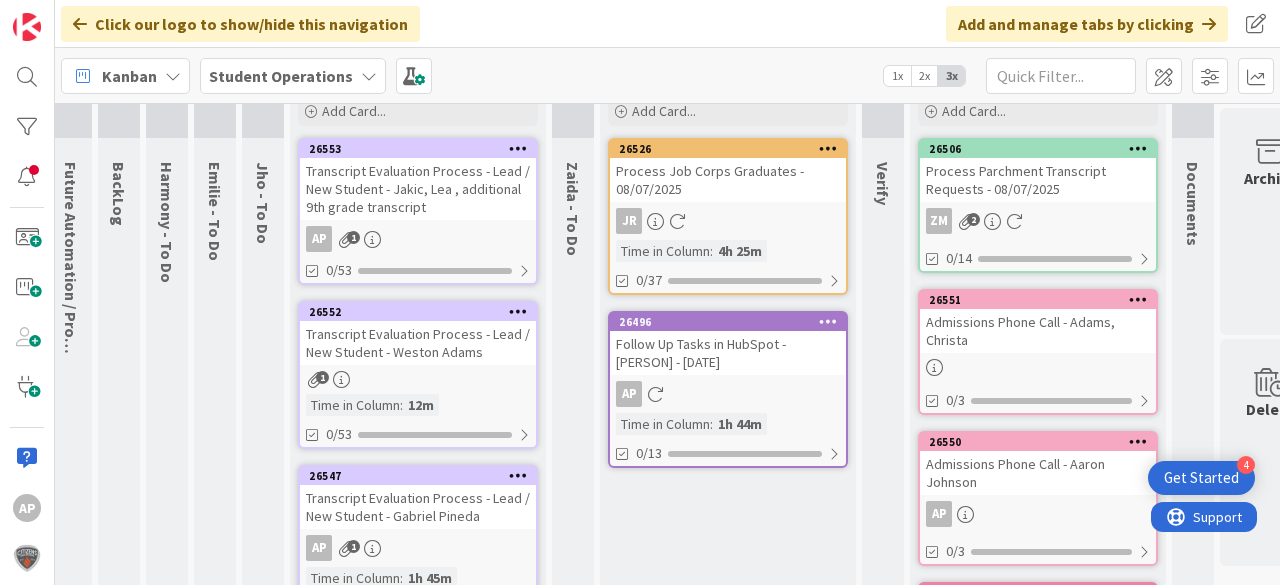 click on "Transcript Evaluation Process - Lead / New Student - Jakic, Lea , additional 9th grade transcript" at bounding box center [418, 189] 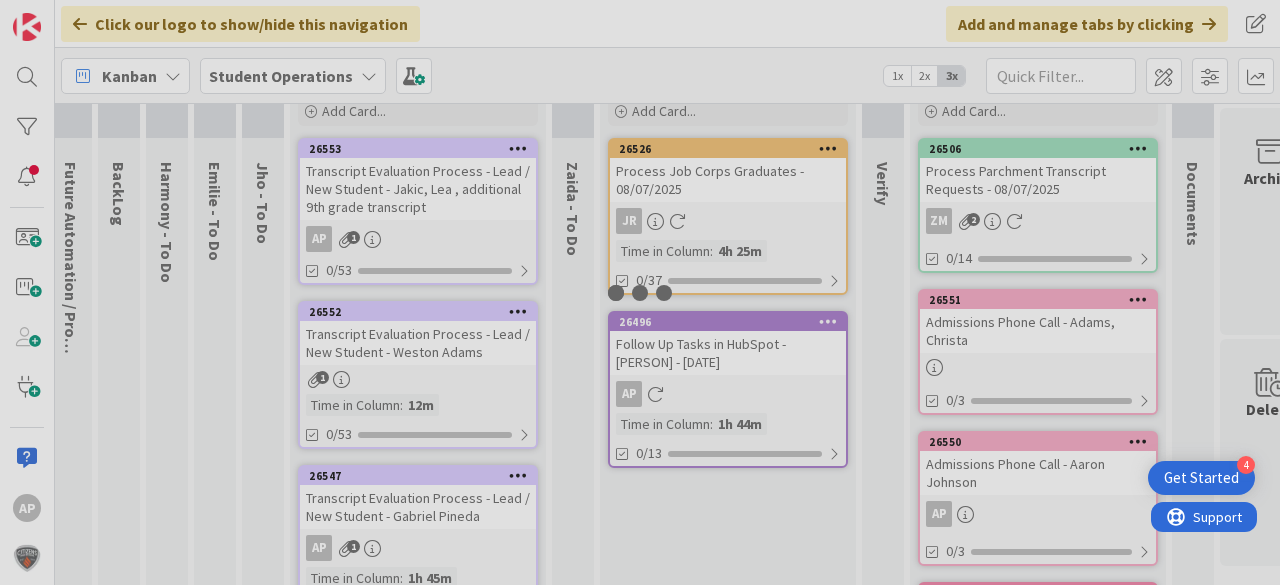 scroll, scrollTop: 0, scrollLeft: 0, axis: both 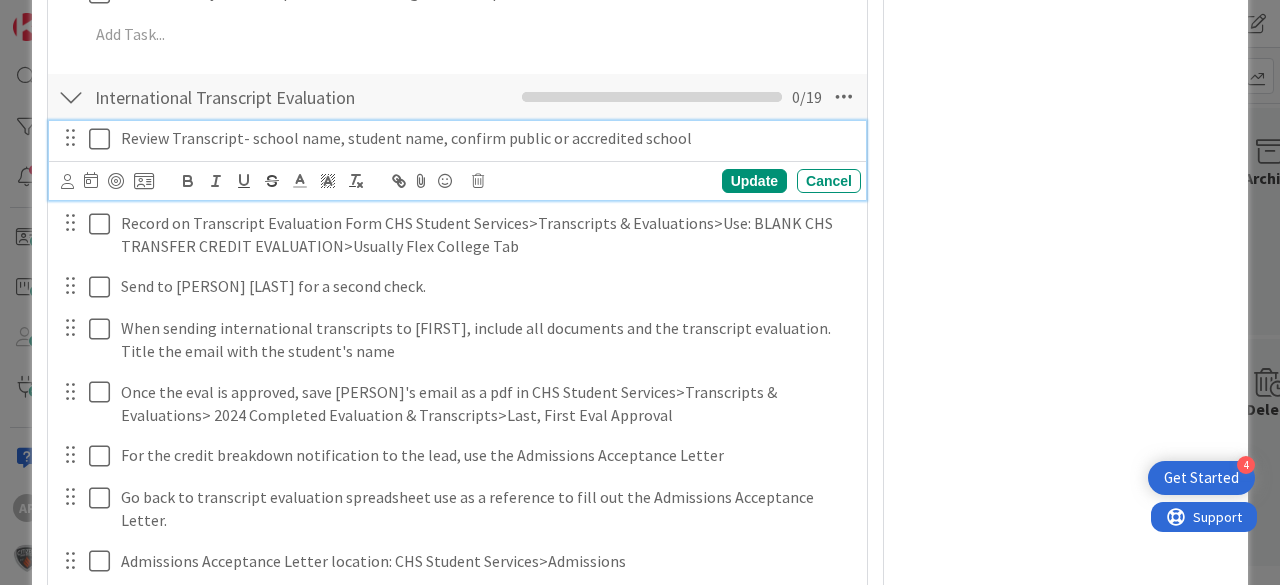 click at bounding box center [104, 139] 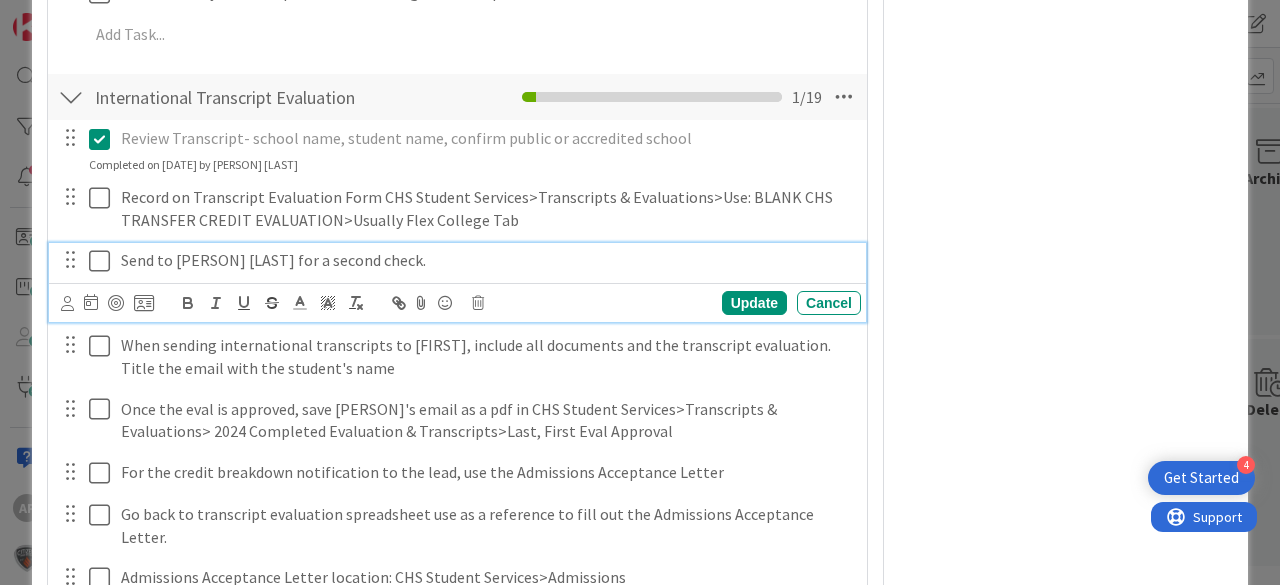 click at bounding box center [104, 261] 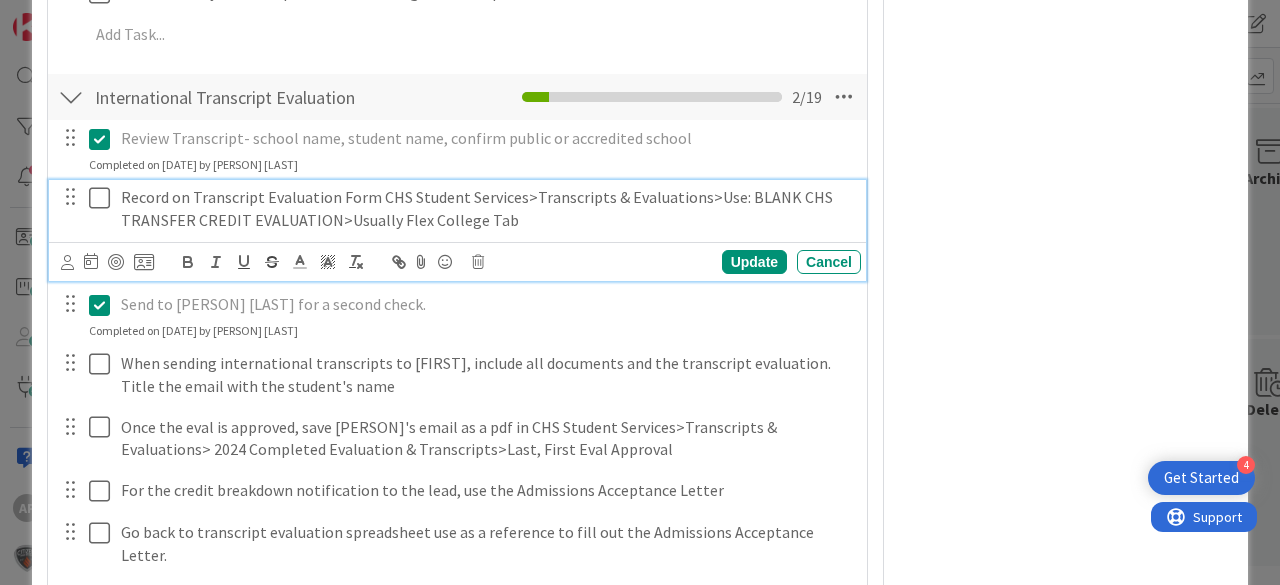 click at bounding box center [104, 198] 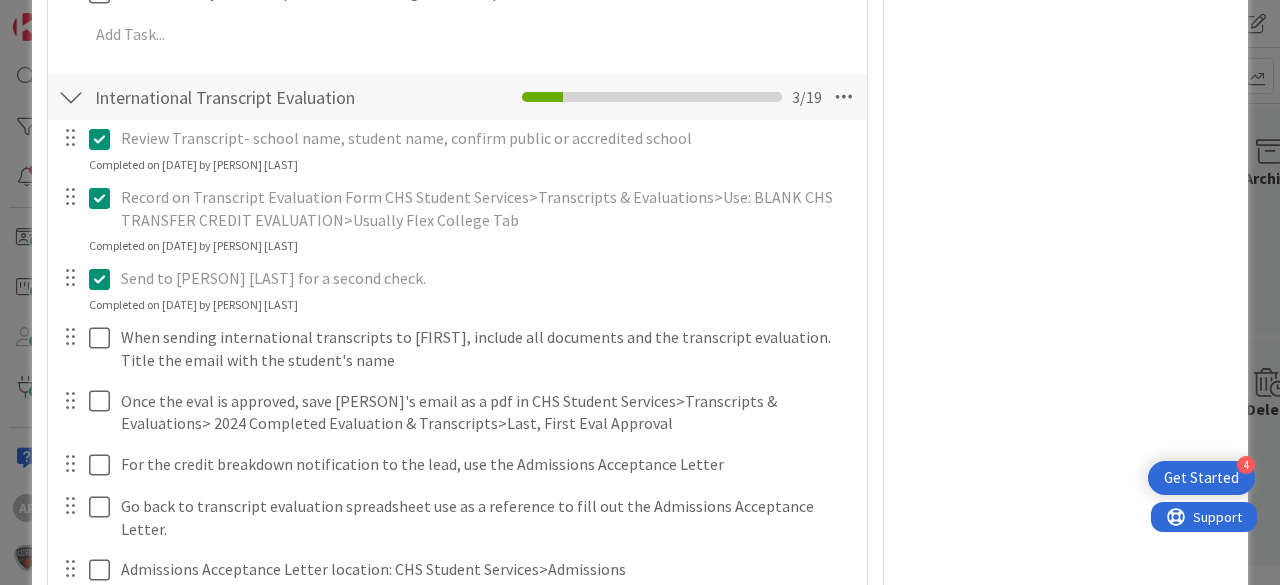 drag, startPoint x: 74, startPoint y: 92, endPoint x: 211, endPoint y: 88, distance: 137.05838 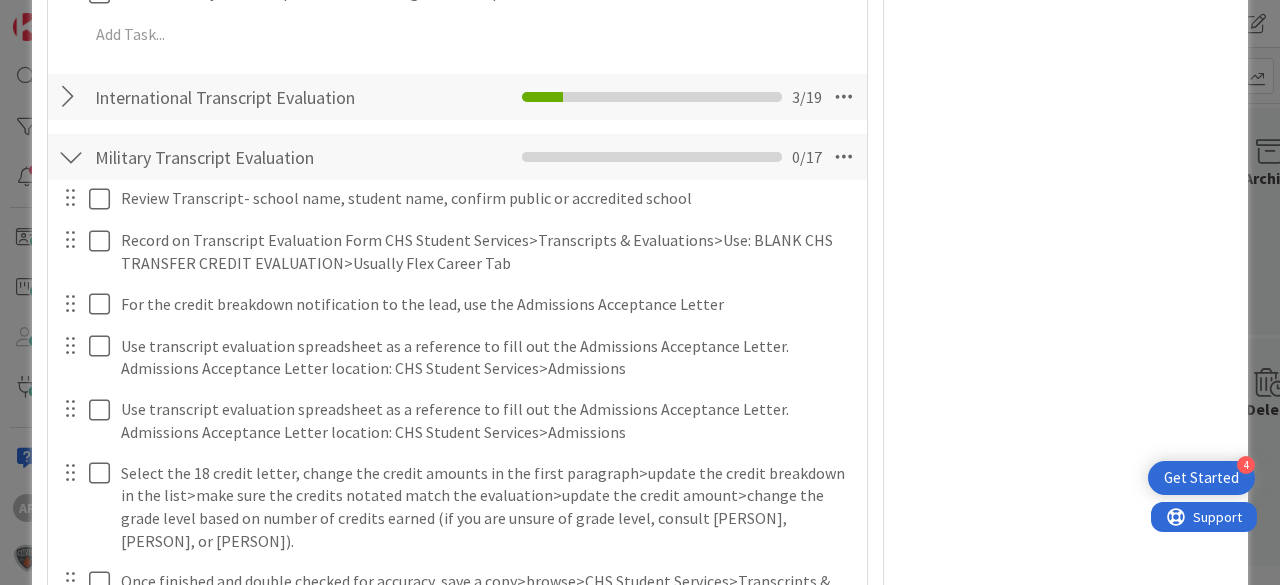 scroll, scrollTop: 0, scrollLeft: 0, axis: both 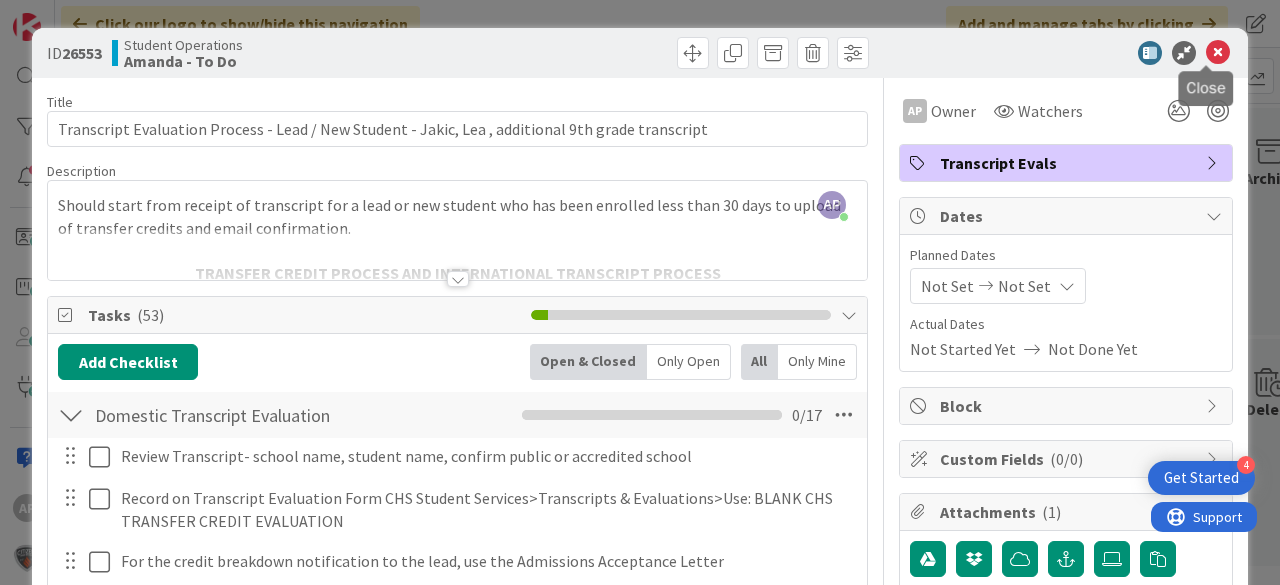 drag, startPoint x: 1207, startPoint y: 59, endPoint x: 1142, endPoint y: 63, distance: 65.12296 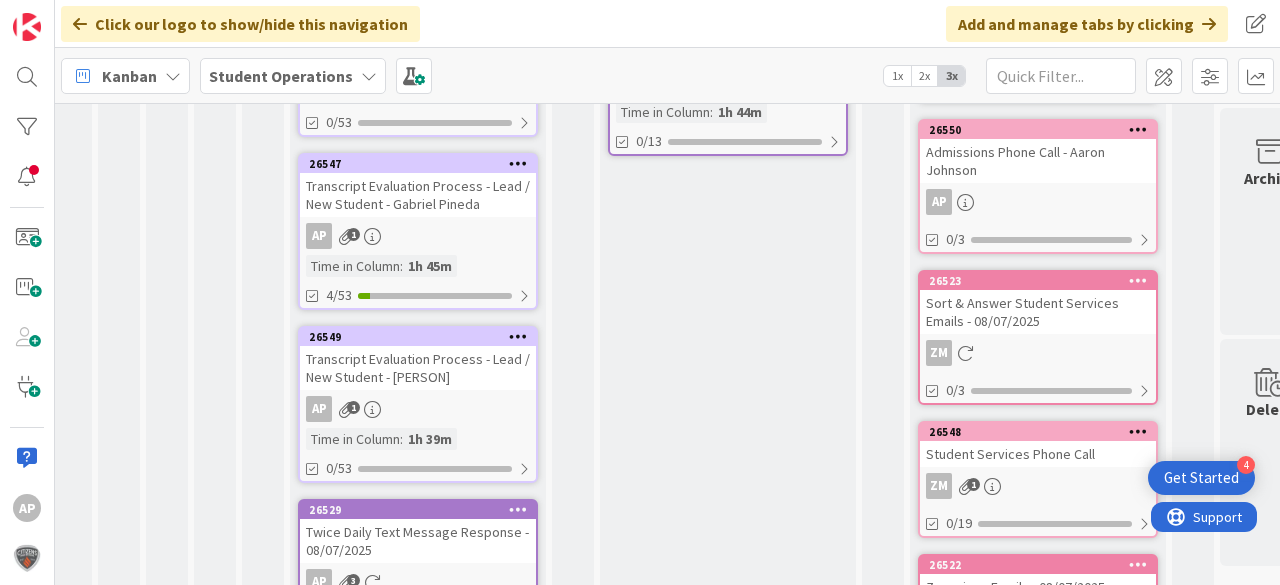 scroll, scrollTop: 400, scrollLeft: 12, axis: both 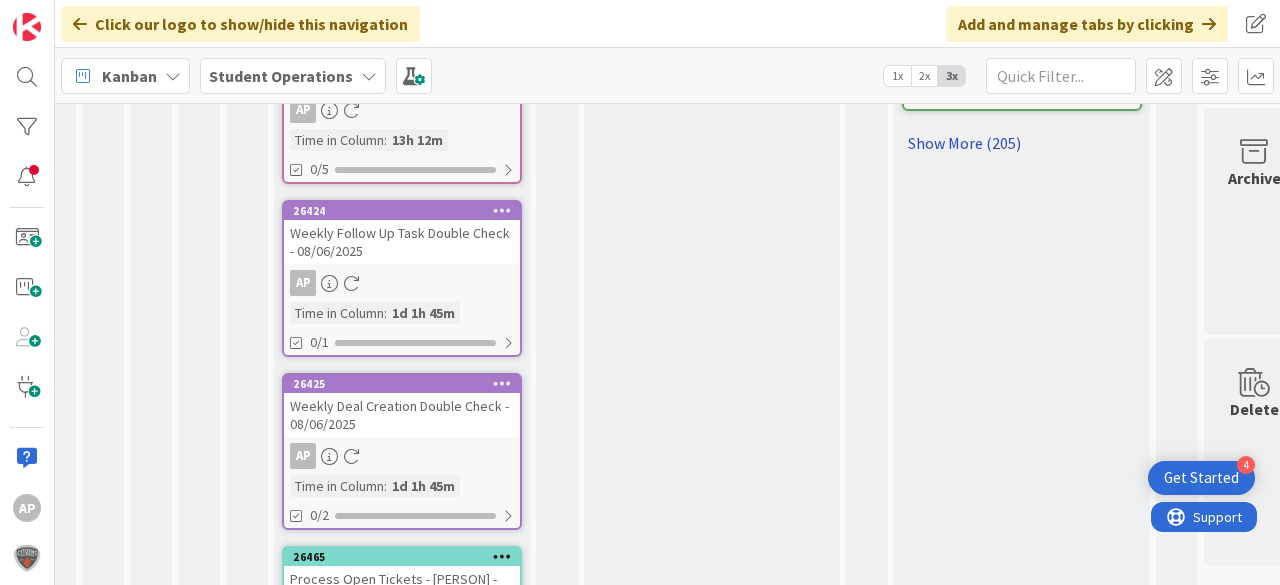 click on "Show More (205)" at bounding box center (1022, 143) 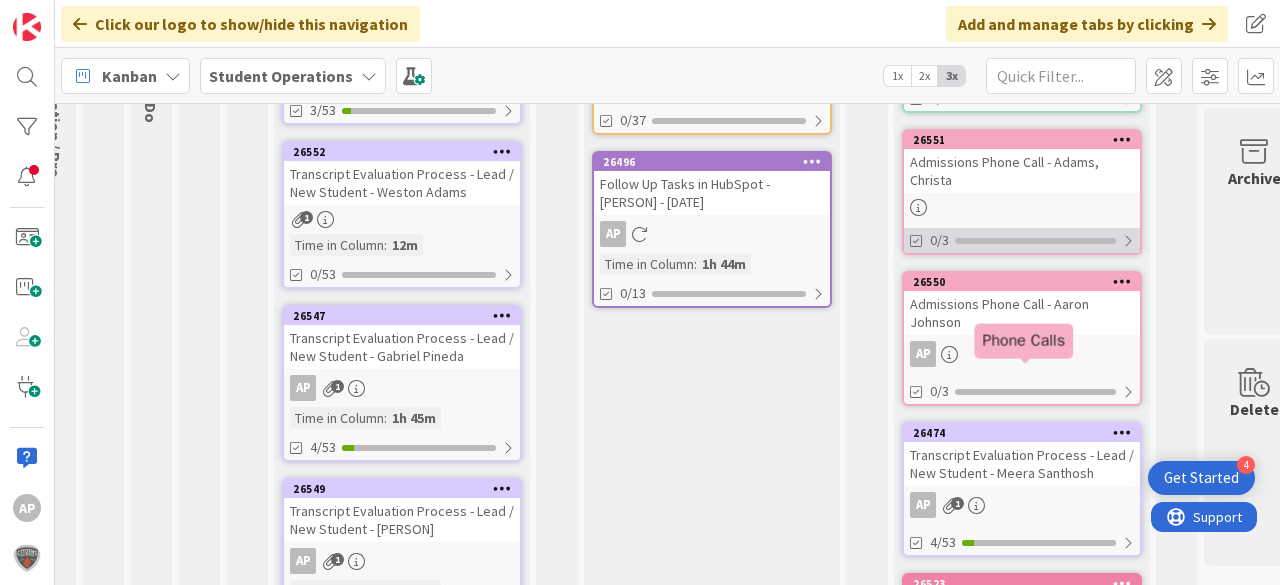scroll, scrollTop: 0, scrollLeft: 28, axis: horizontal 